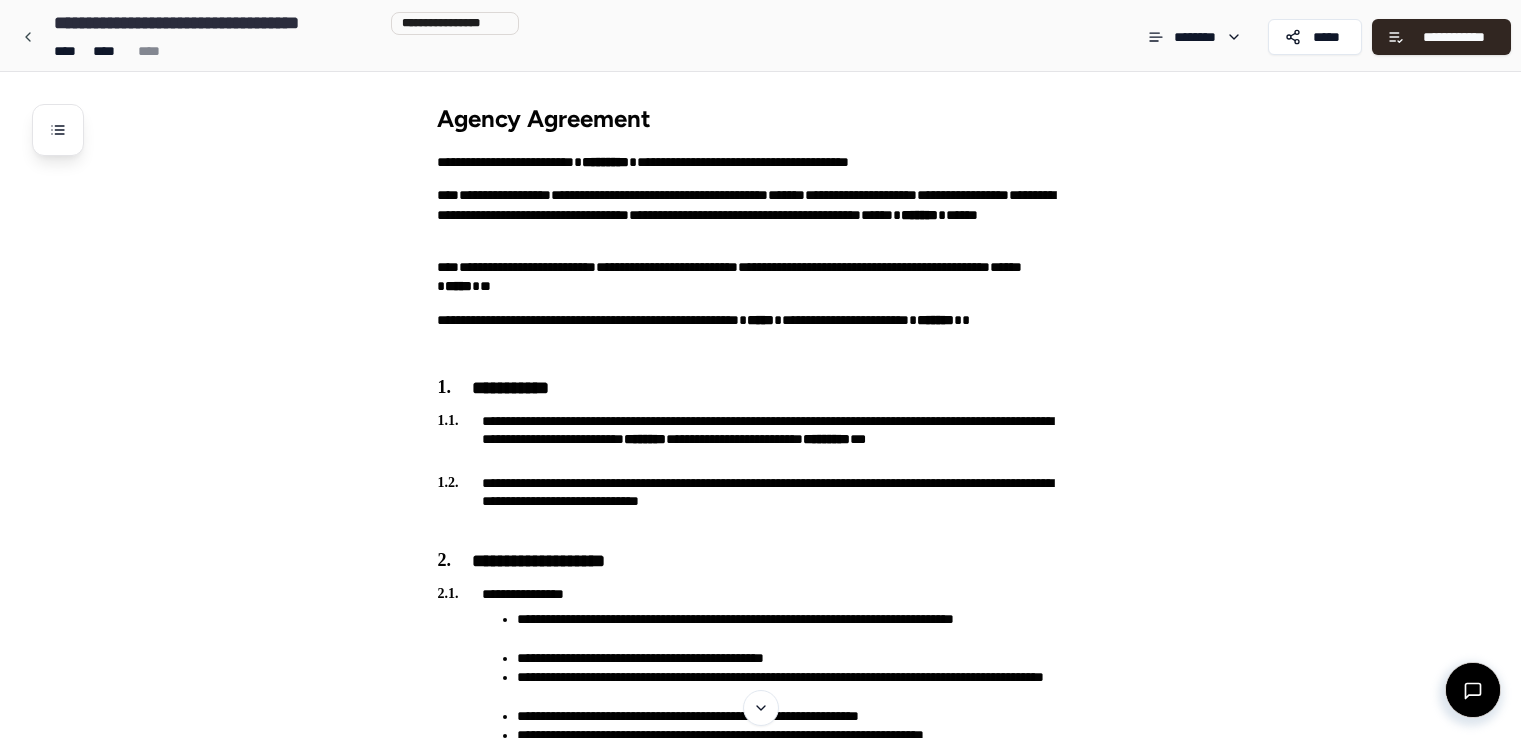 scroll, scrollTop: 0, scrollLeft: 0, axis: both 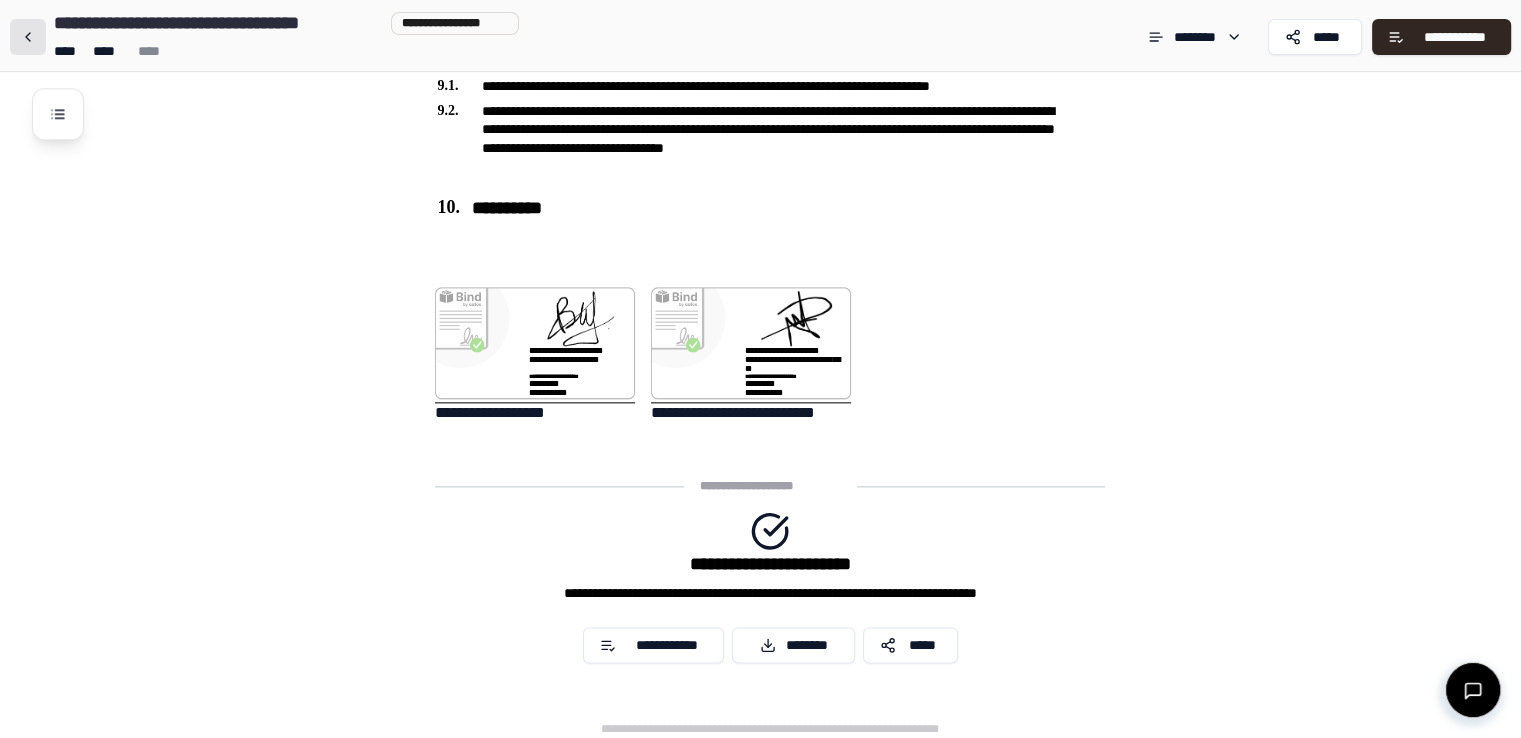 click at bounding box center [28, 37] 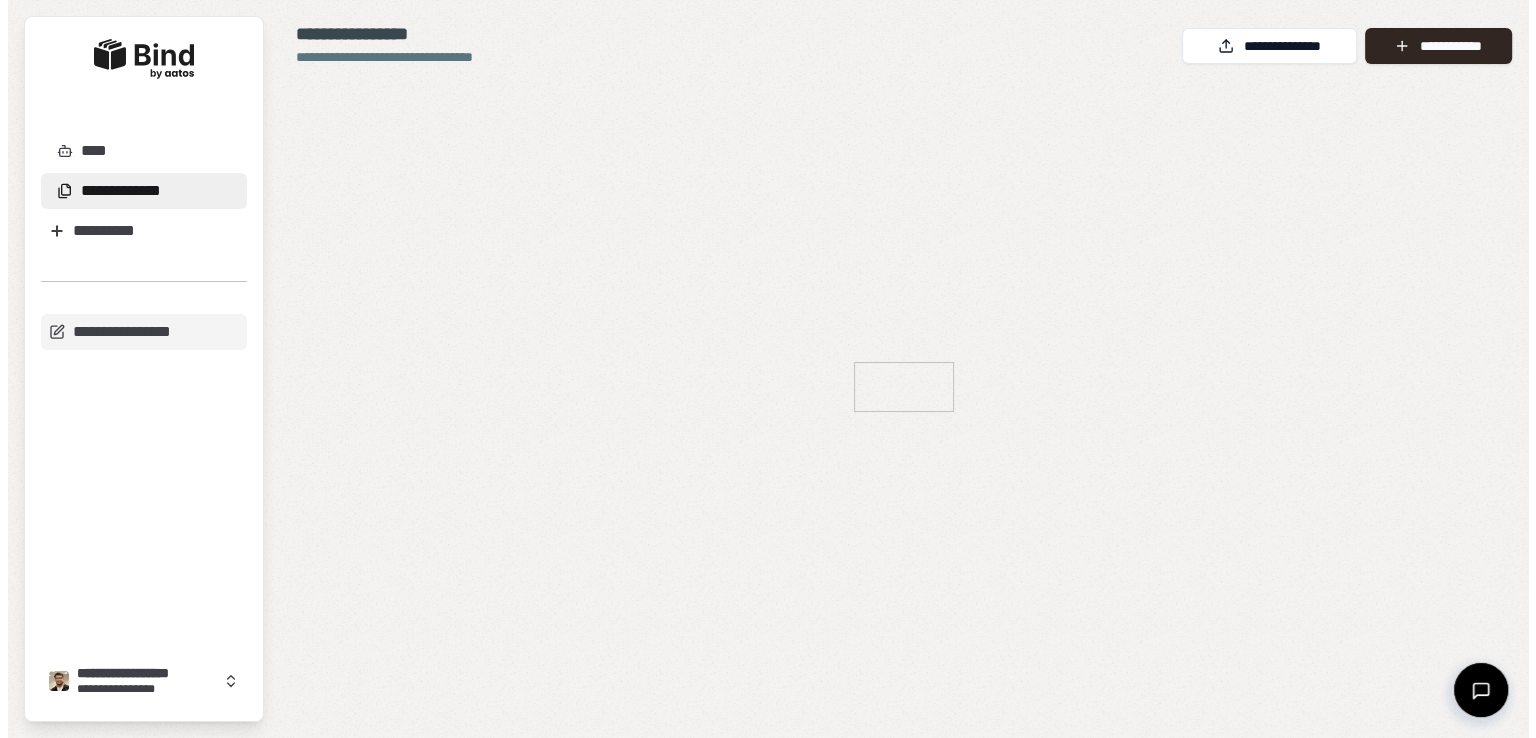scroll, scrollTop: 0, scrollLeft: 0, axis: both 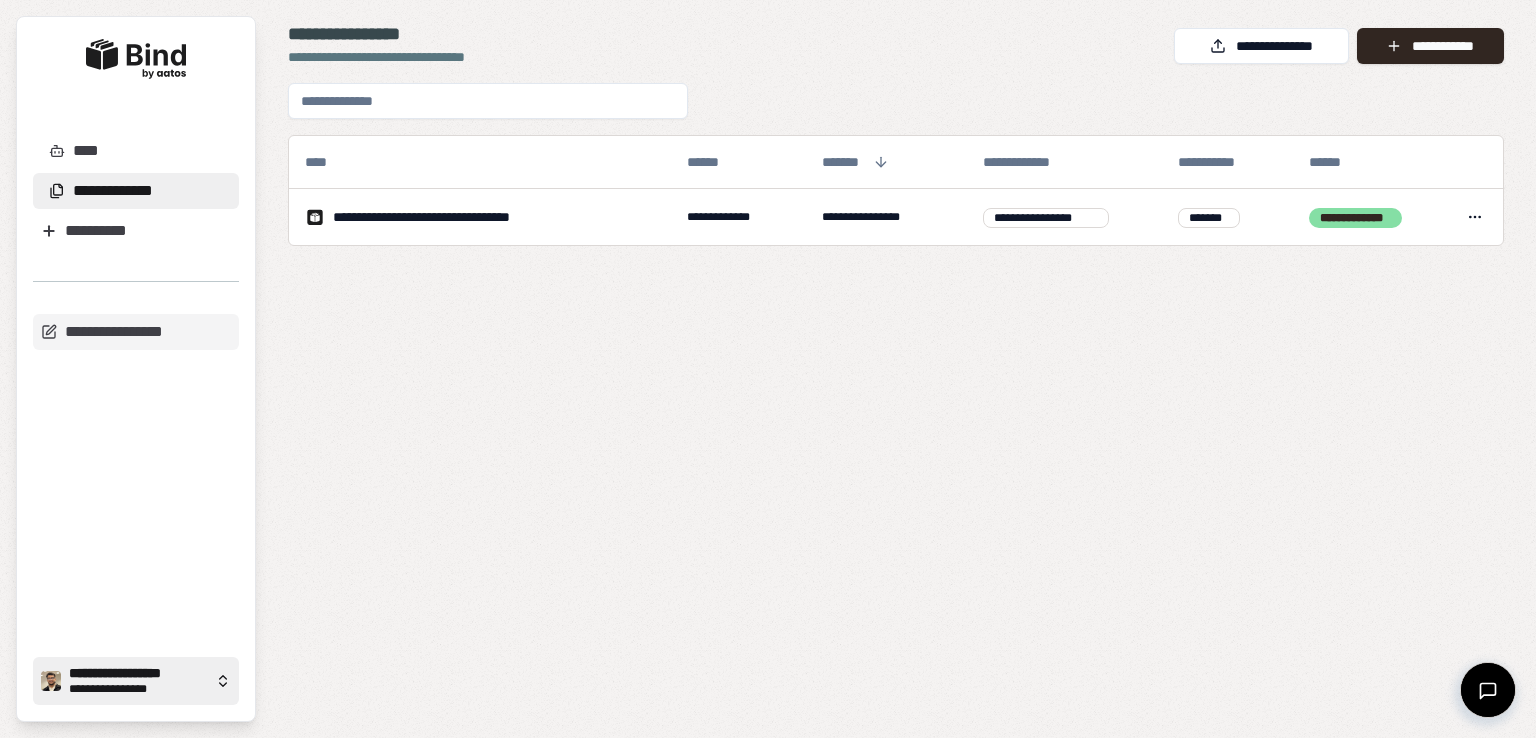 click on "**********" at bounding box center [138, 689] 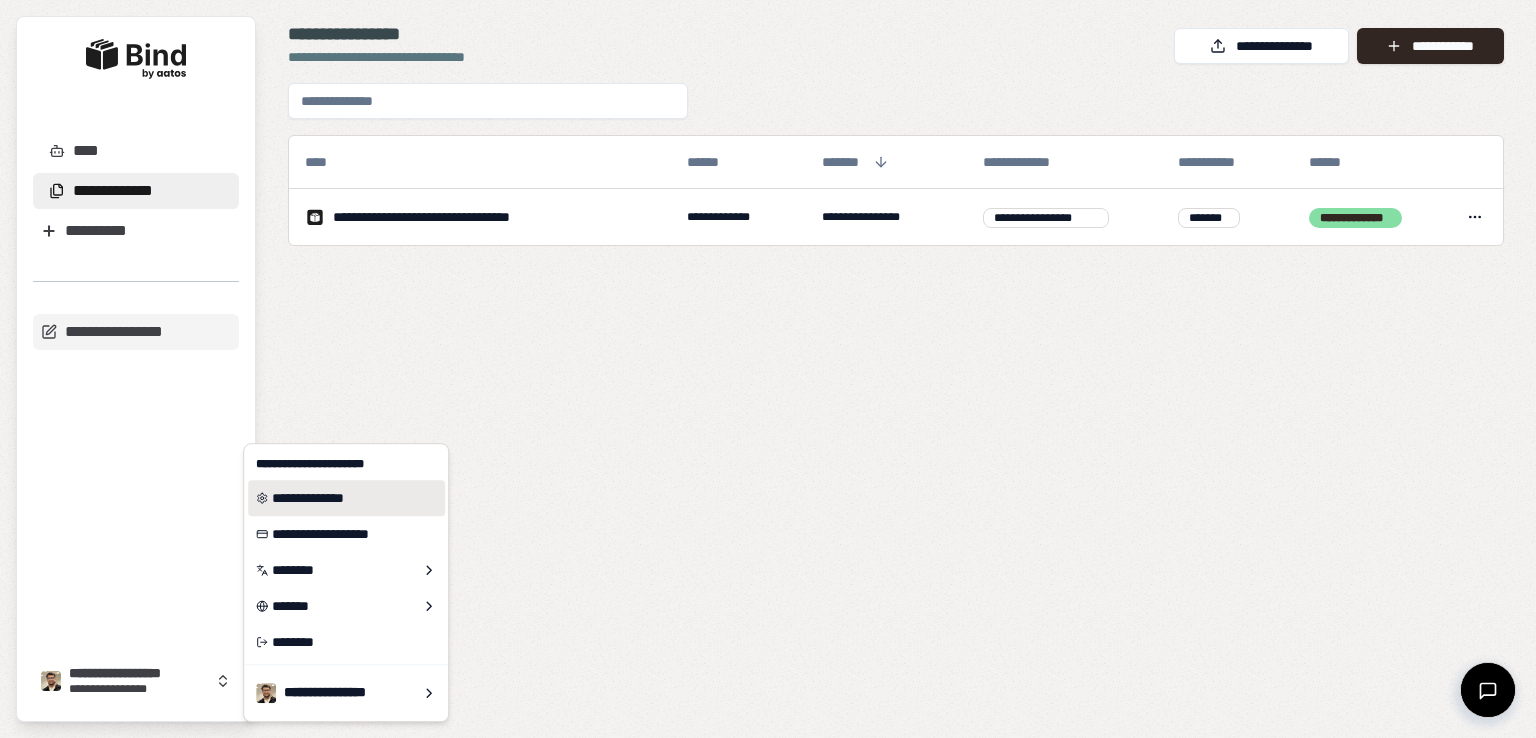click on "**********" at bounding box center (346, 498) 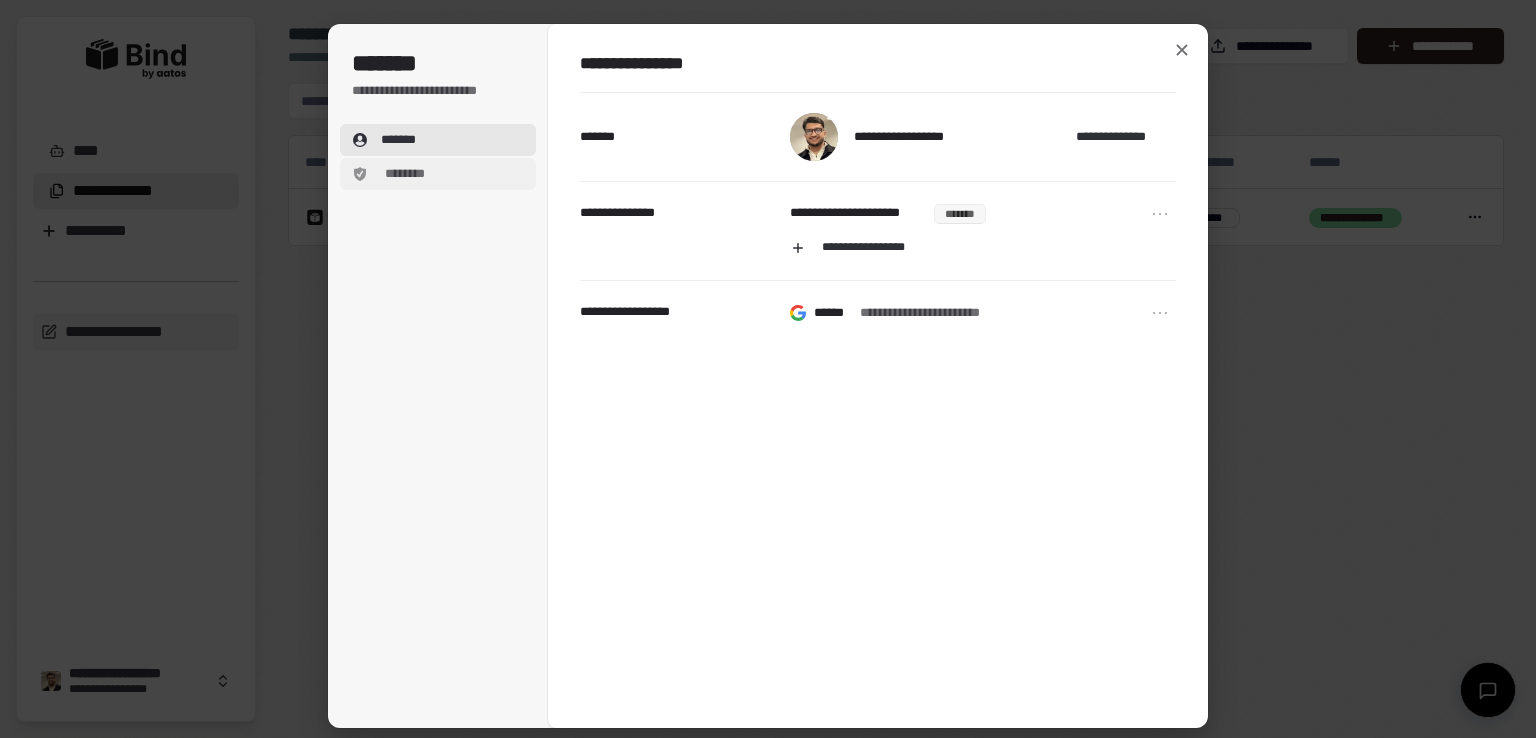 click on "********" at bounding box center [404, 174] 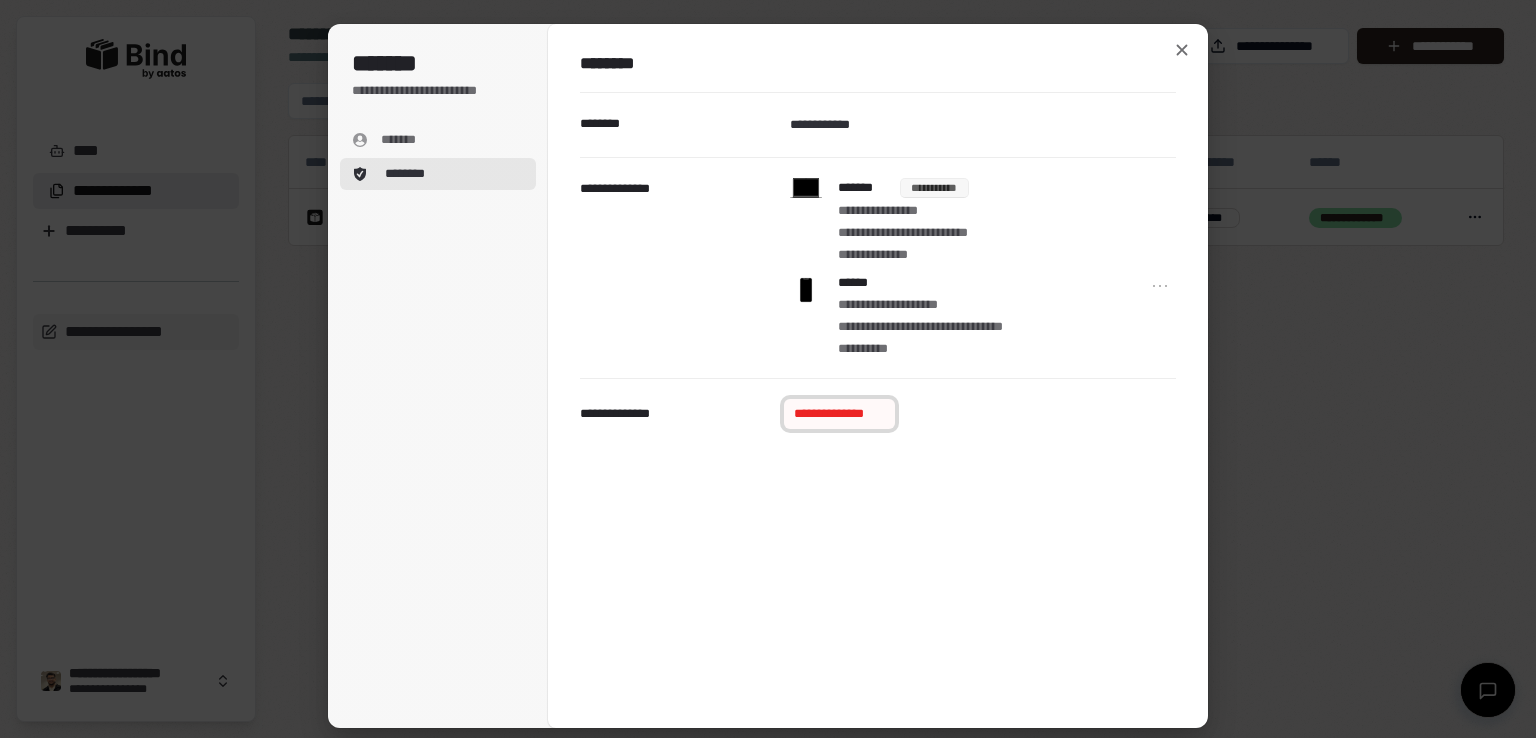 click on "**********" at bounding box center [839, 414] 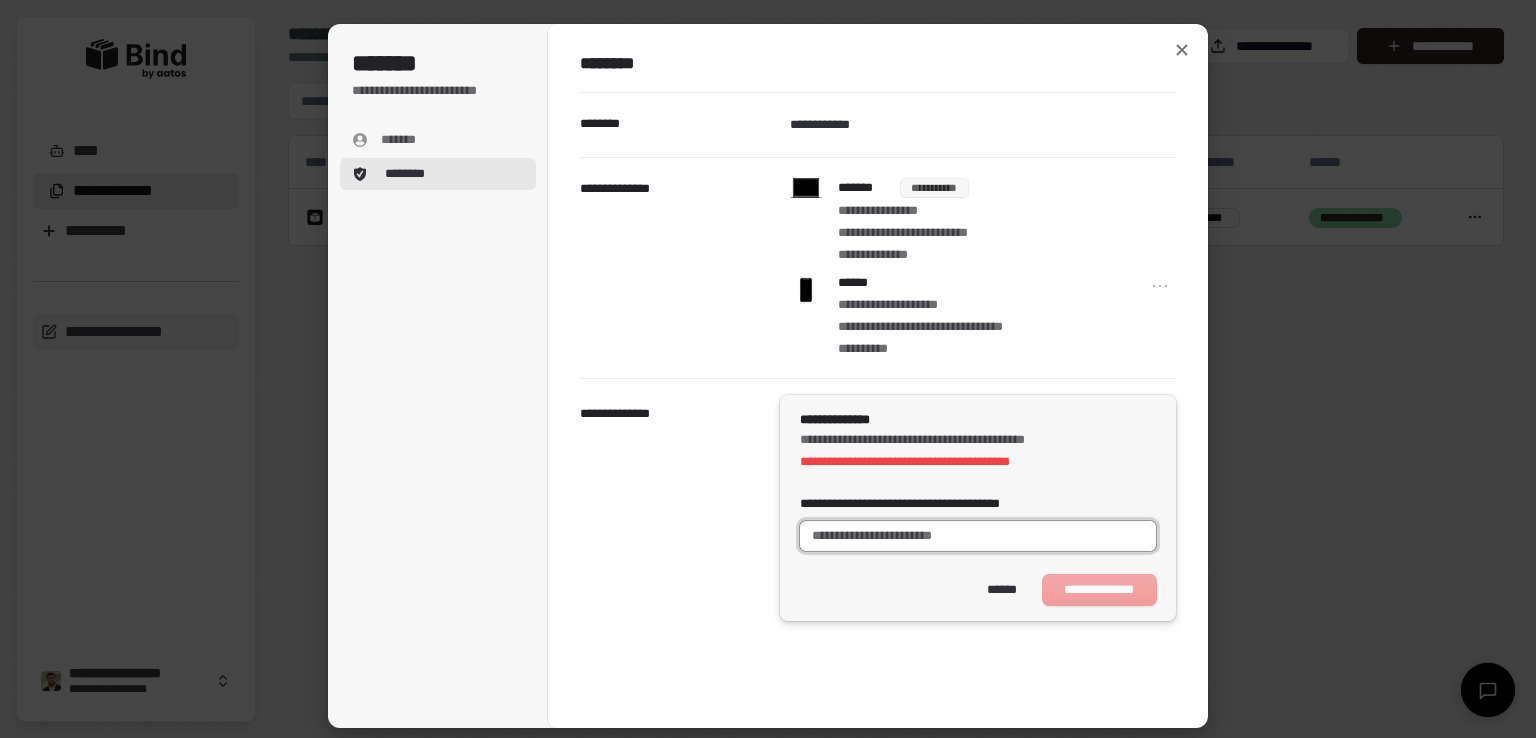 click on "**********" at bounding box center (978, 536) 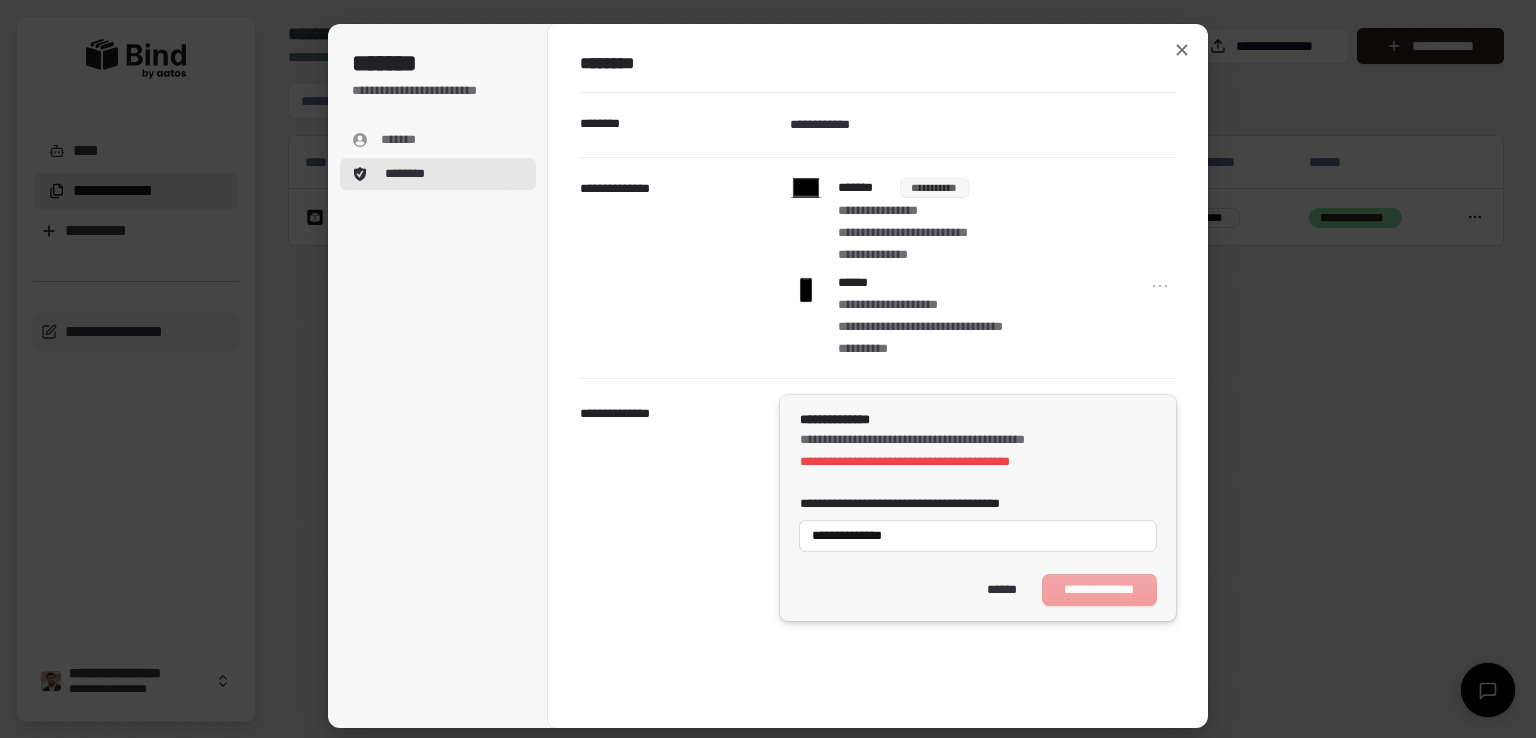 click on "**********" at bounding box center (978, 518) 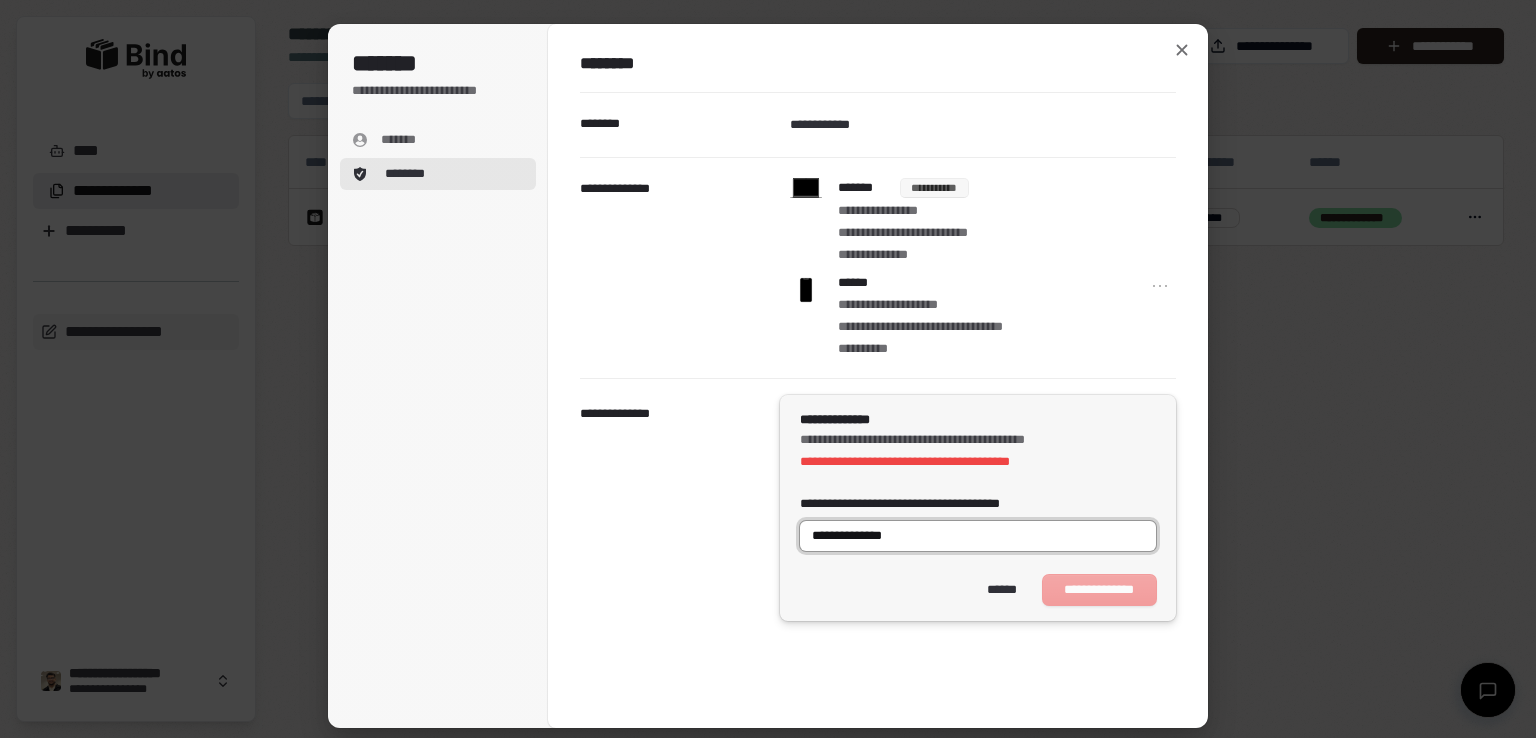 click on "**********" at bounding box center [978, 536] 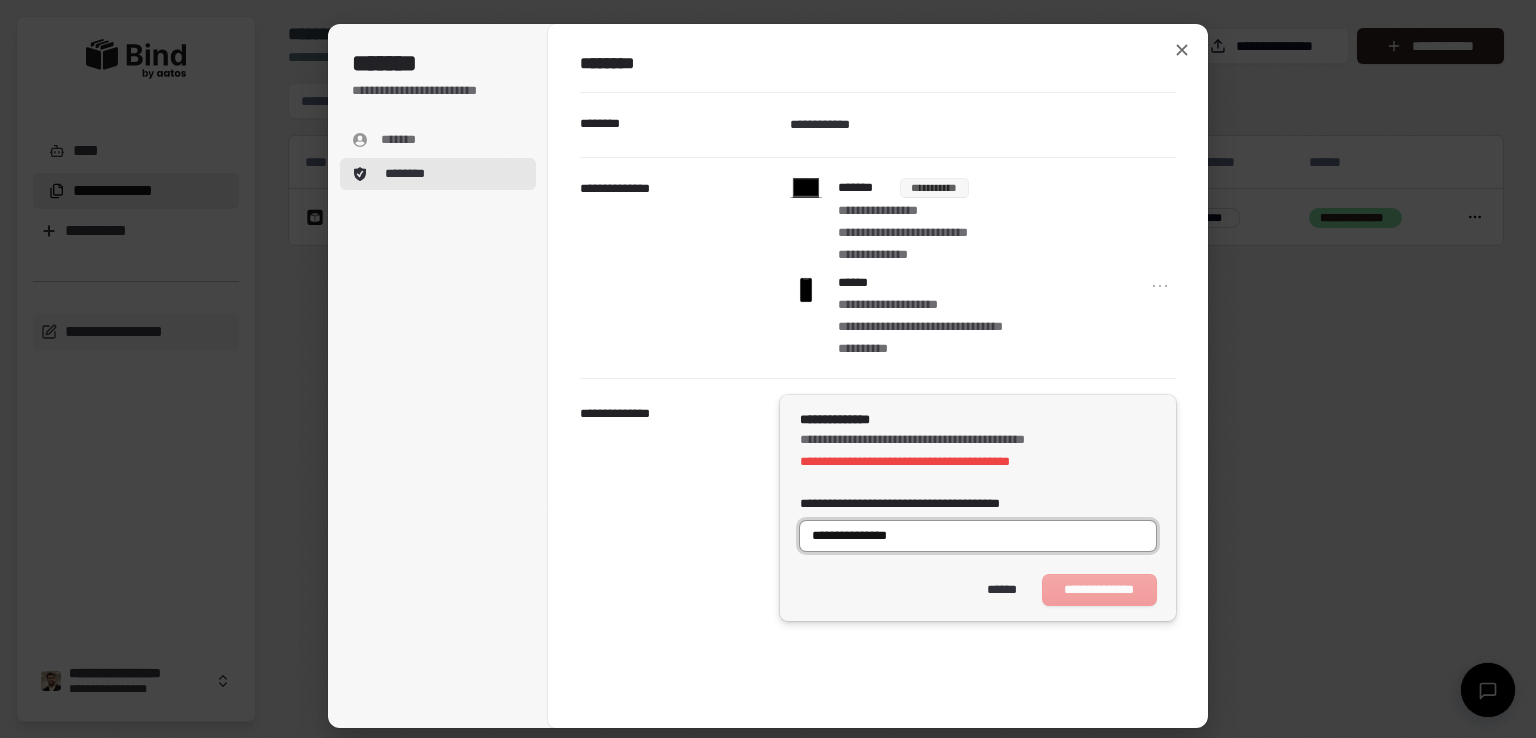 click on "**********" at bounding box center [978, 536] 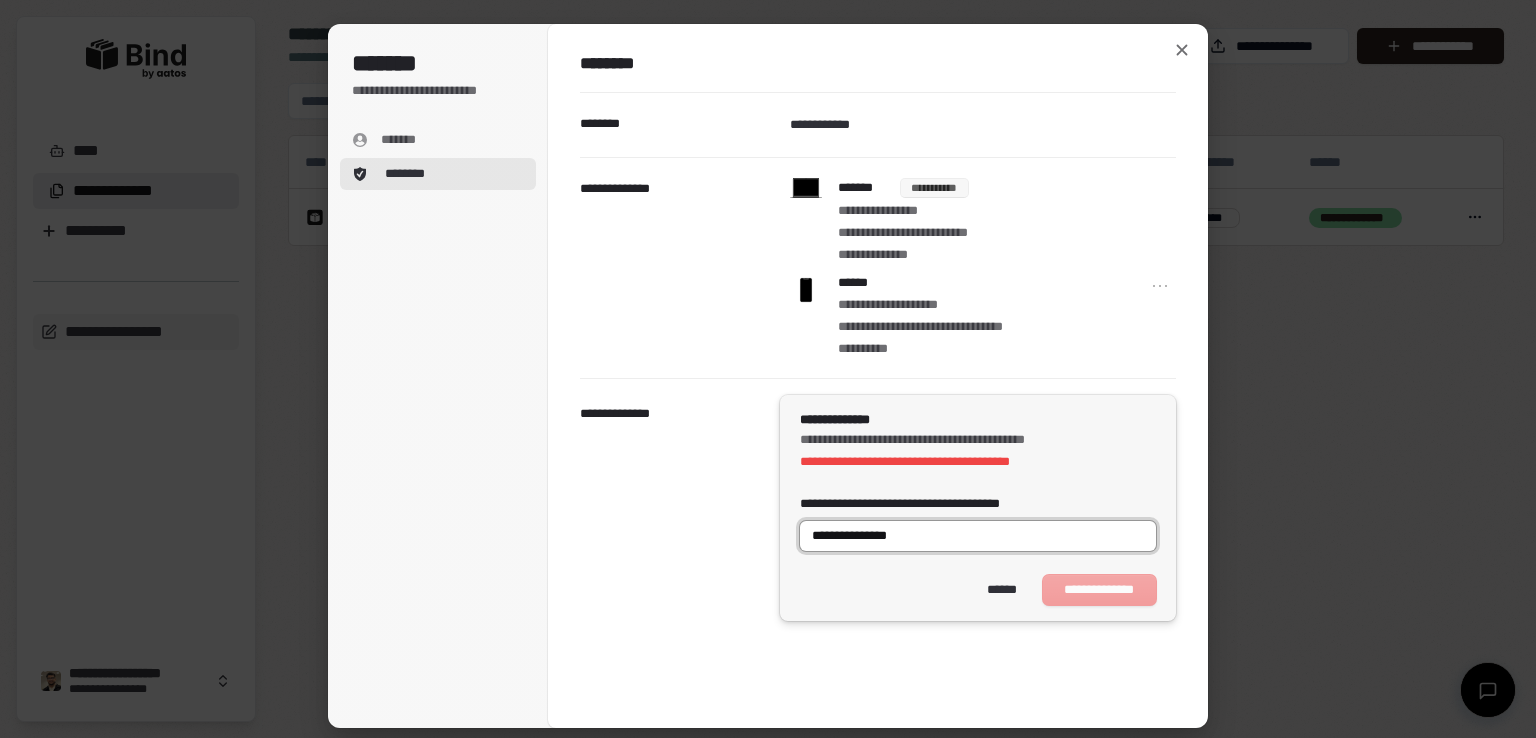 click on "**********" at bounding box center [978, 536] 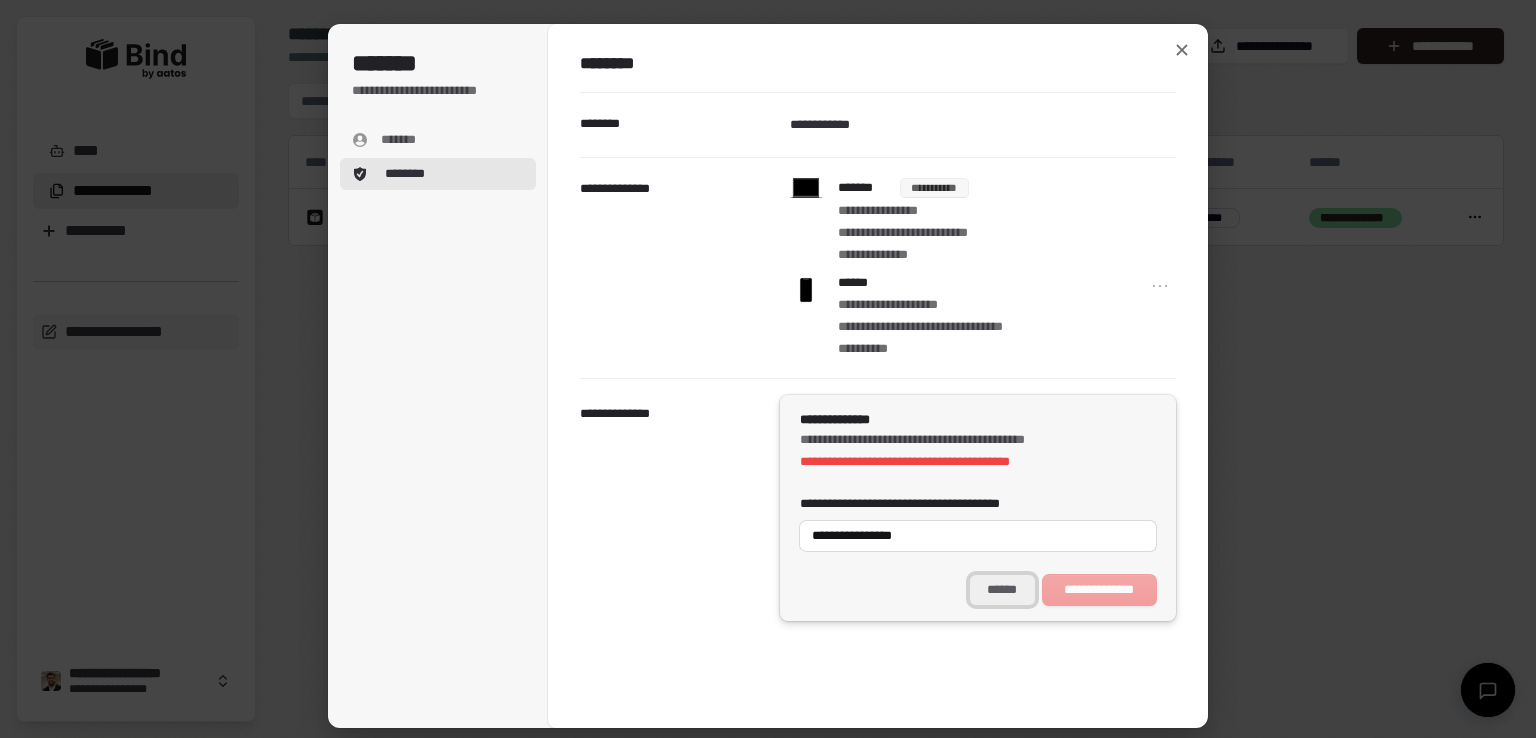 type on "**********" 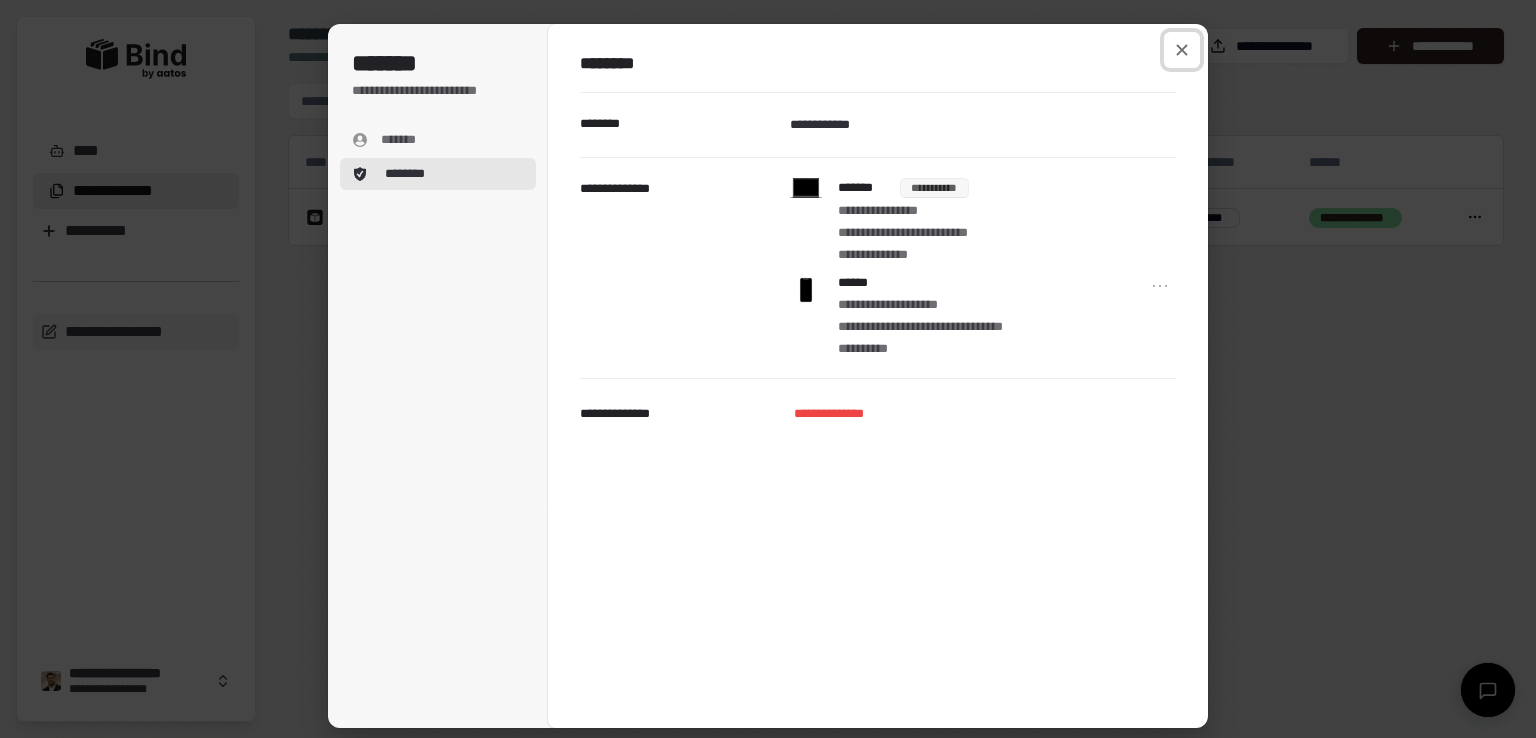 drag, startPoint x: 1179, startPoint y: 56, endPoint x: 719, endPoint y: 470, distance: 618.8667 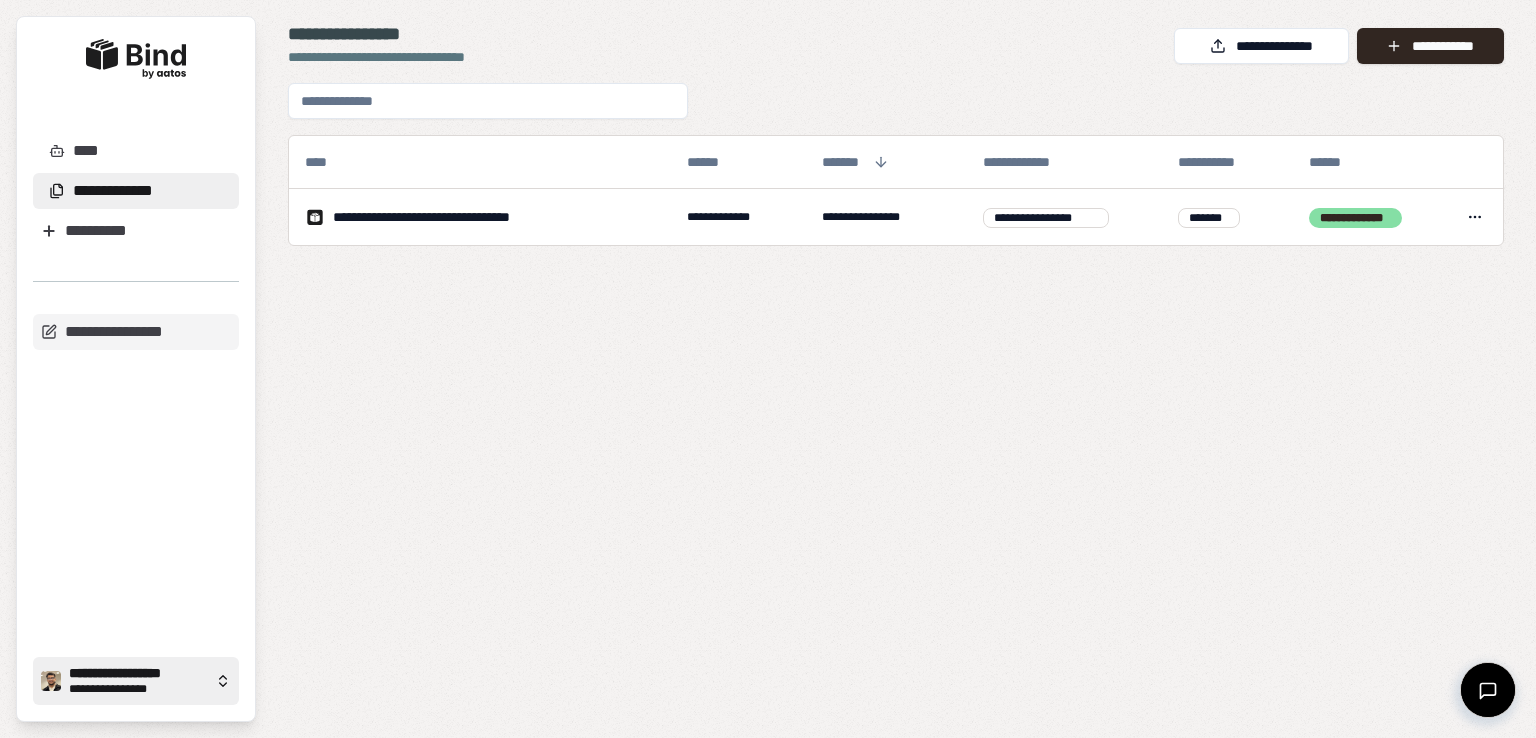 click on "**********" at bounding box center [138, 689] 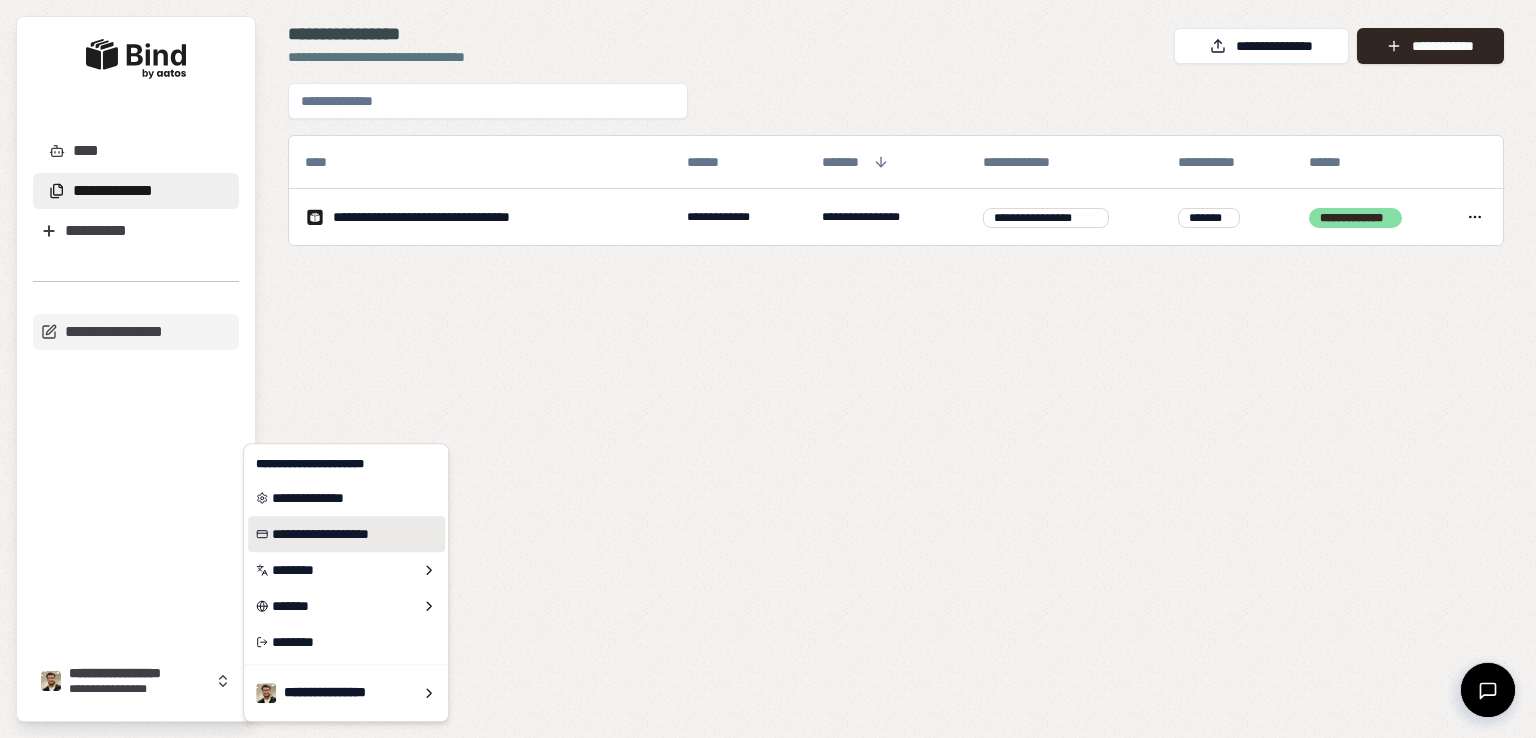 click on "**********" at bounding box center (346, 534) 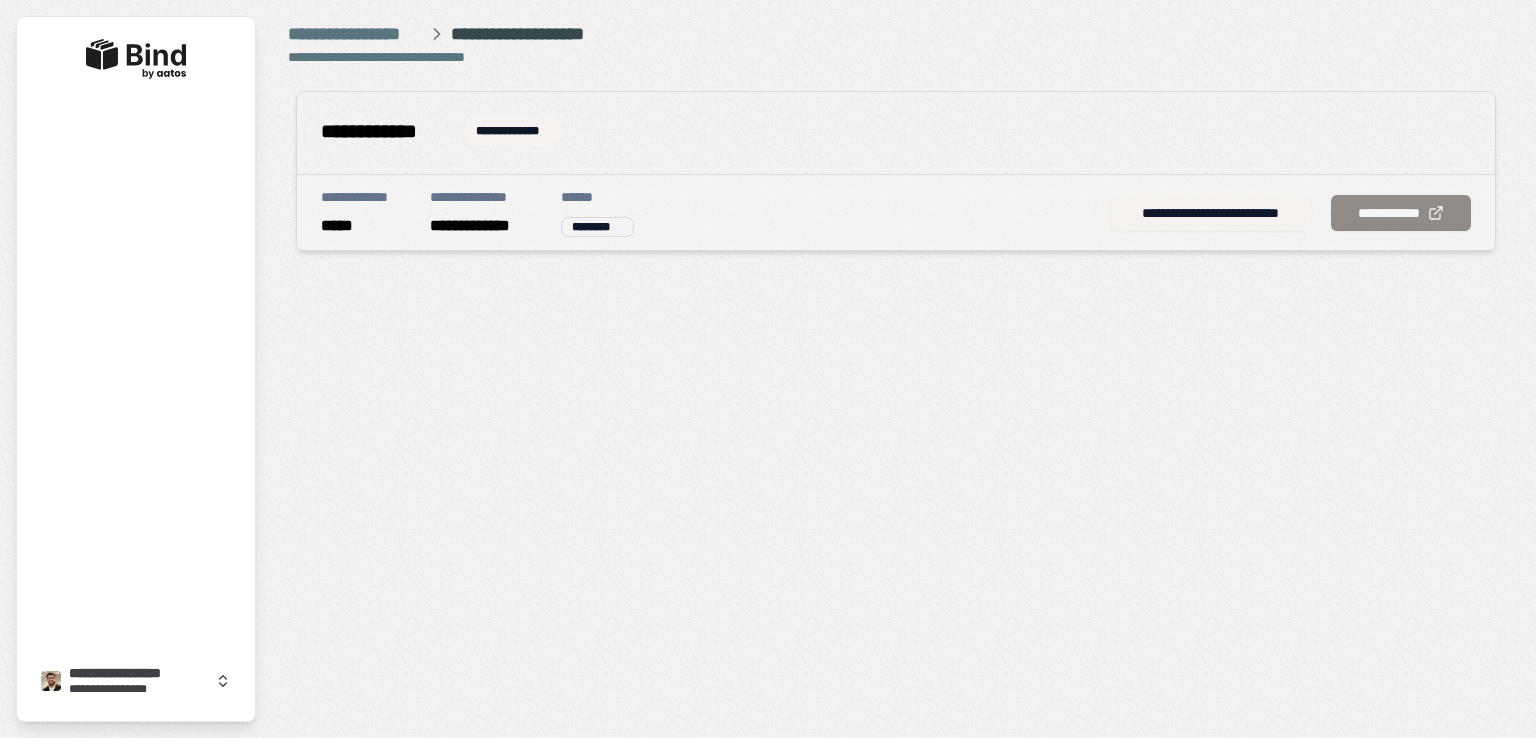 click on "**********" at bounding box center (1210, 213) 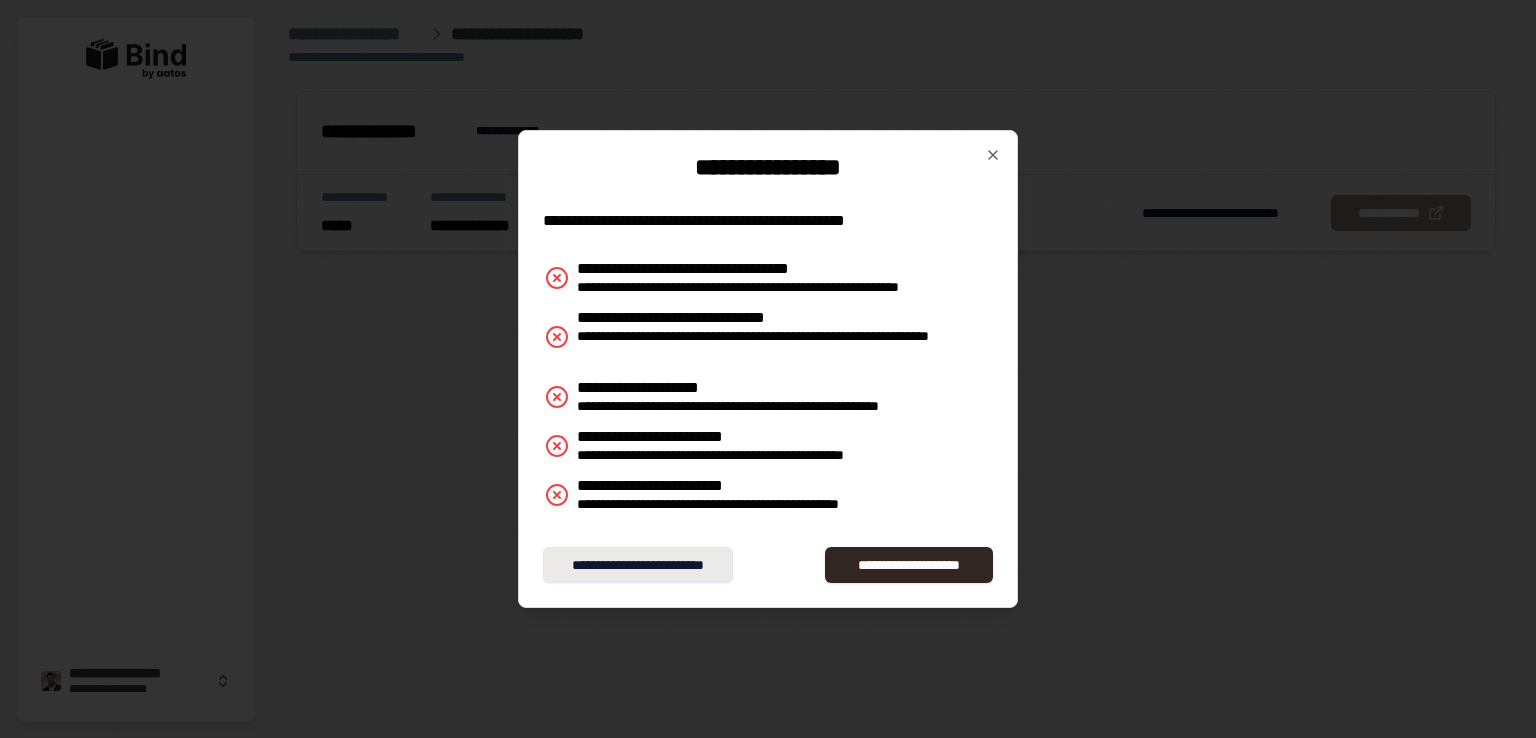 click on "**********" at bounding box center [638, 565] 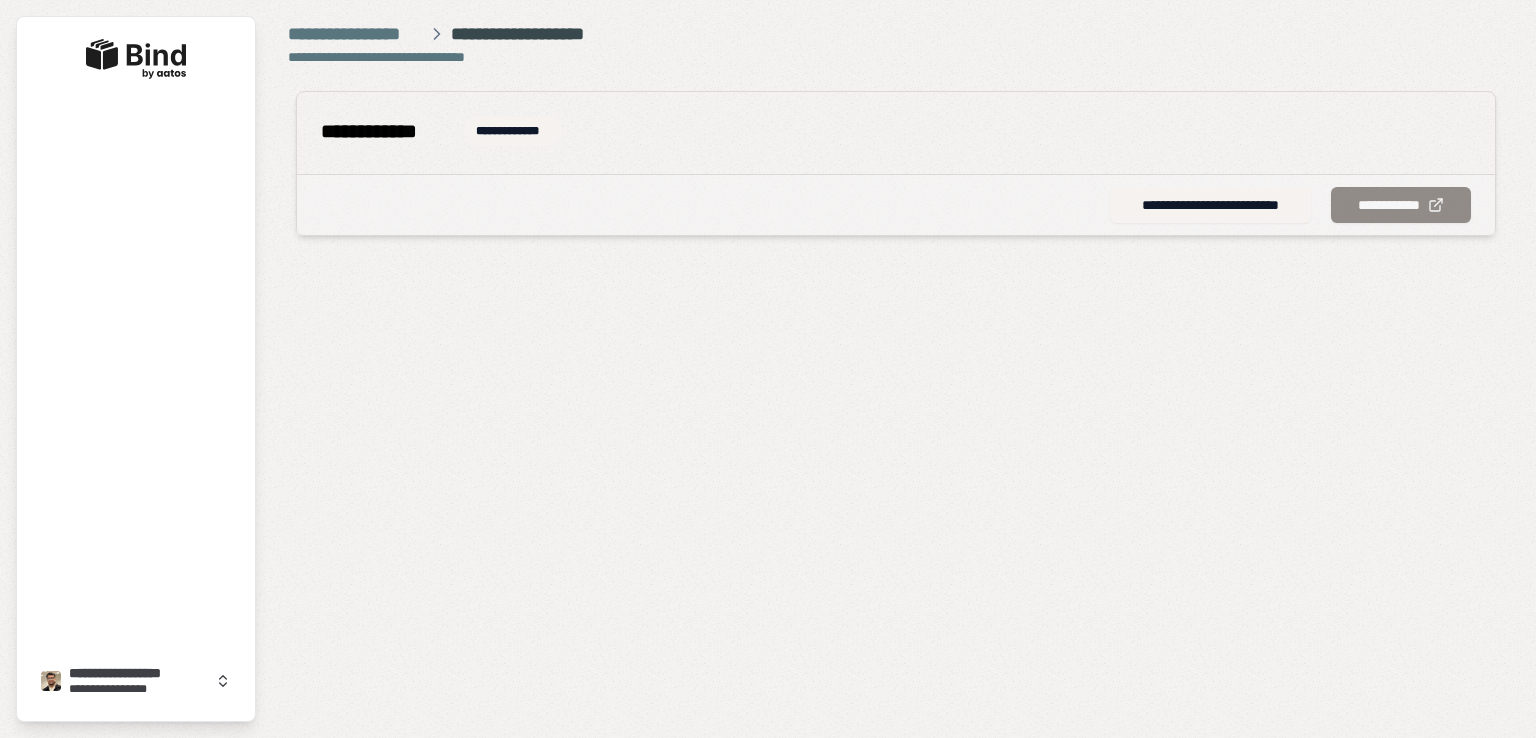 scroll, scrollTop: 0, scrollLeft: 0, axis: both 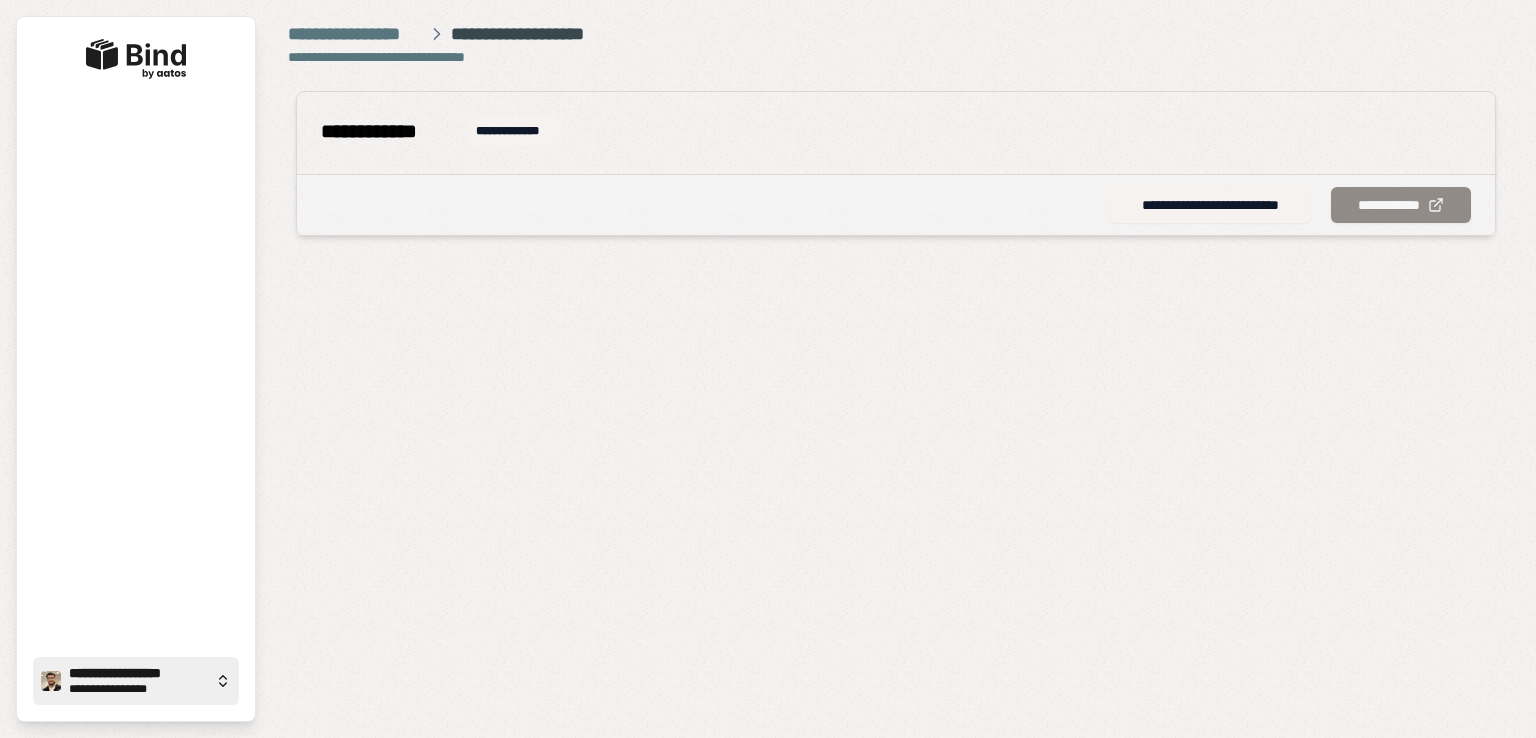 click 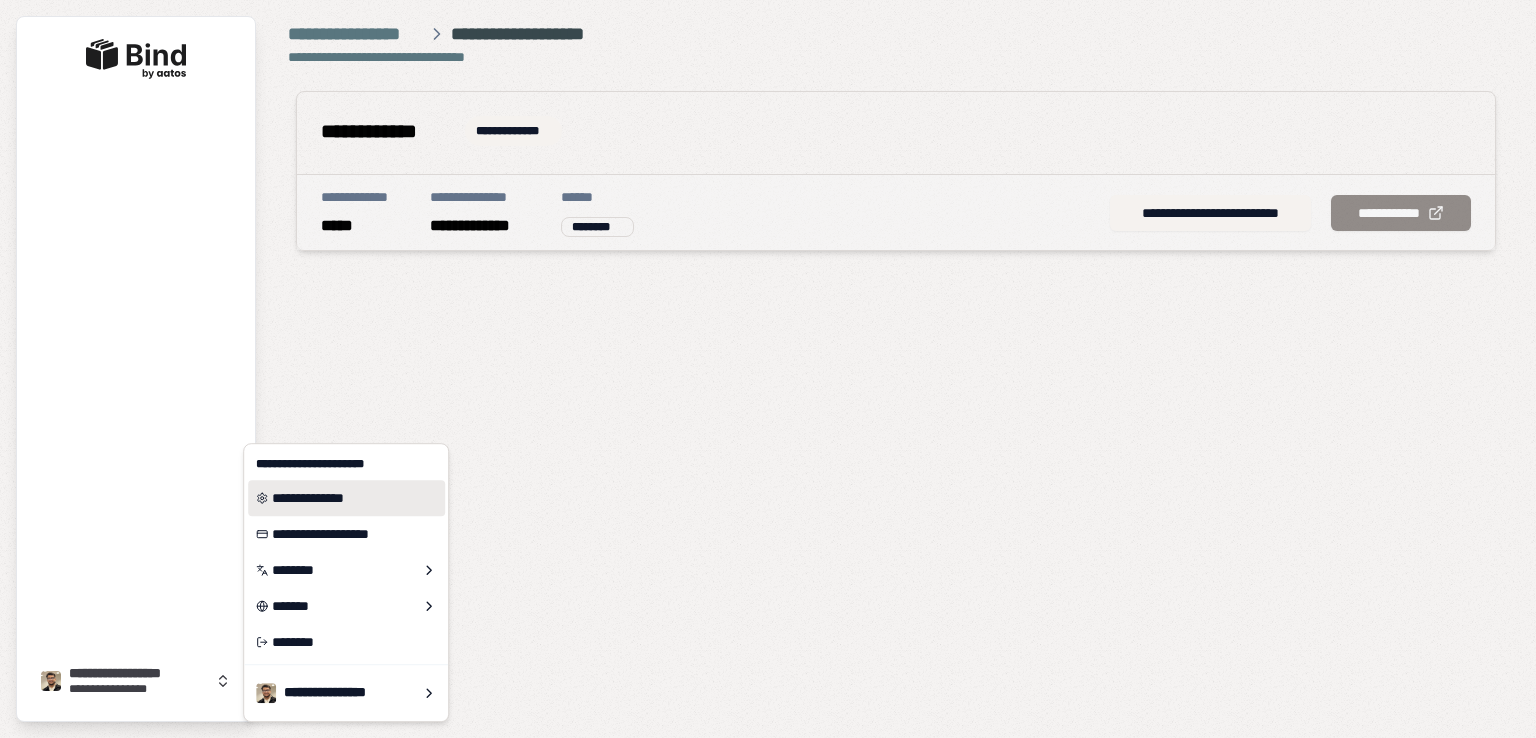 click on "**********" at bounding box center [346, 498] 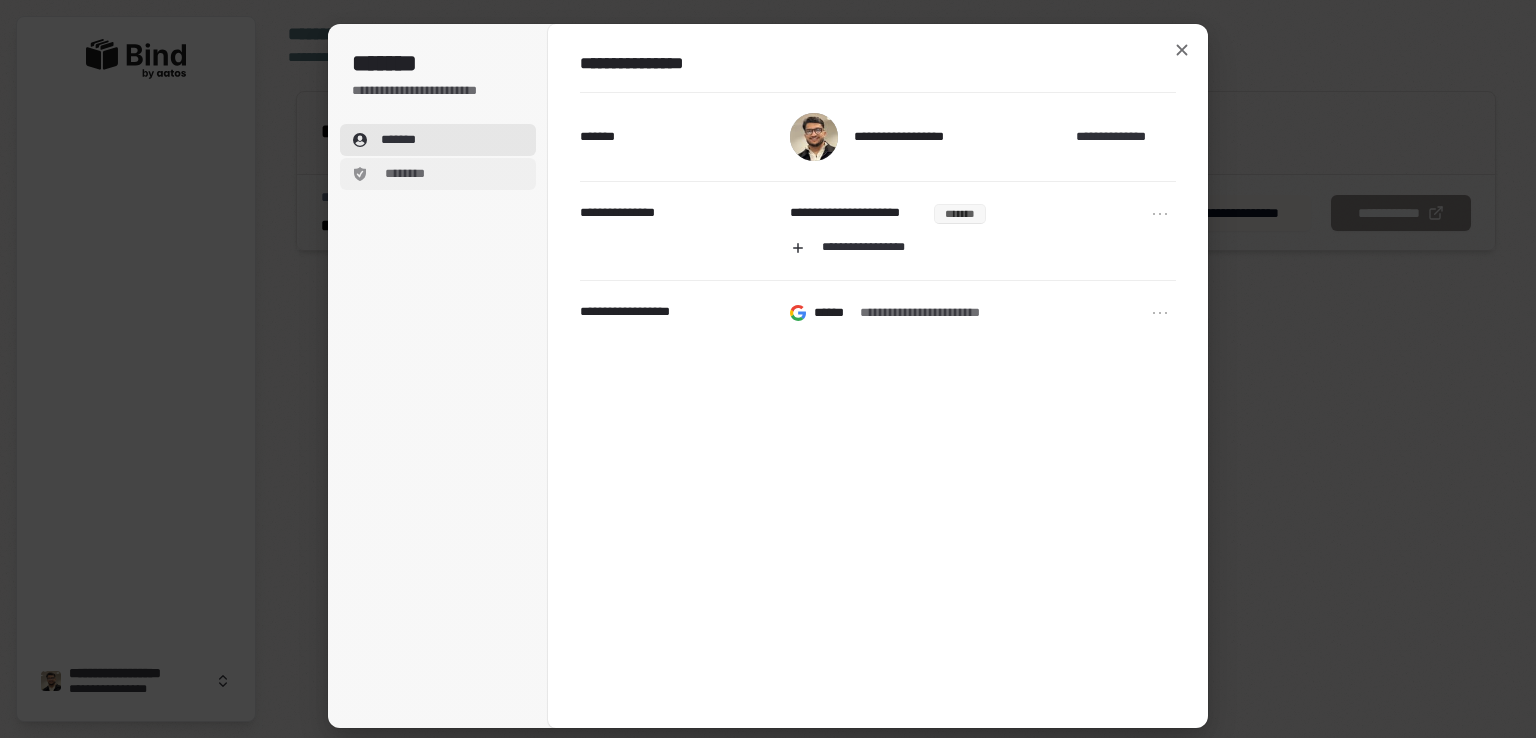 click on "********" at bounding box center [438, 174] 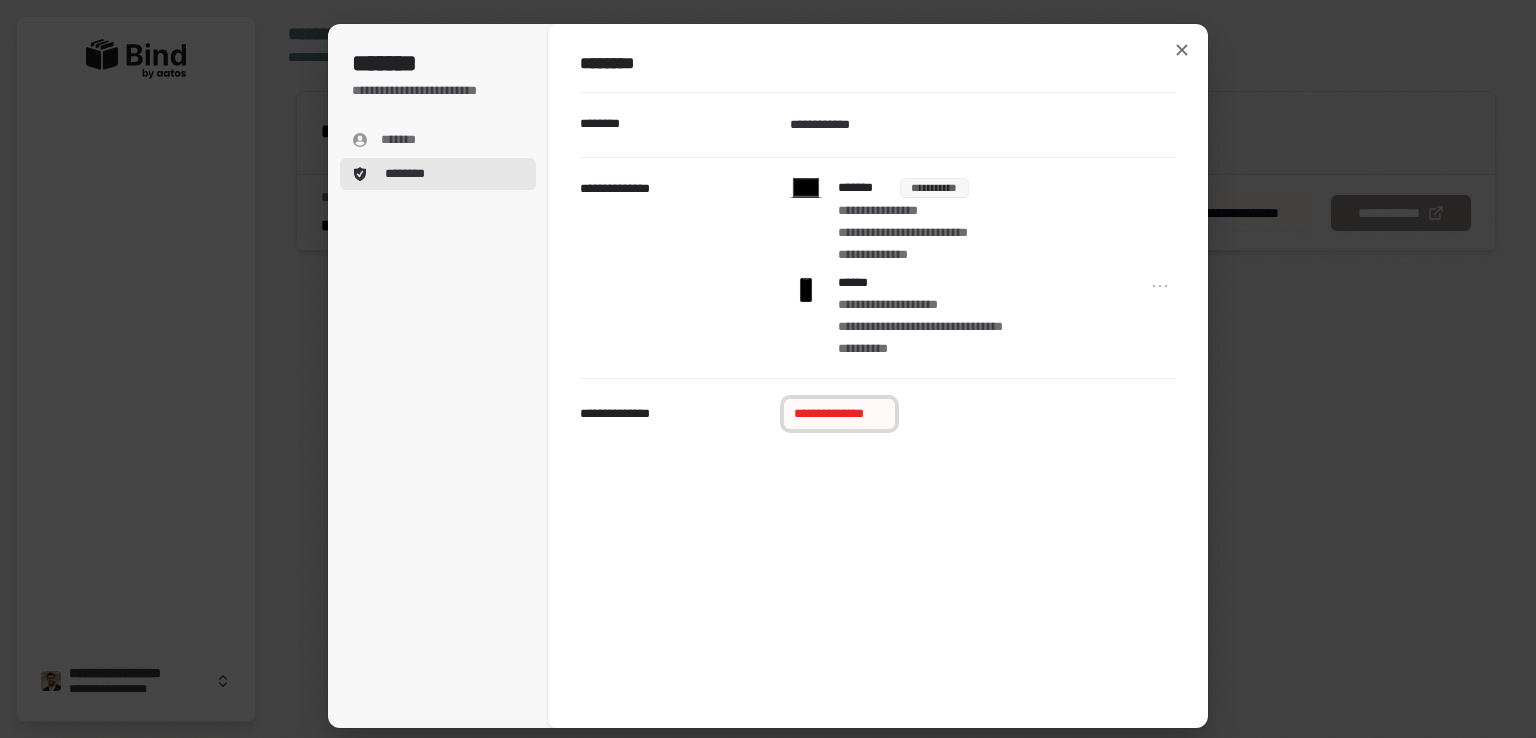 click on "**********" at bounding box center (839, 414) 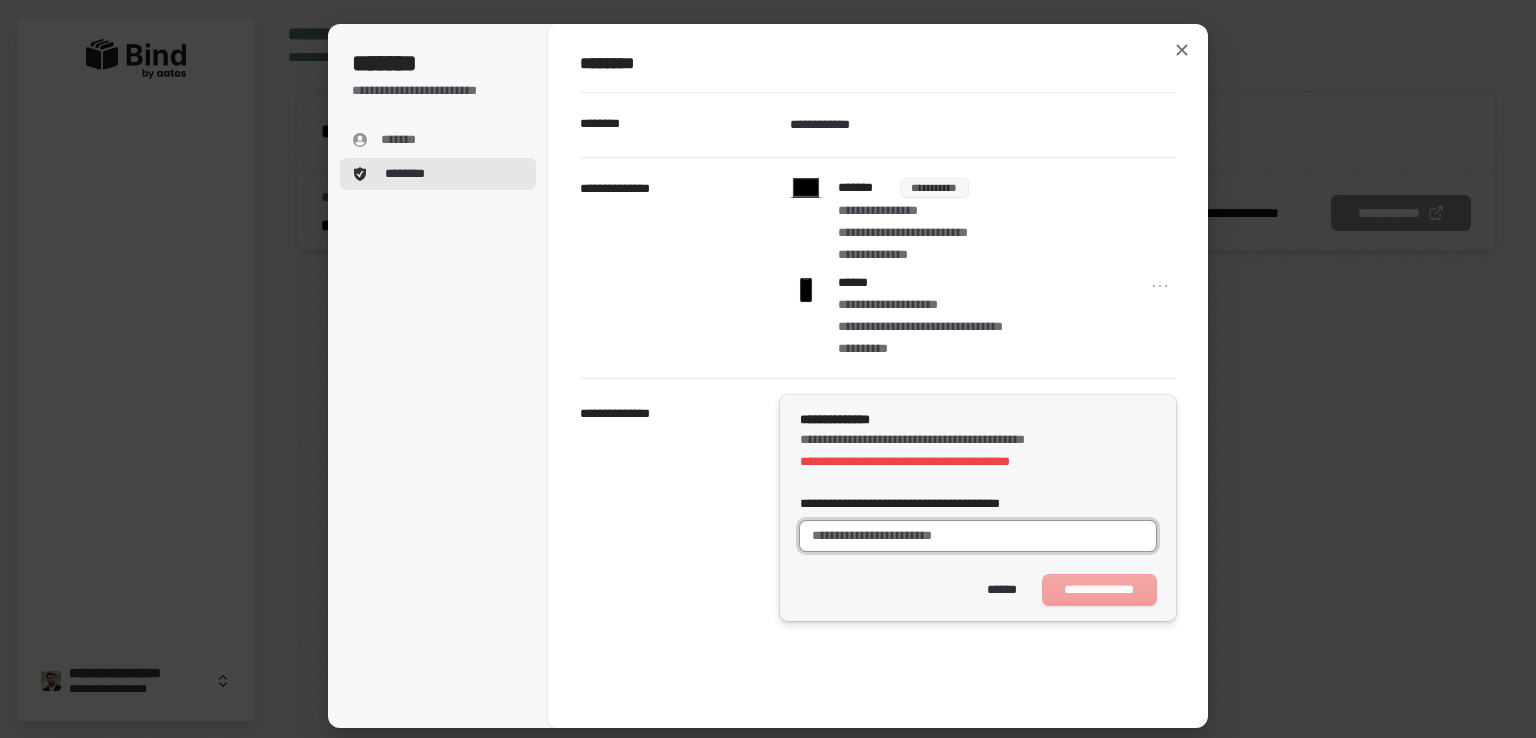 click on "**********" at bounding box center (978, 536) 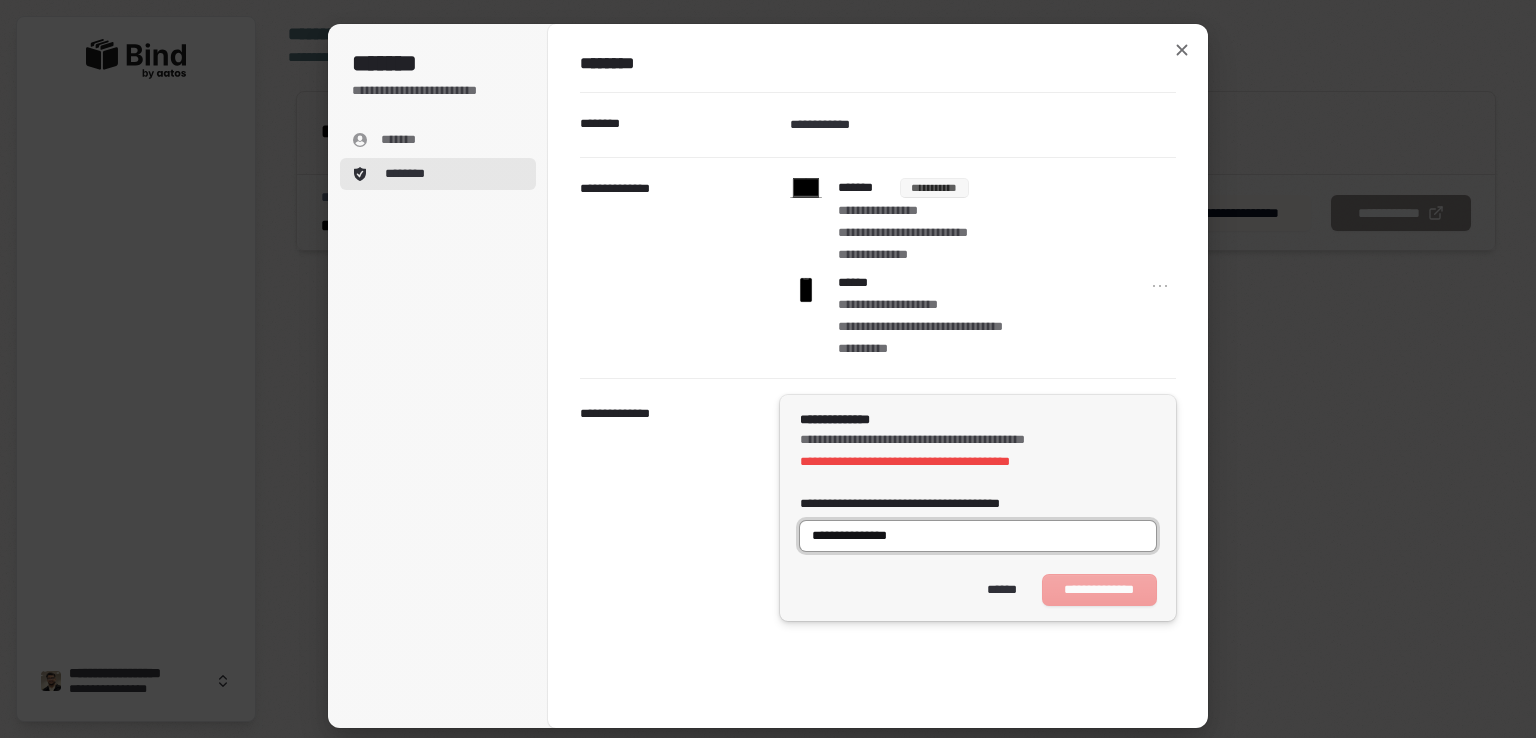 click on "**********" at bounding box center (978, 536) 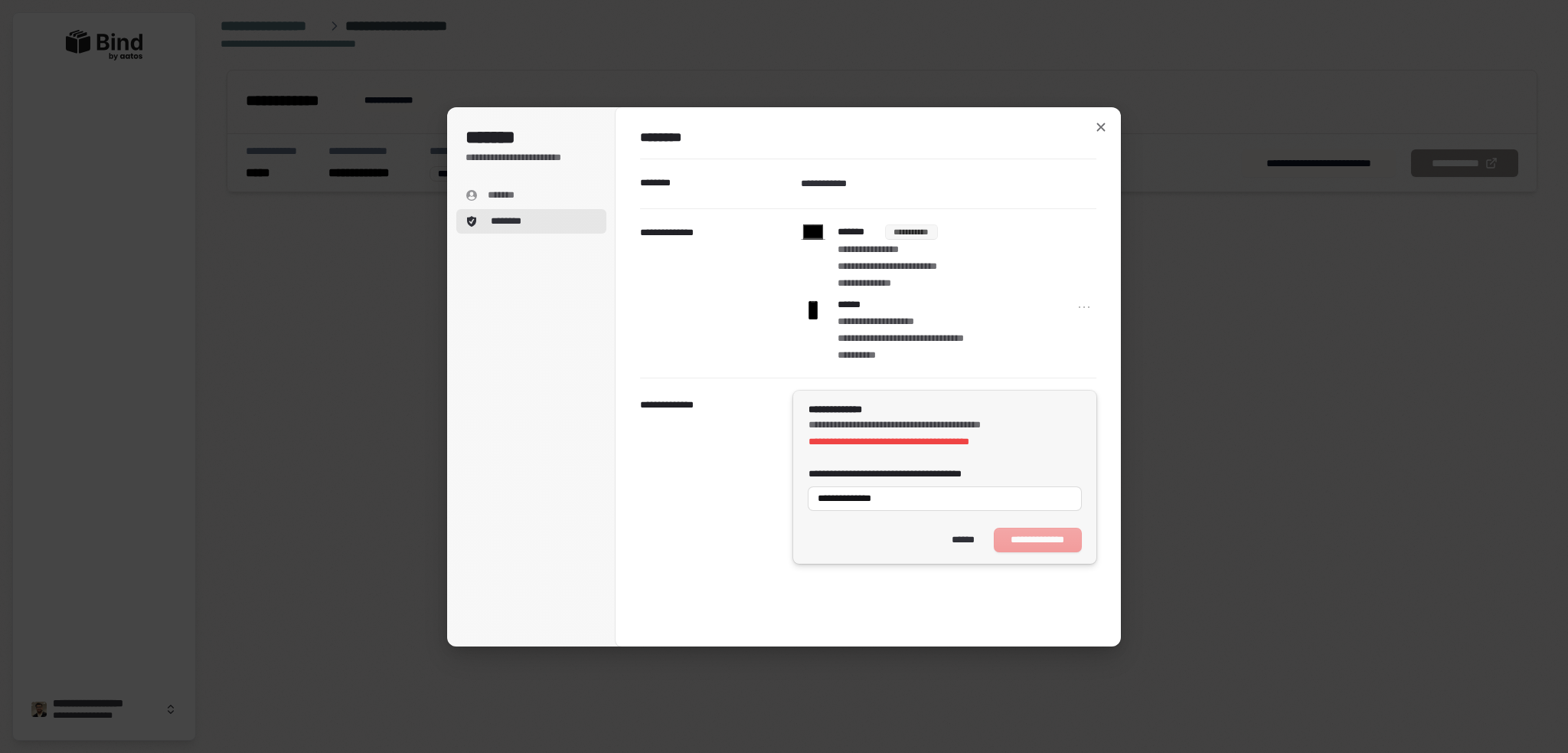 drag, startPoint x: 1138, startPoint y: 0, endPoint x: 961, endPoint y: 441, distance: 475.1947 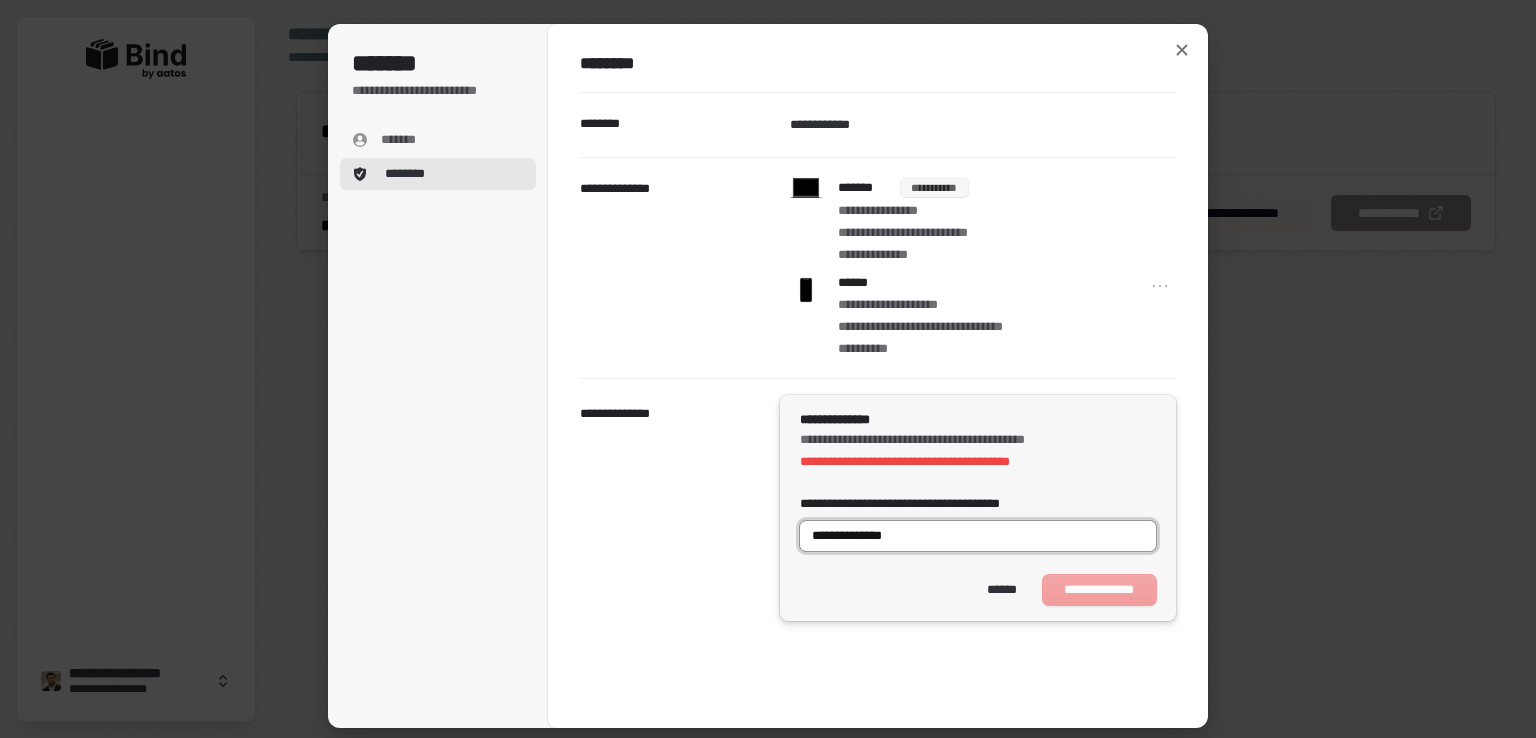 drag, startPoint x: 872, startPoint y: 8, endPoint x: 992, endPoint y: 533, distance: 538.5397 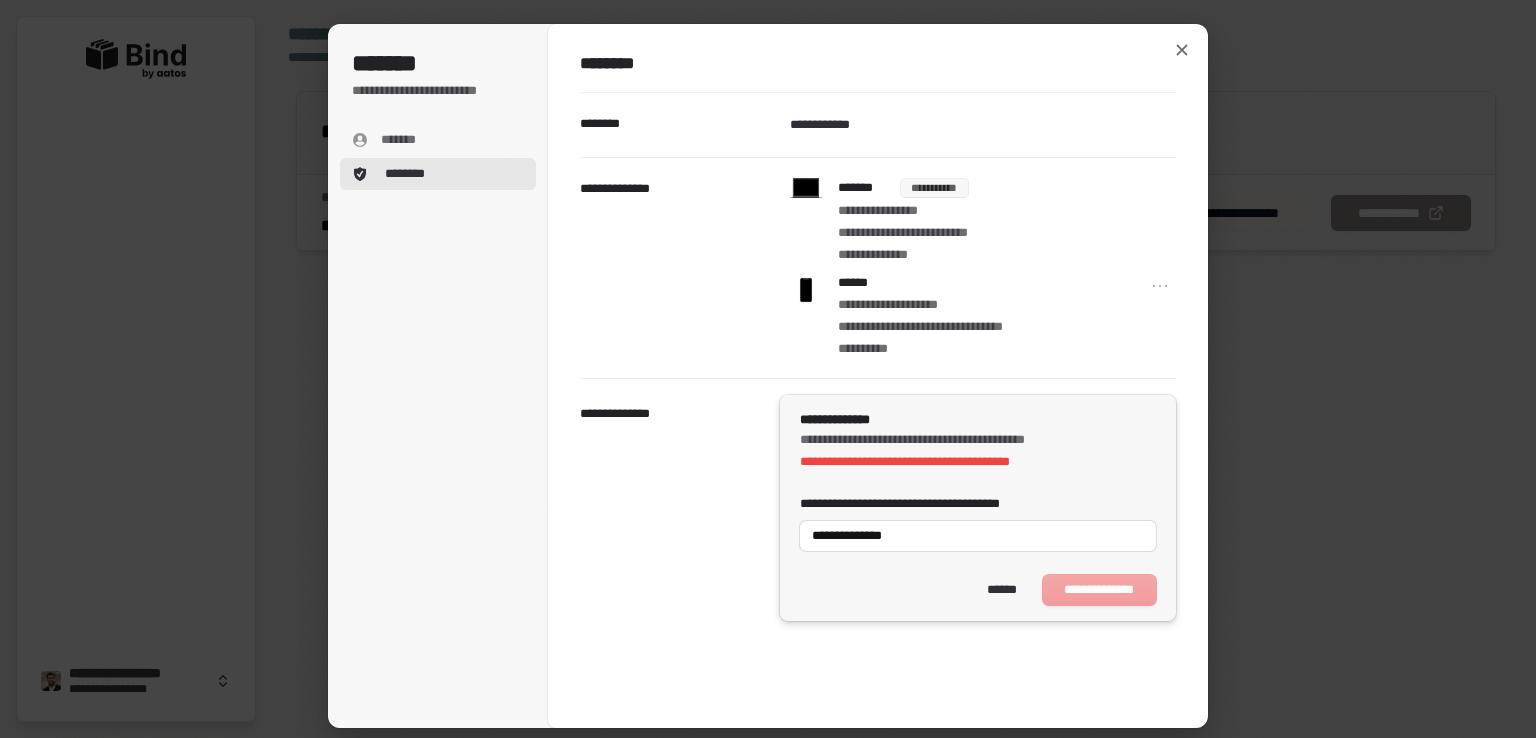 click on "[FIRST] [LAST]" at bounding box center (978, 590) 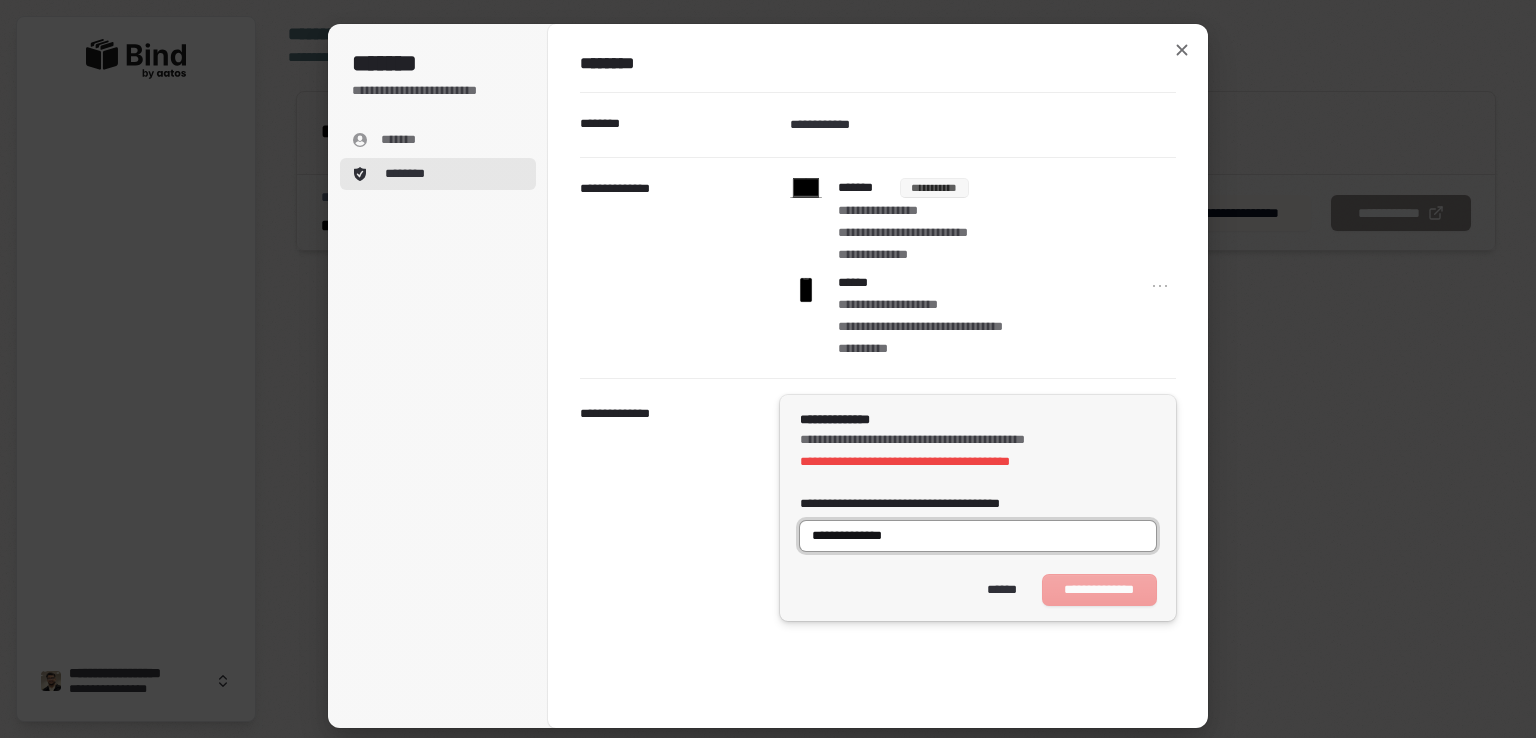 drag, startPoint x: 812, startPoint y: 533, endPoint x: 848, endPoint y: 548, distance: 39 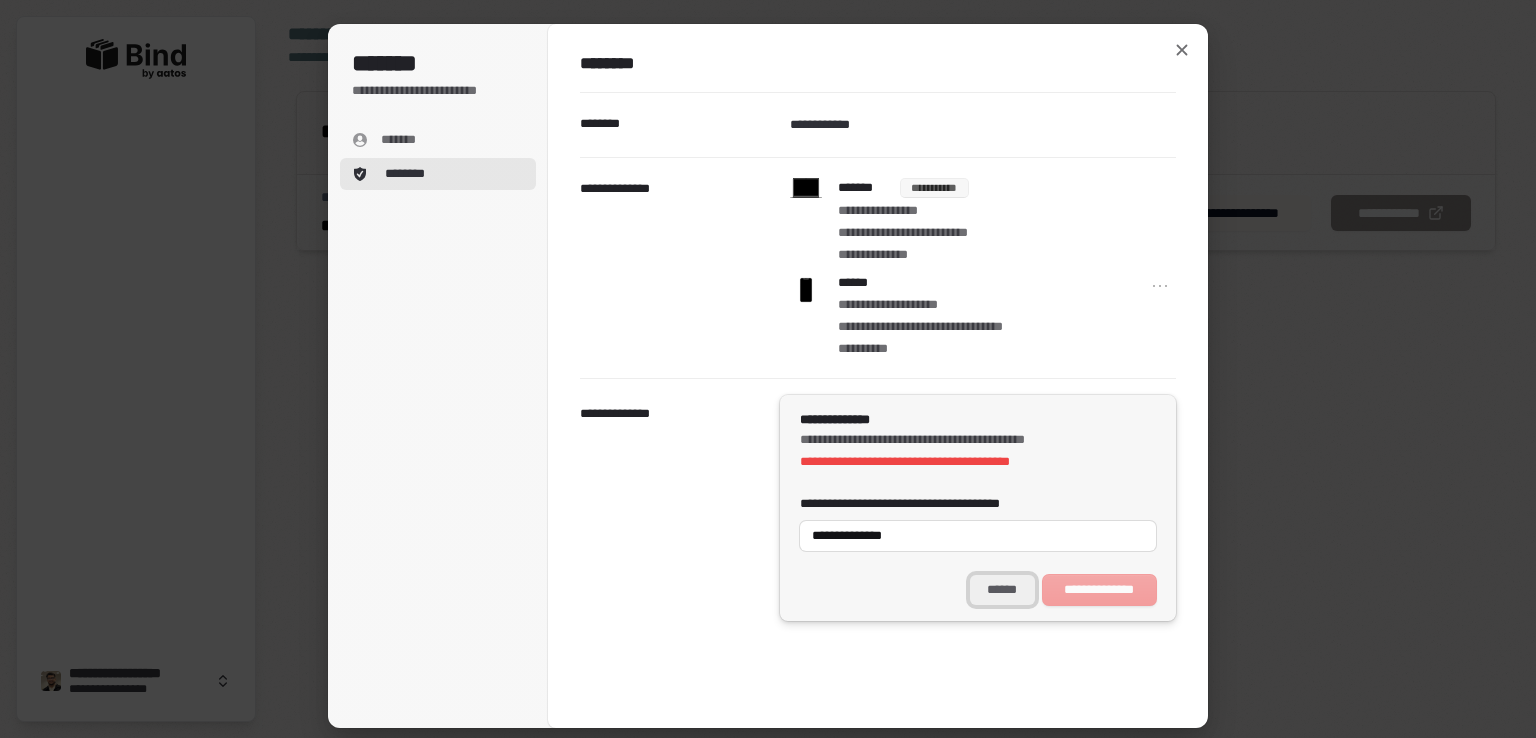 type on "**********" 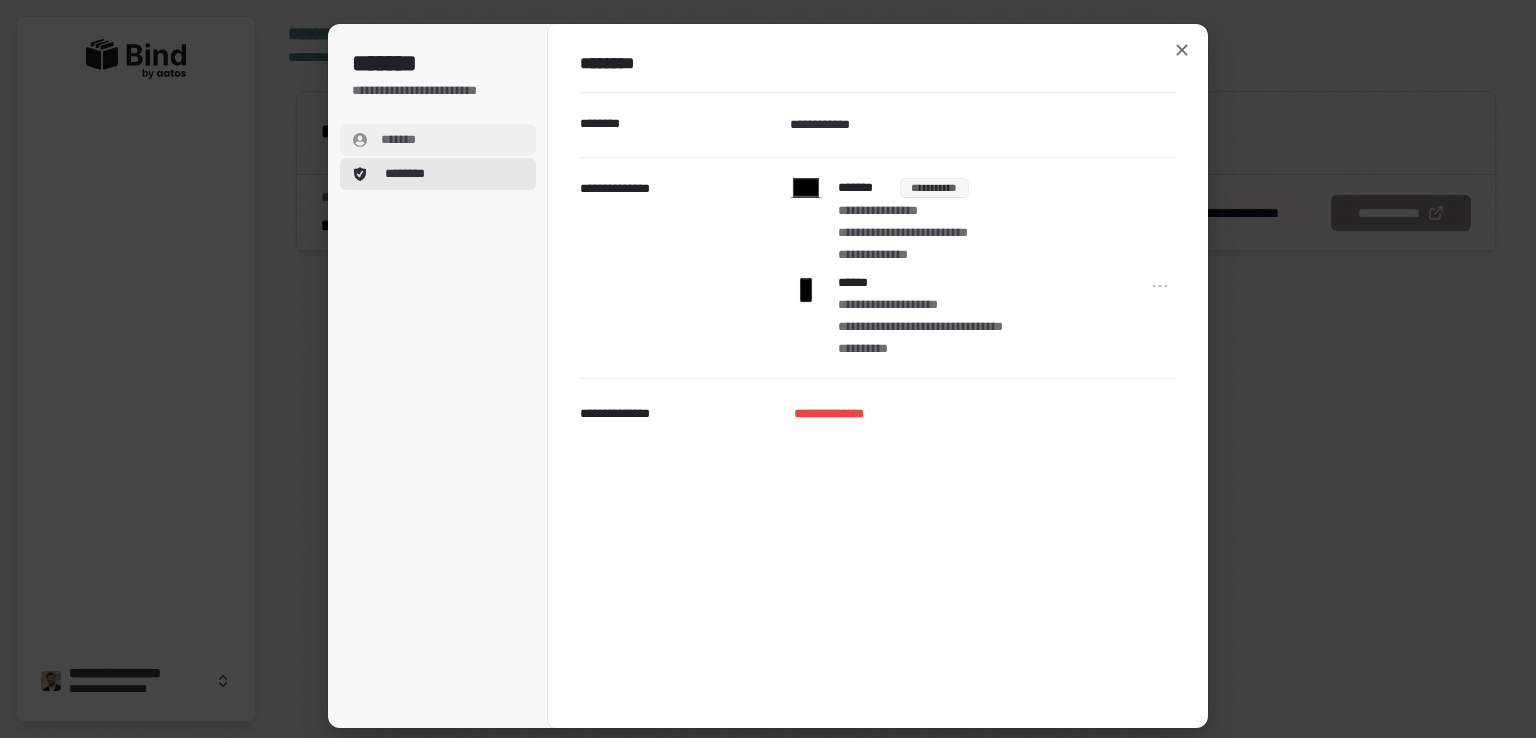 click on "*******" at bounding box center [399, 140] 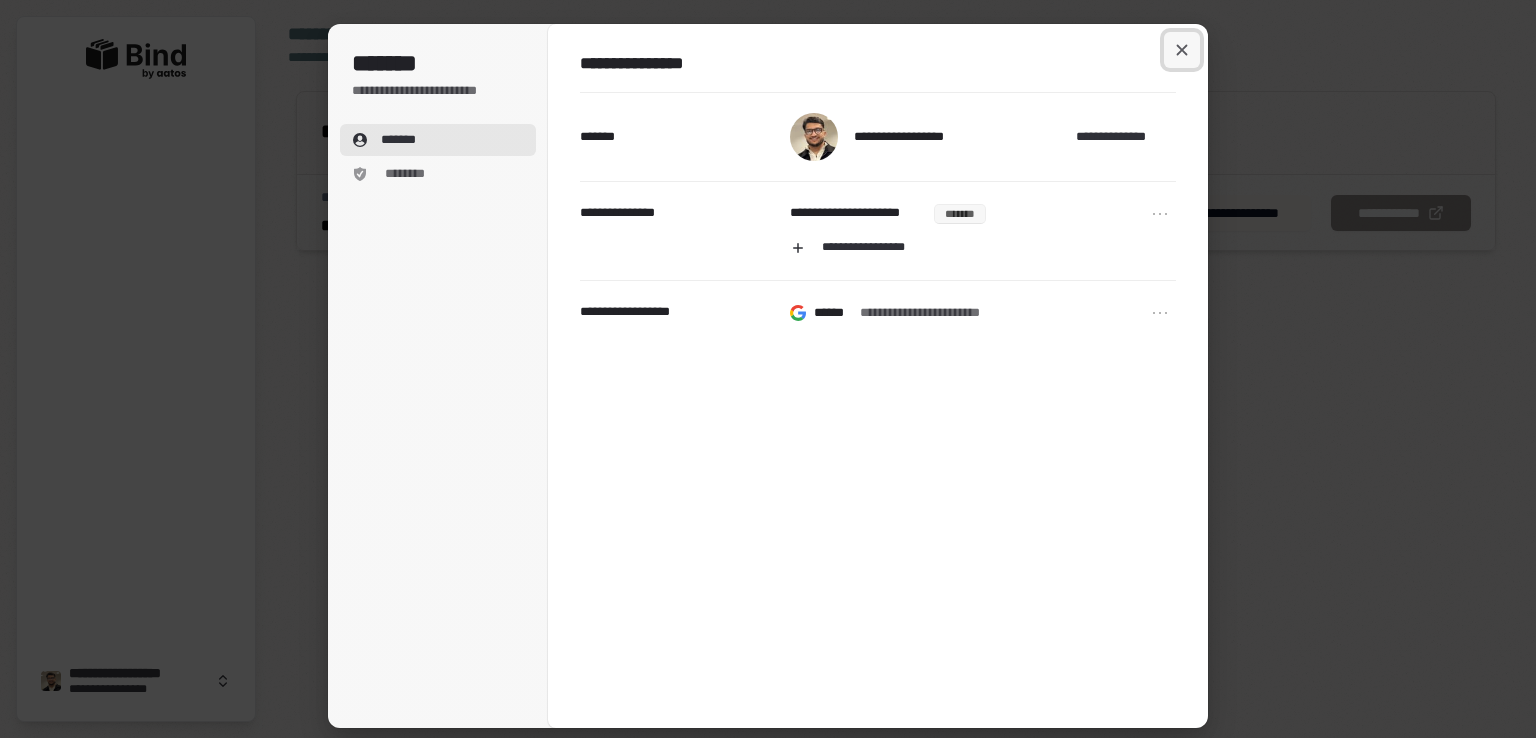 click 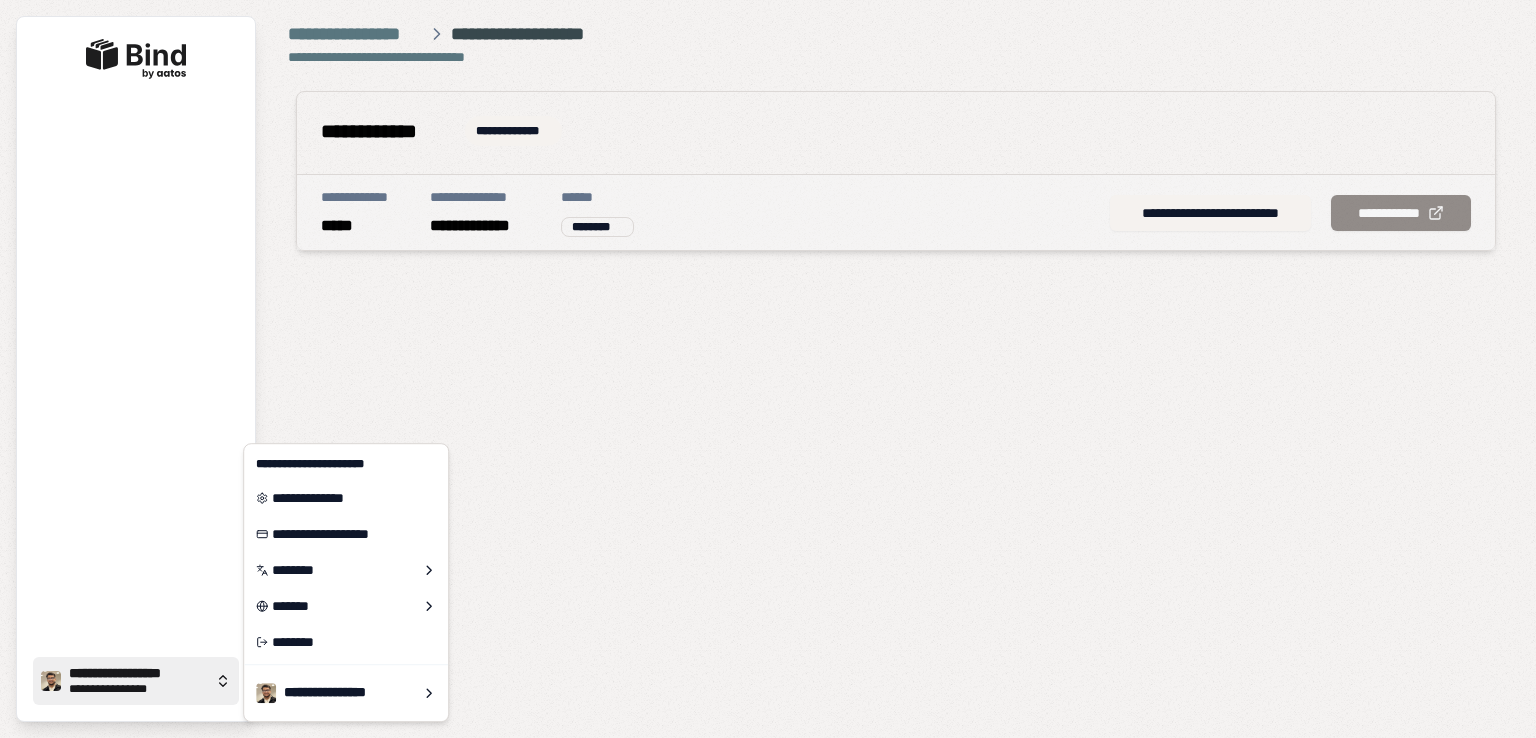 click 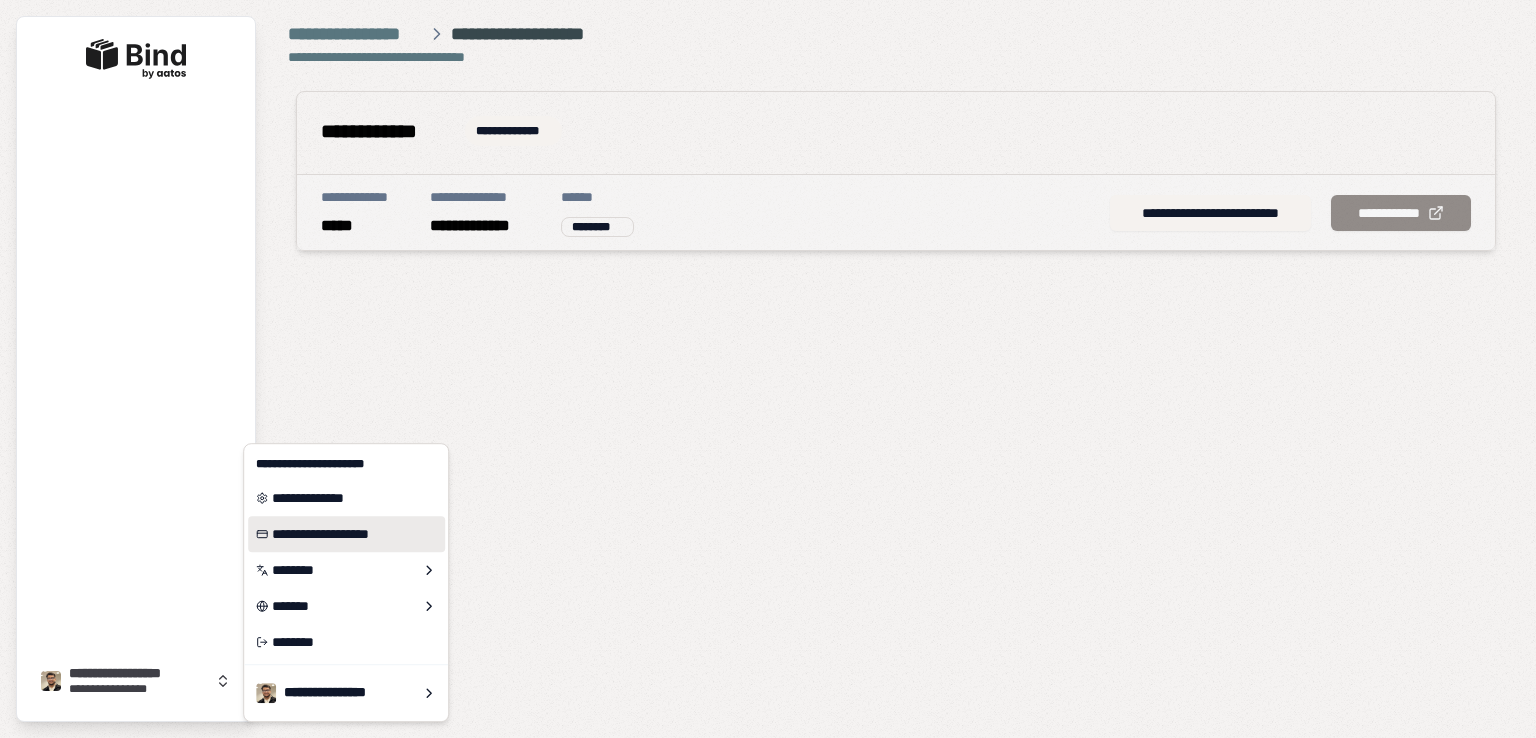 click on "**********" at bounding box center (346, 534) 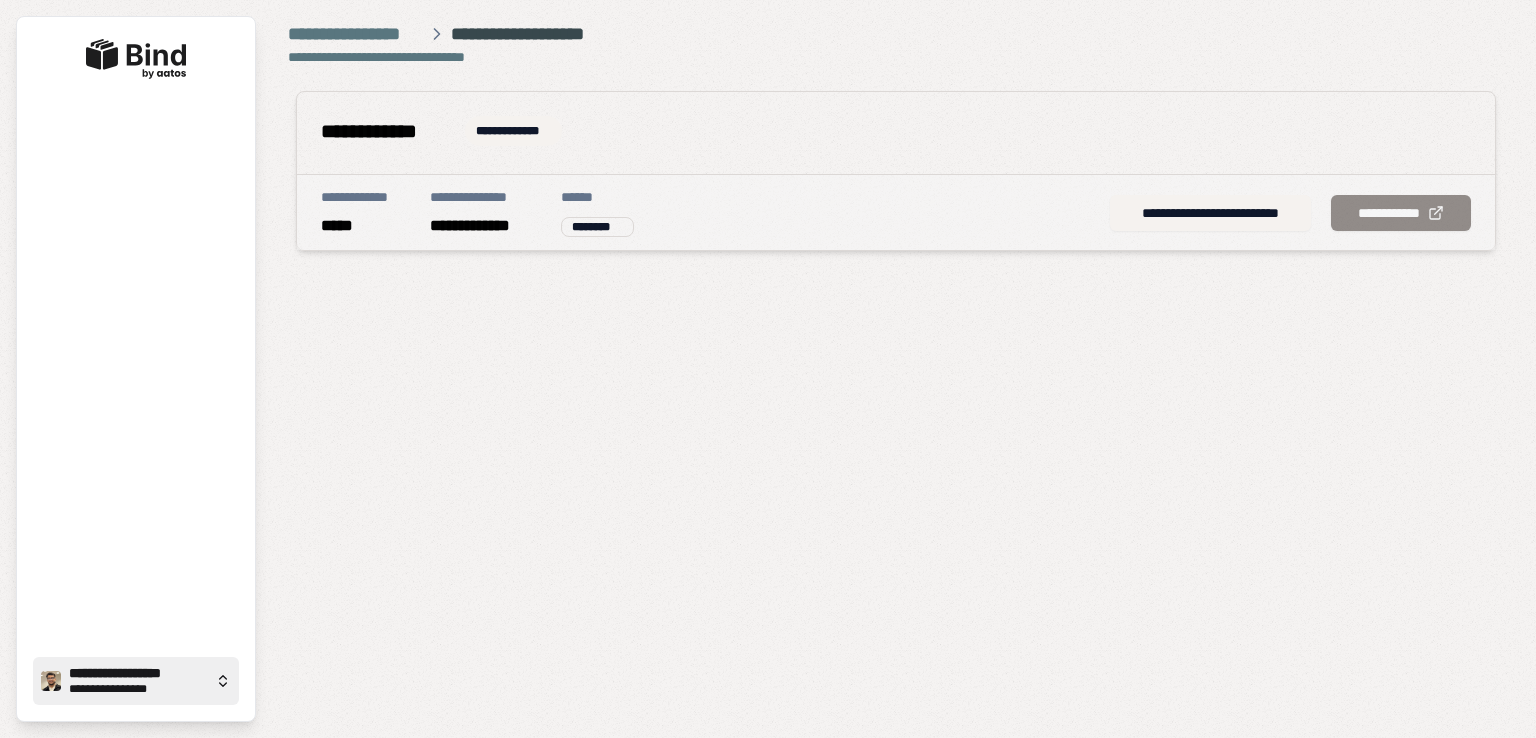 click 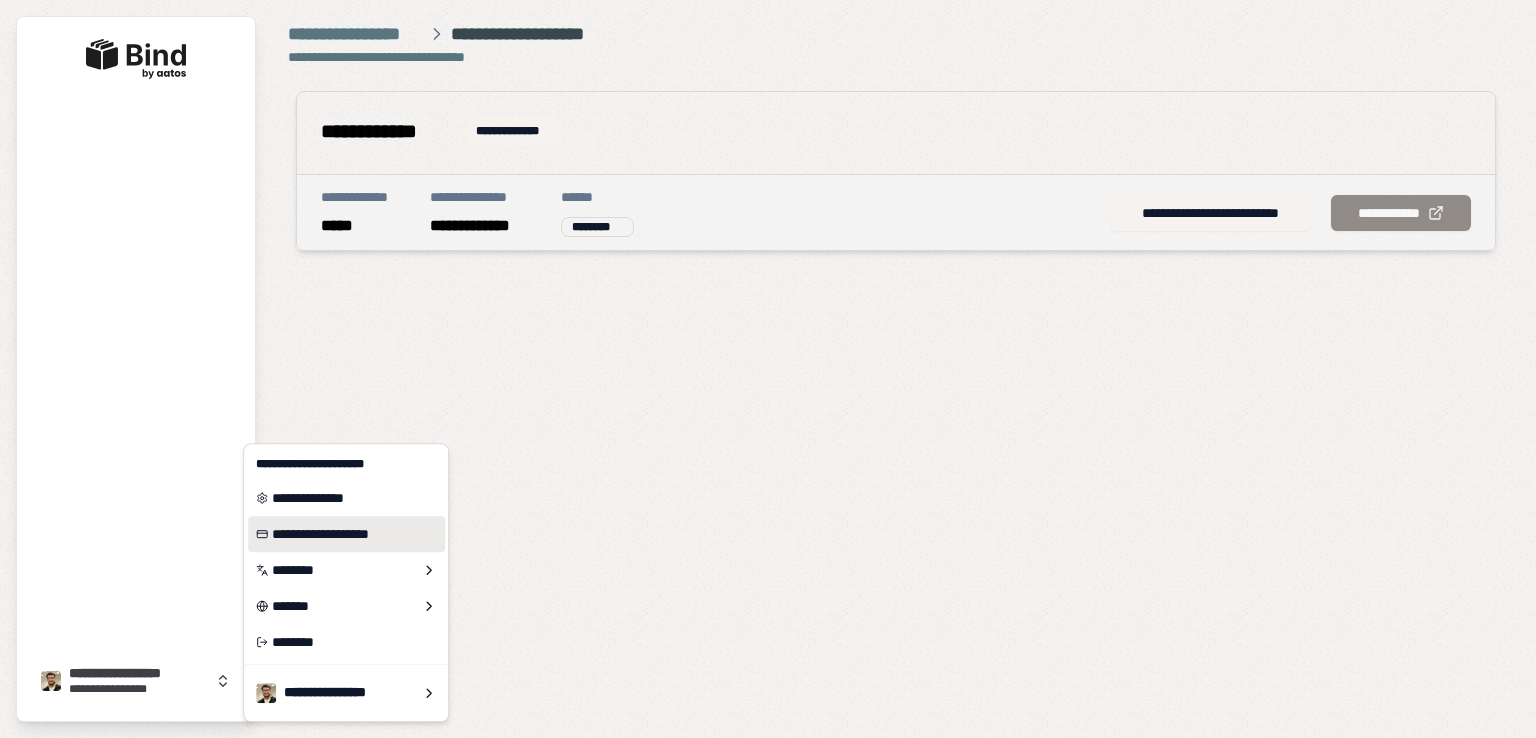click on "**********" at bounding box center [346, 534] 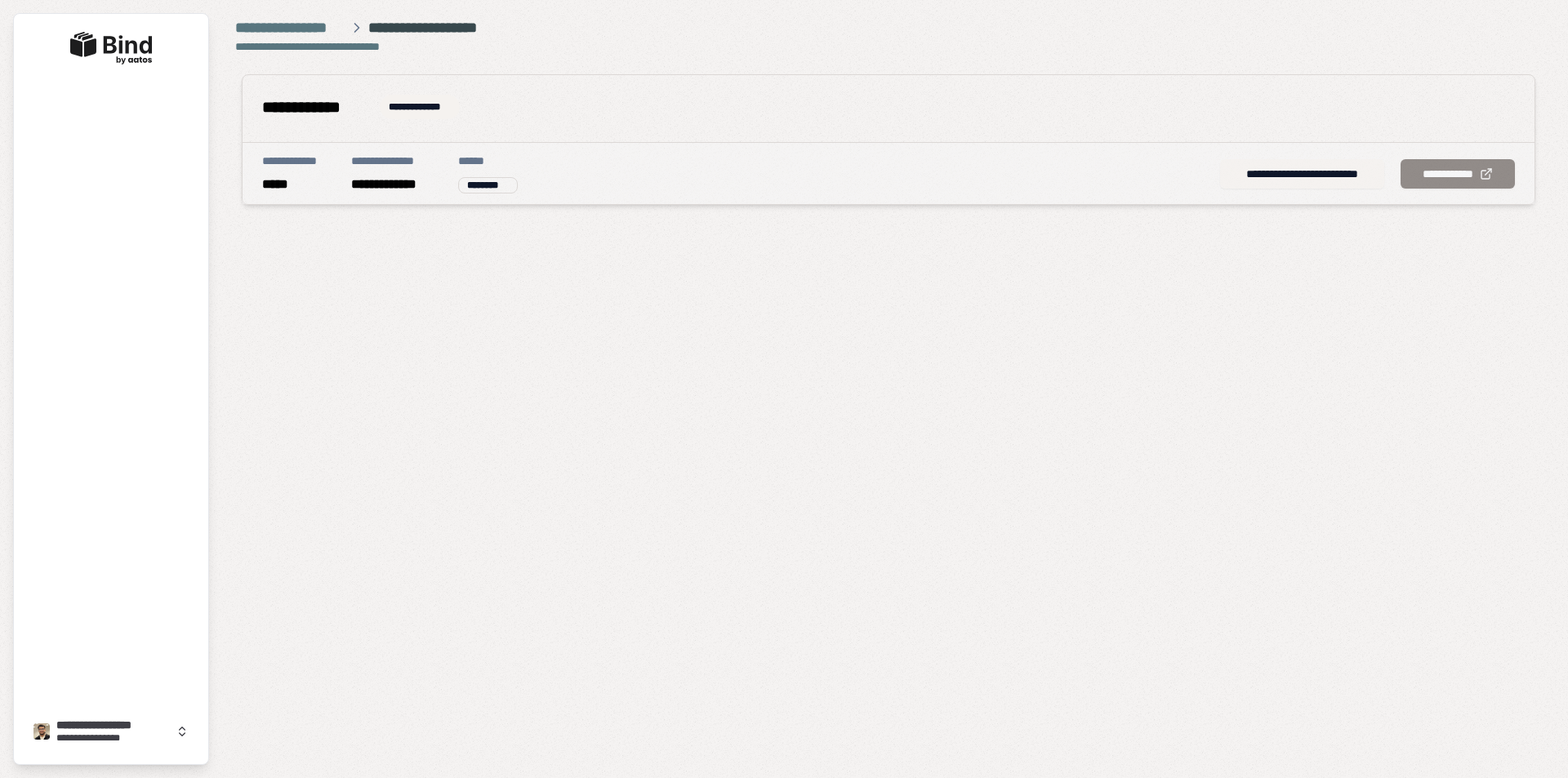 click on "**********" at bounding box center [1302, 174] 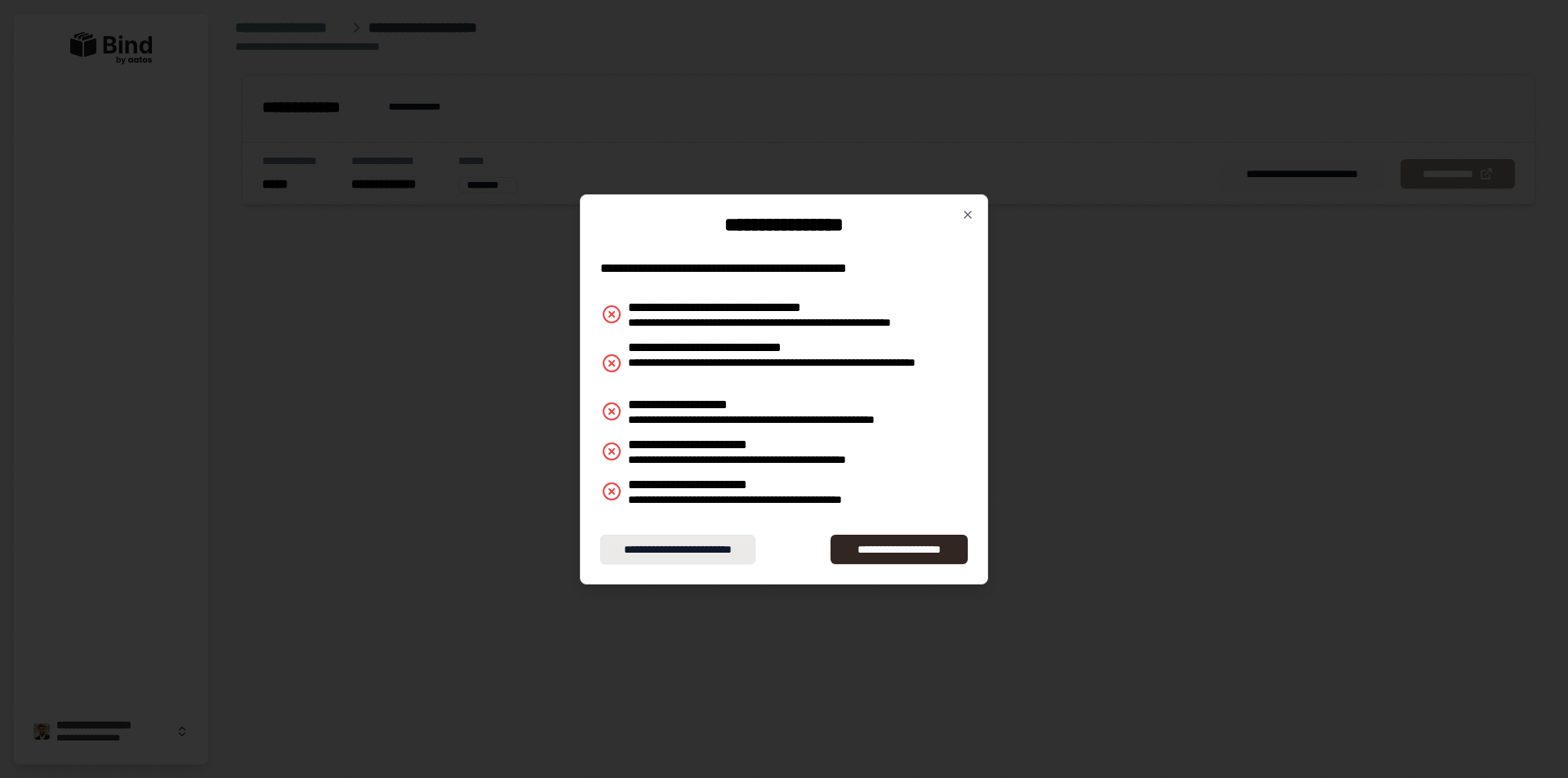 click on "**********" at bounding box center (678, 549) 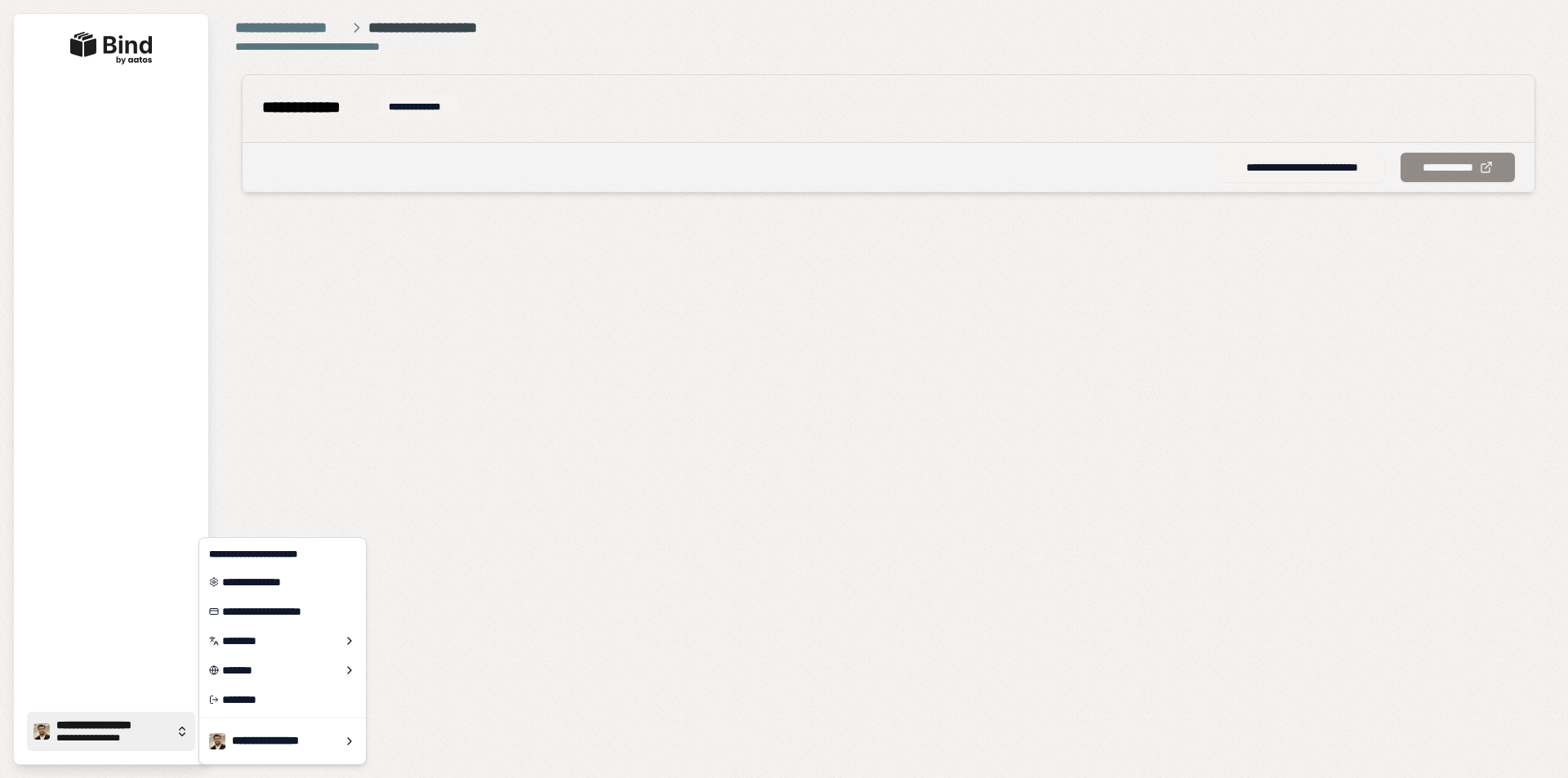scroll, scrollTop: 0, scrollLeft: 0, axis: both 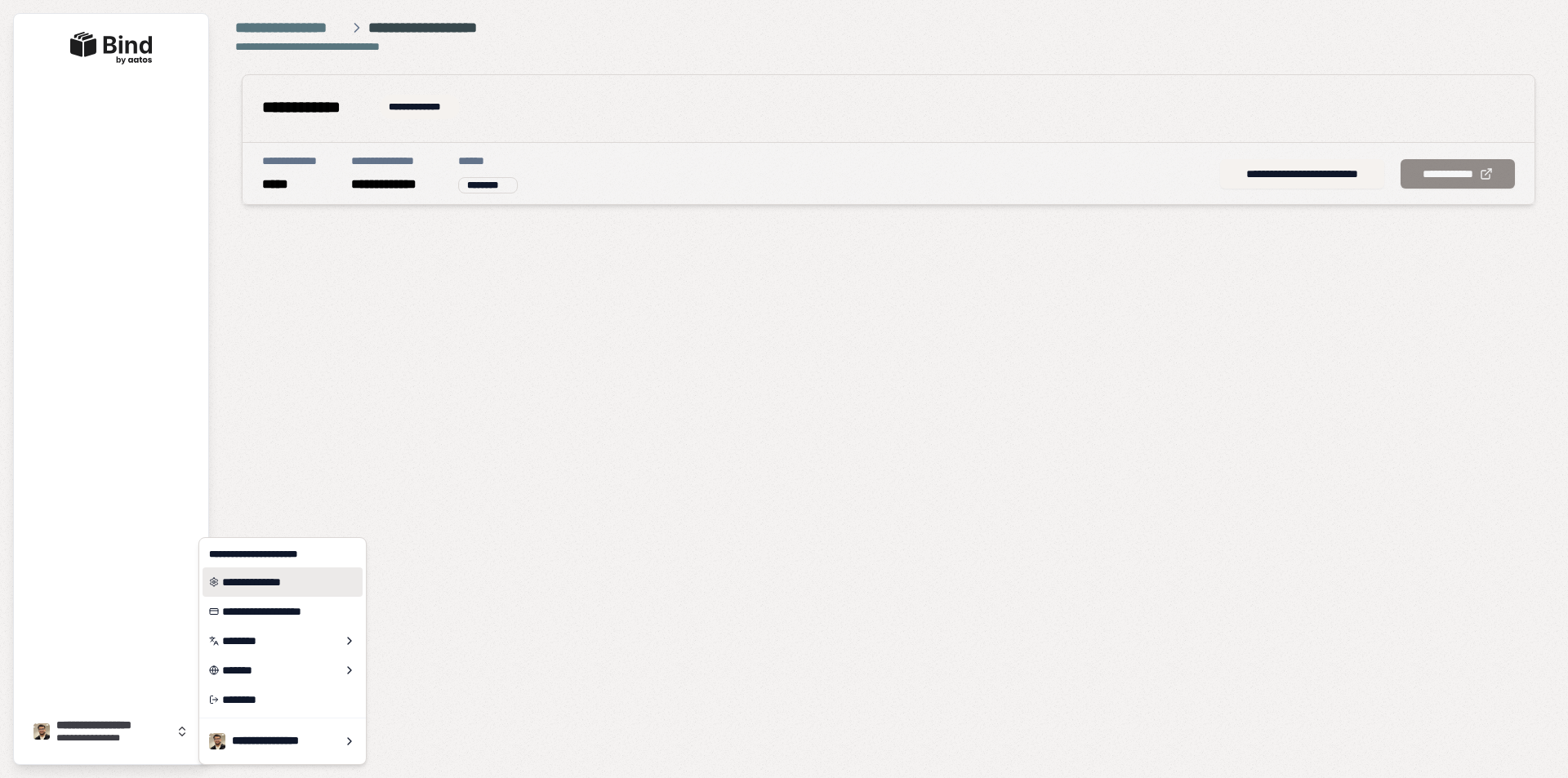 click on "**********" at bounding box center (283, 582) 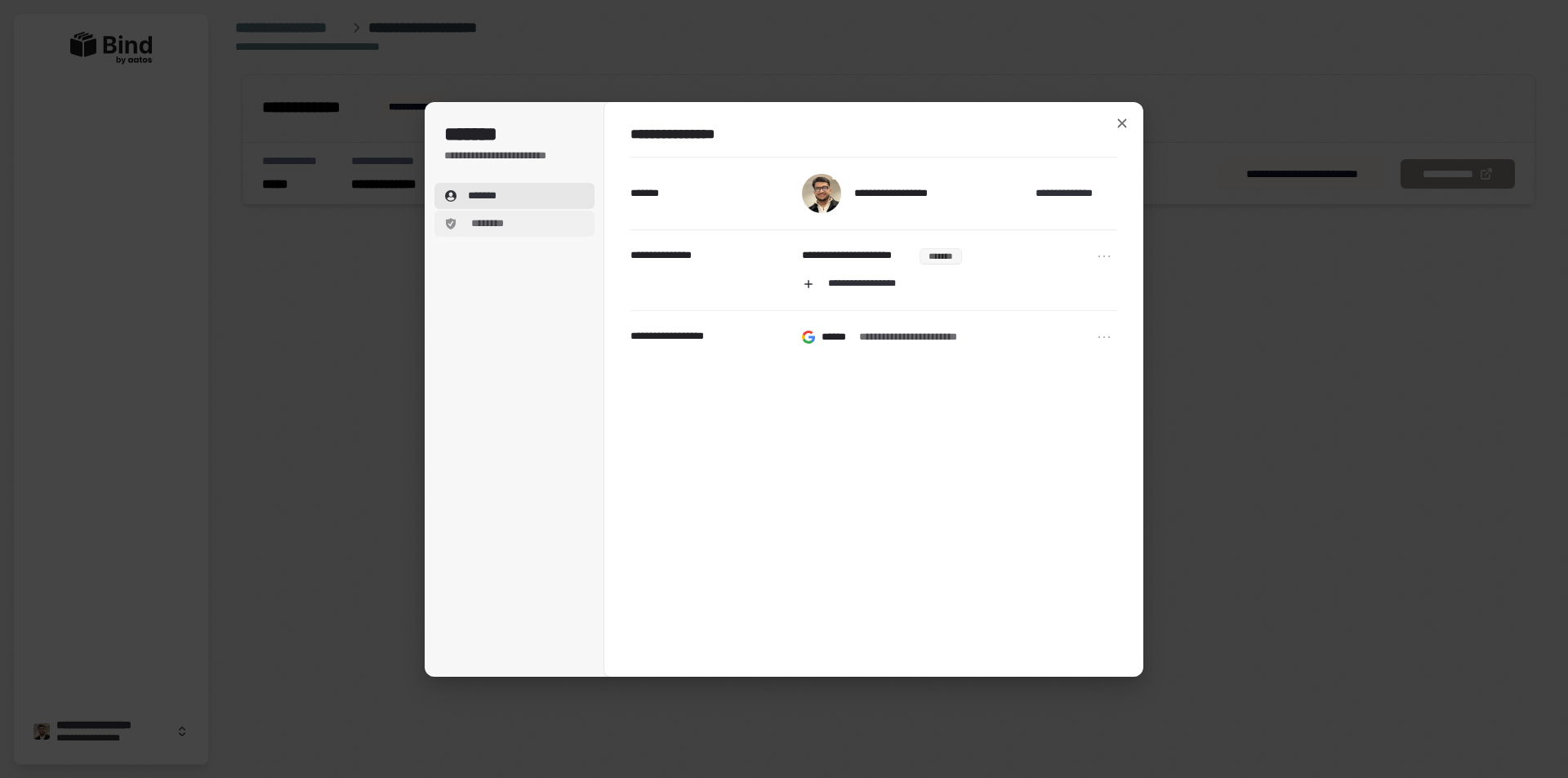 click on "********" at bounding box center [514, 224] 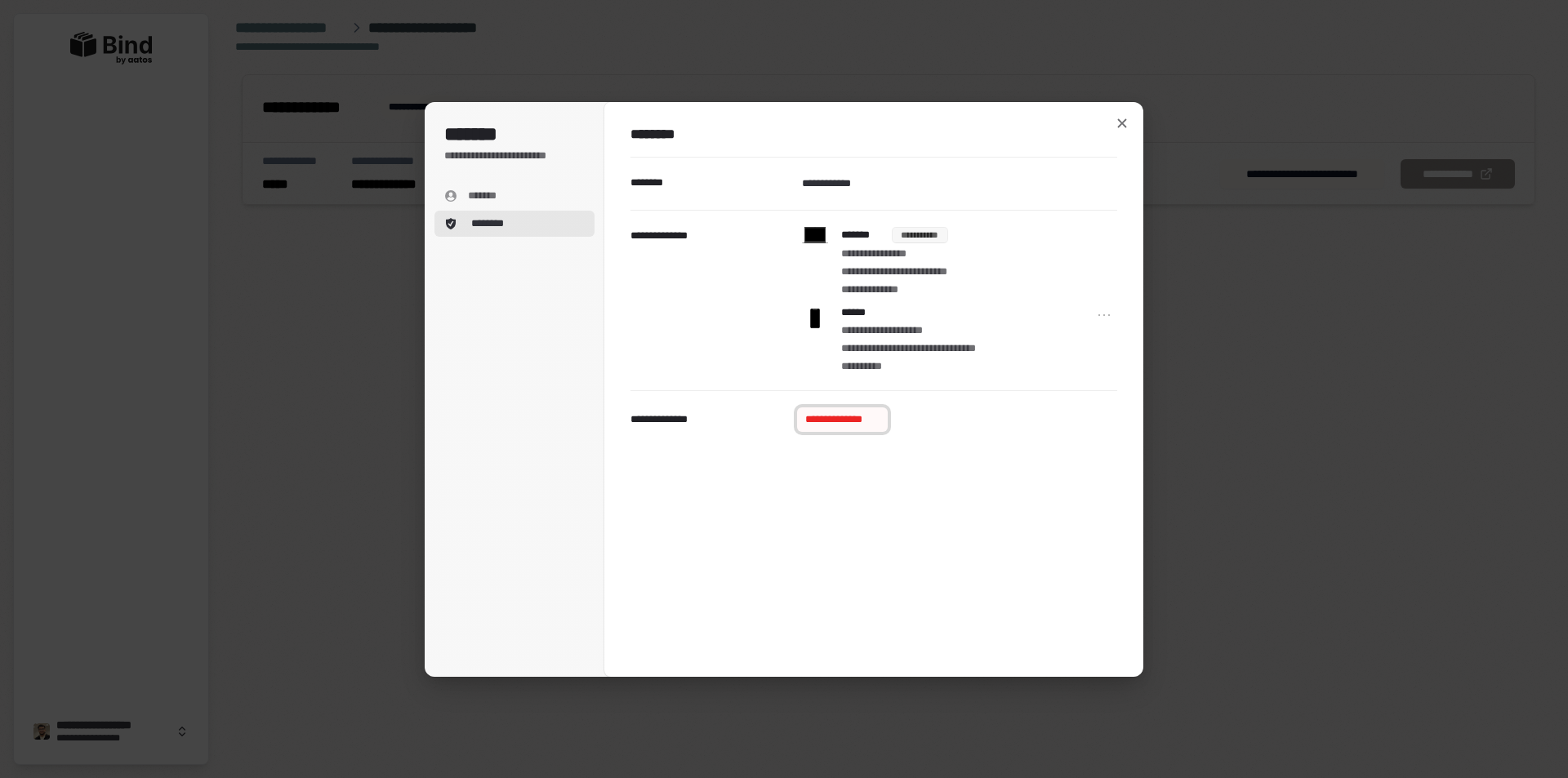 click on "**********" at bounding box center (842, 420) 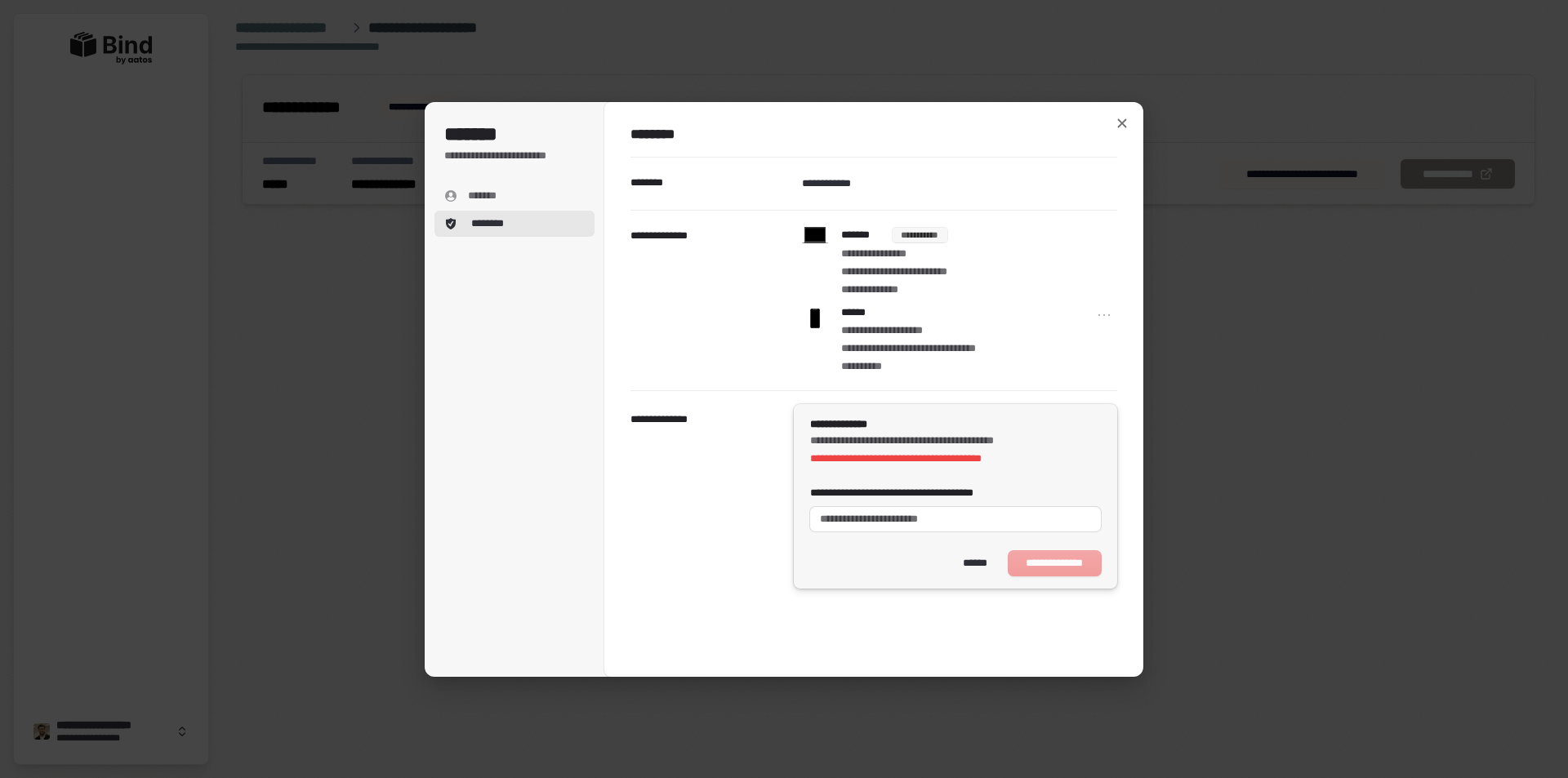 click on "**********" at bounding box center [956, 505] 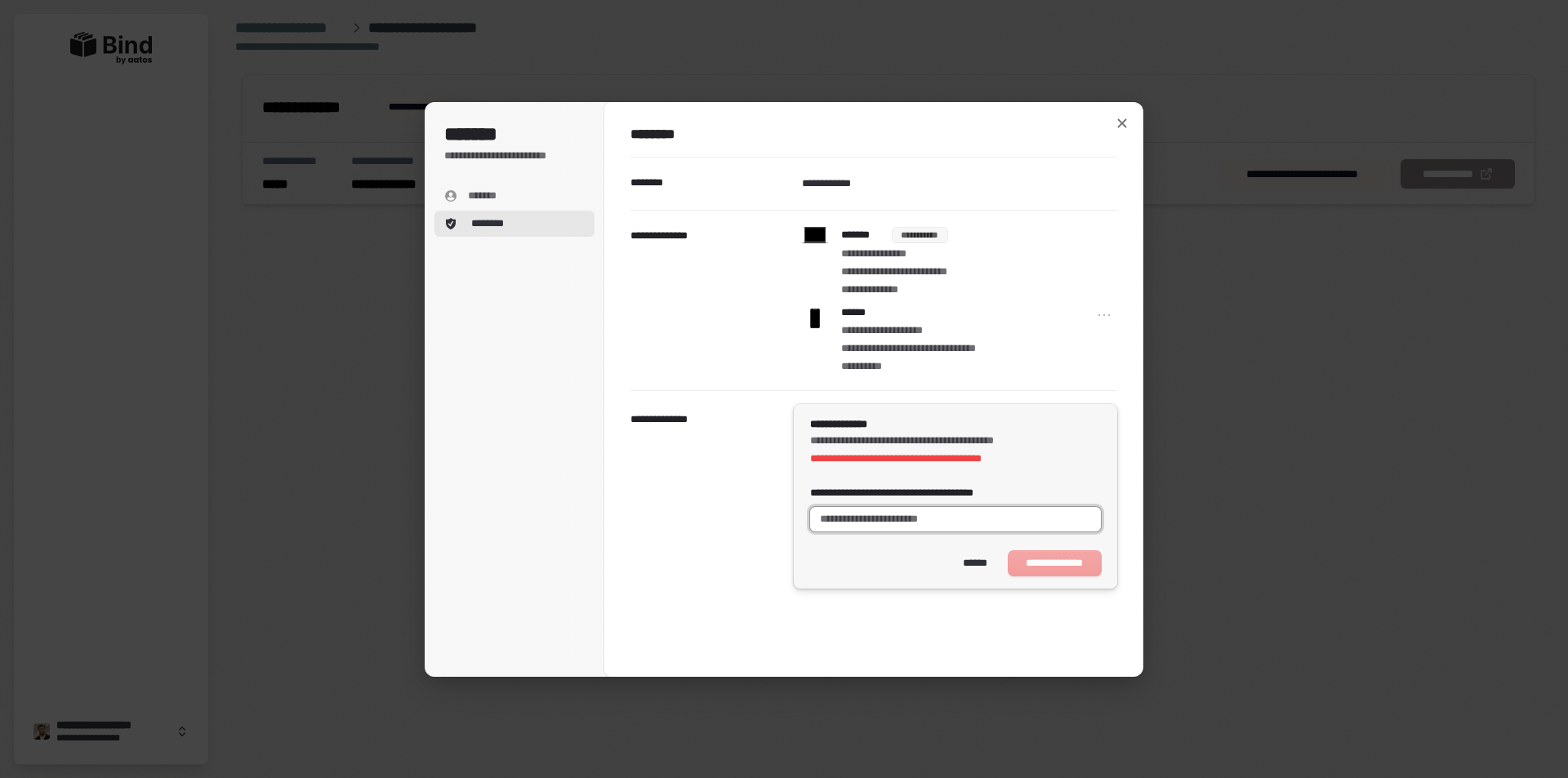 click on "**********" at bounding box center [956, 519] 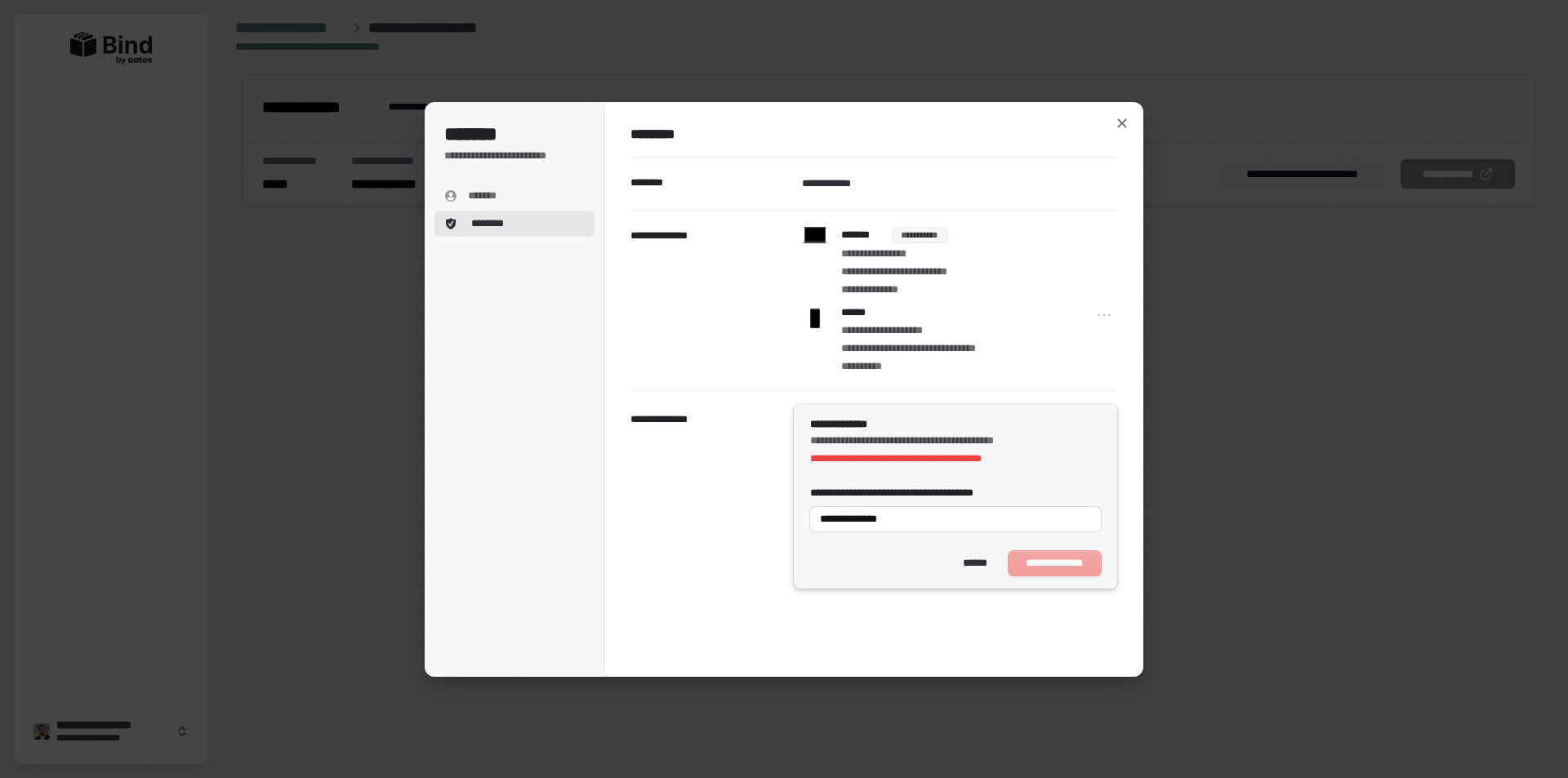 click on "**********" at bounding box center (956, 496) 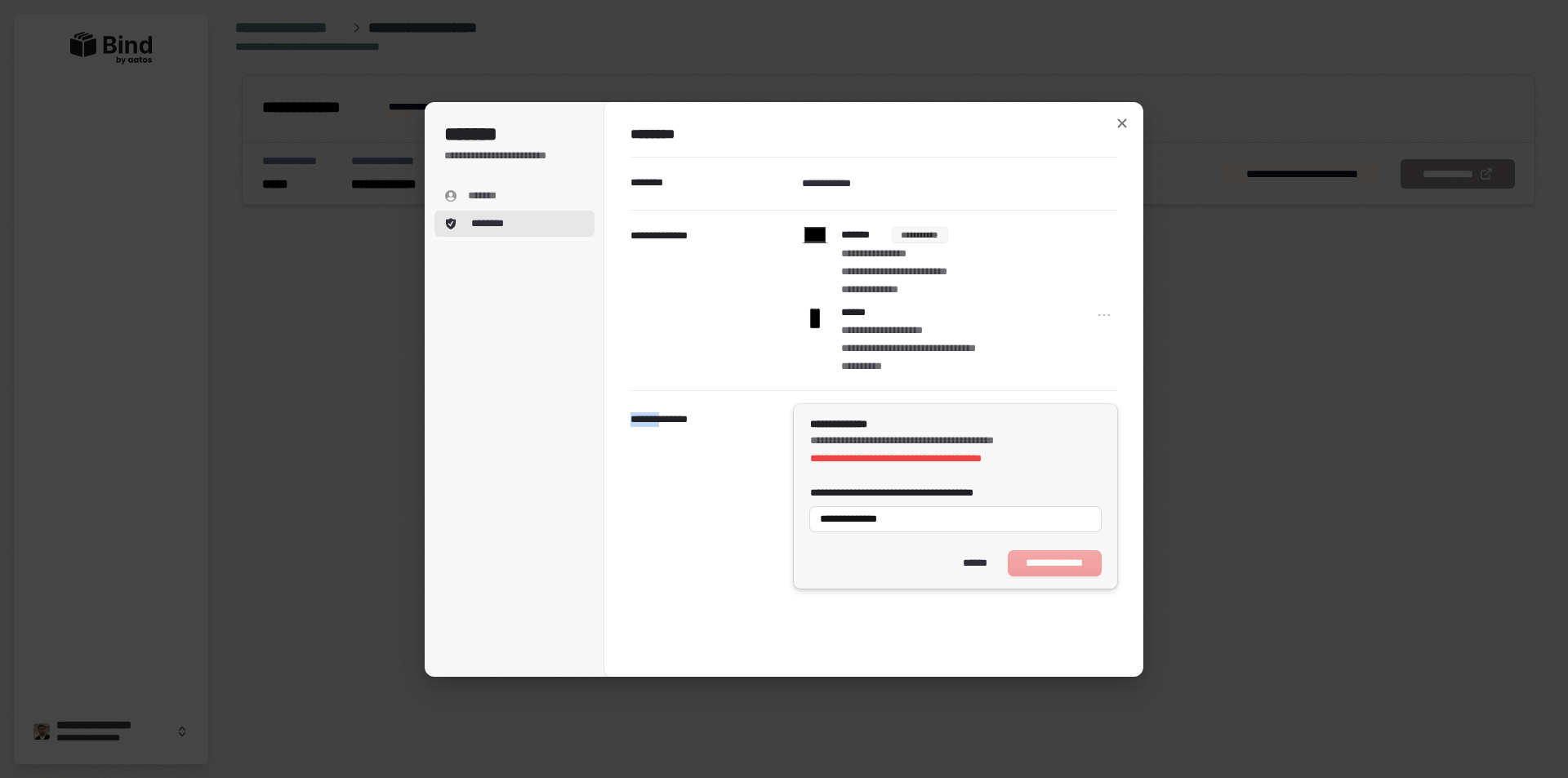 click on "[FIRST] [LAST]" at bounding box center [956, 563] 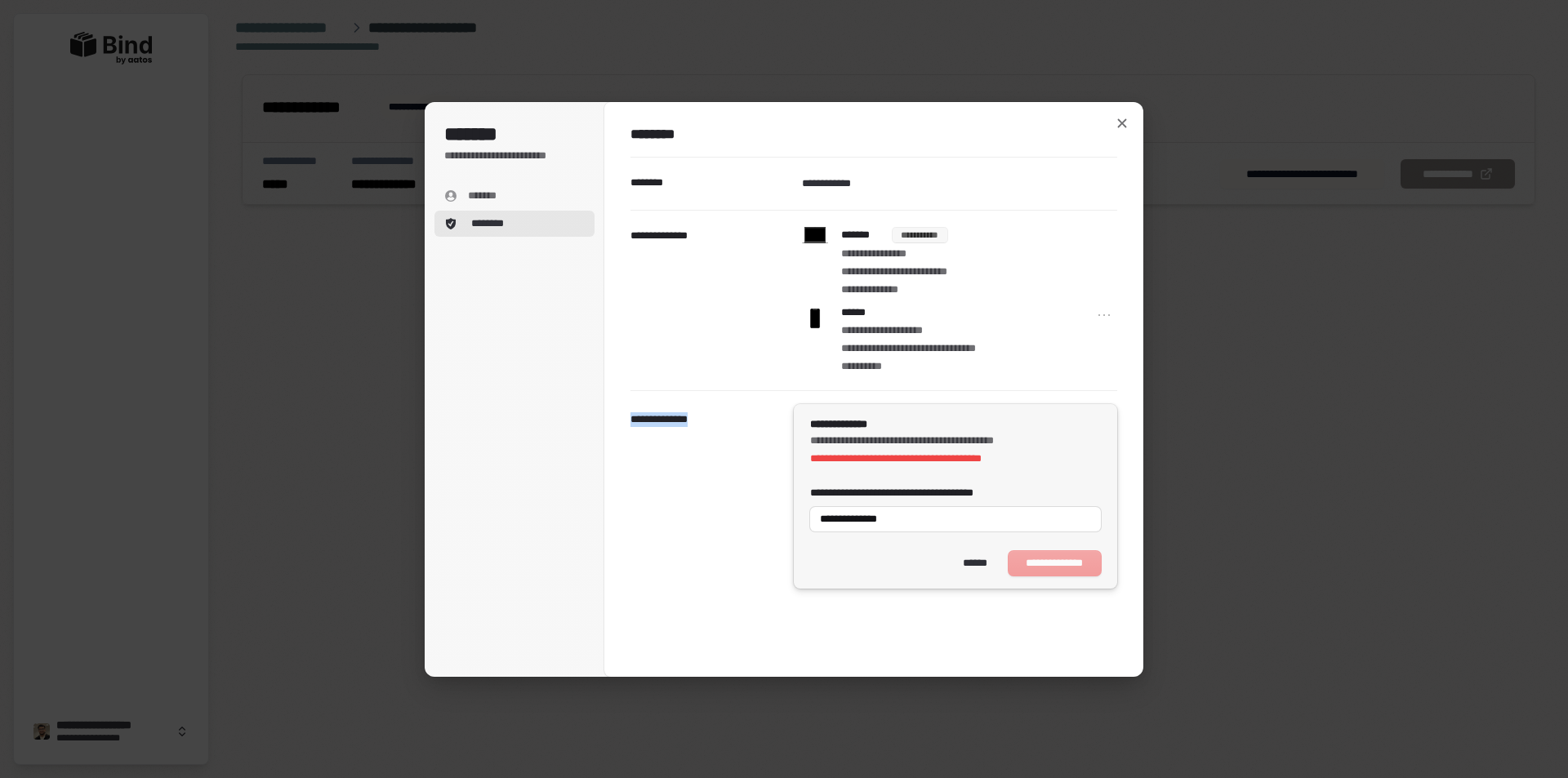 click on "[FIRST] [LAST]" at bounding box center (956, 563) 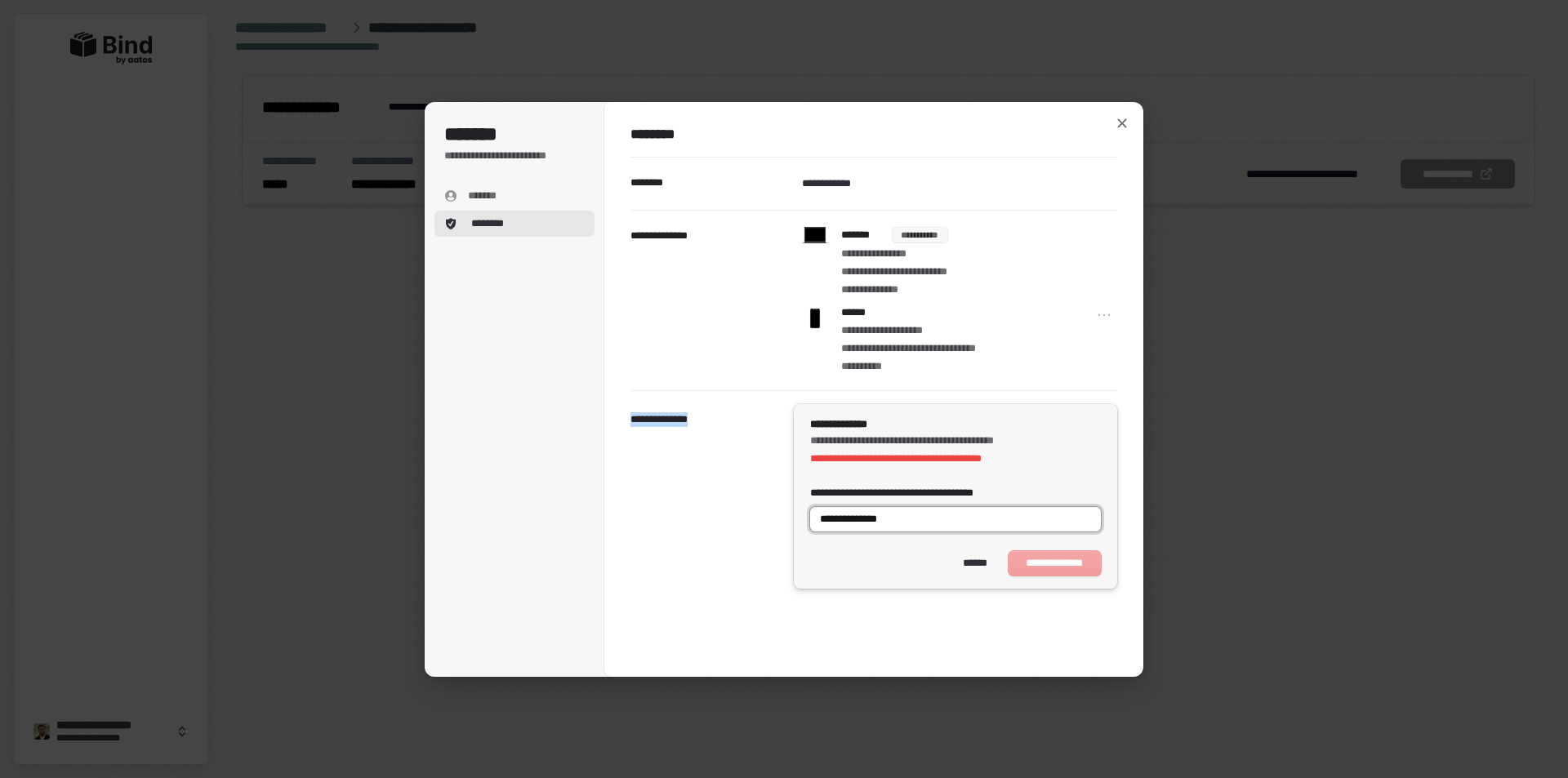 type on "**********" 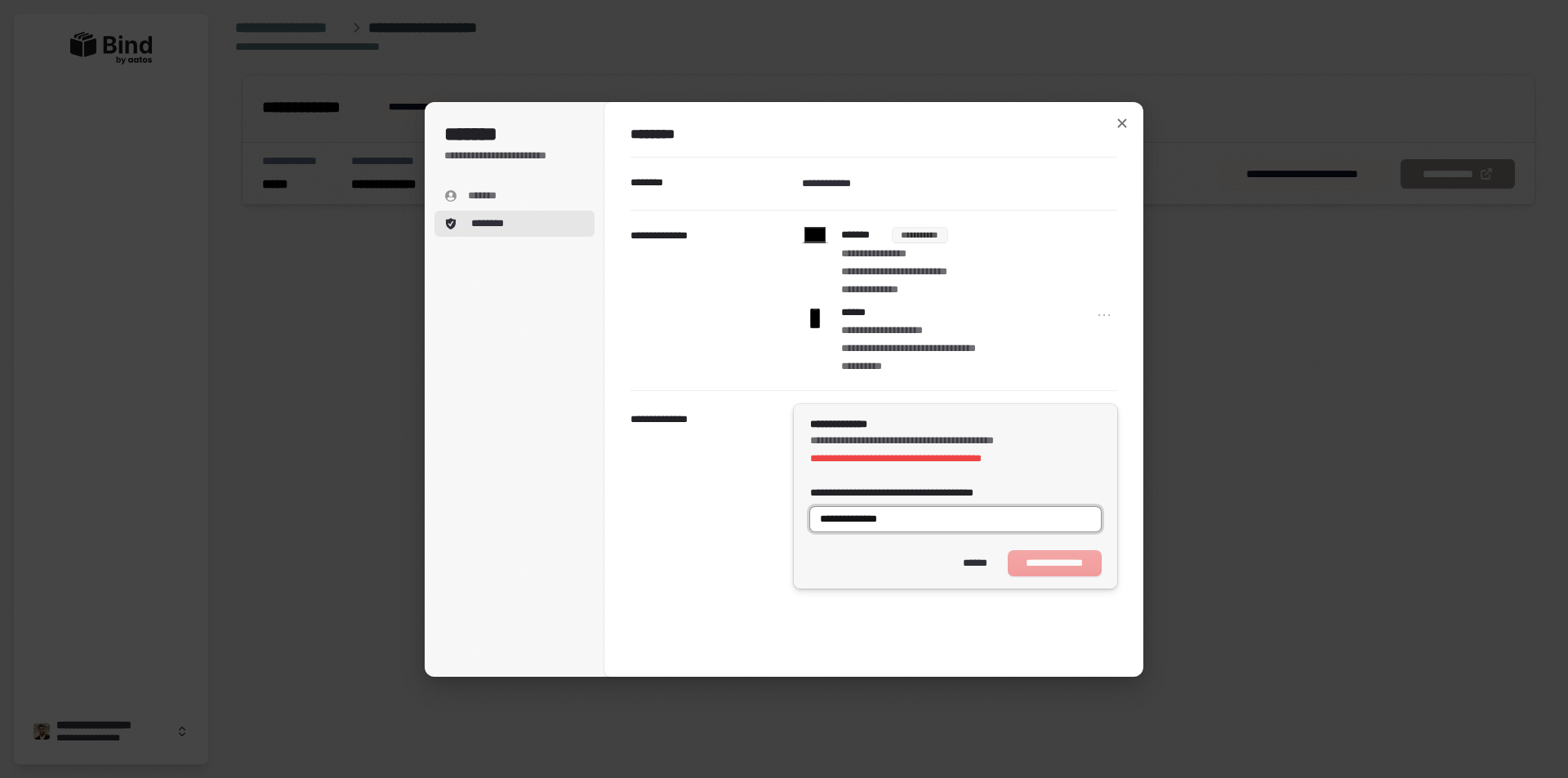 click on "**********" at bounding box center (956, 519) 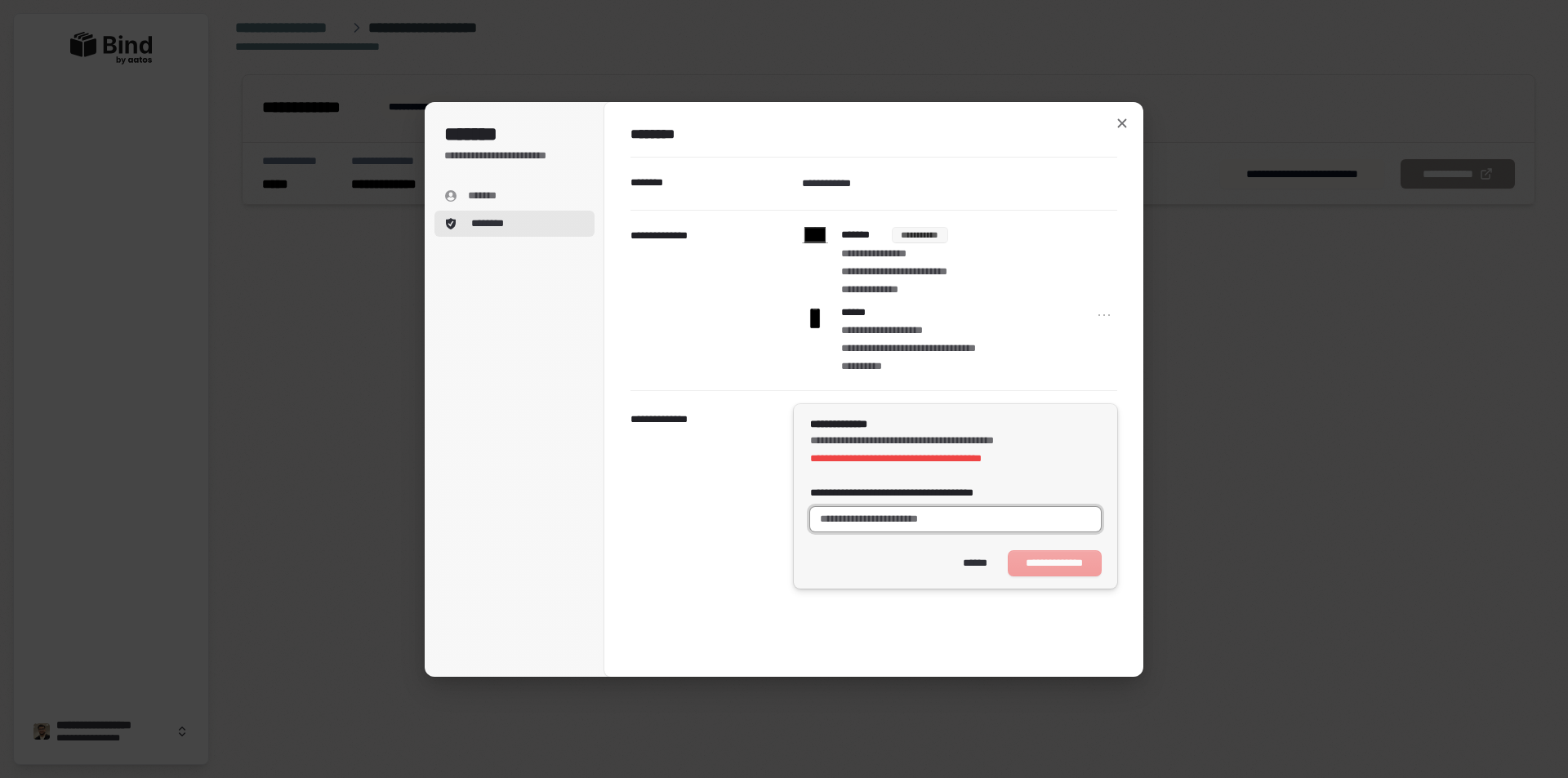 click on "**********" at bounding box center (956, 519) 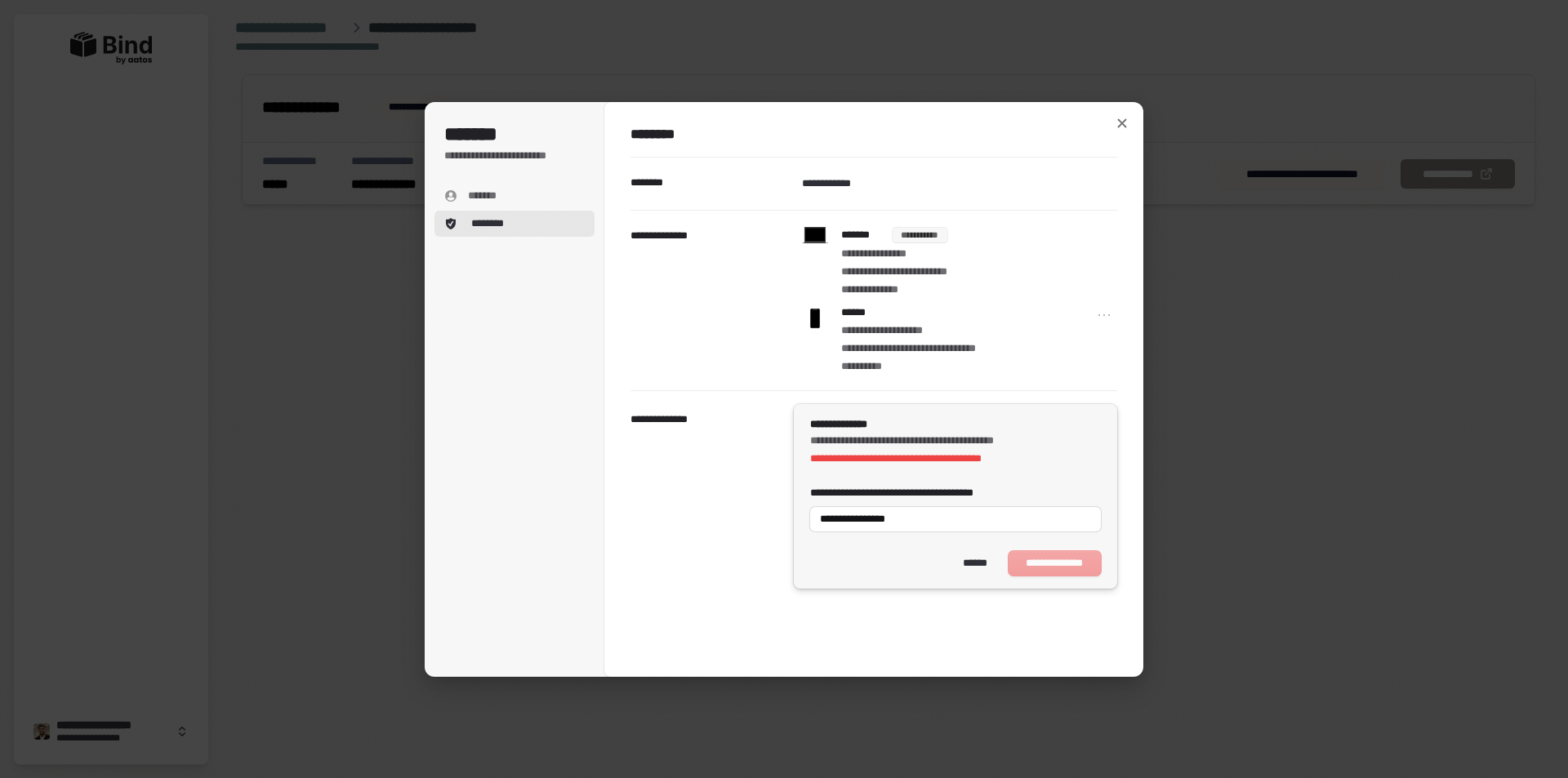 click on "[FIRST] [LAST]" at bounding box center (956, 563) 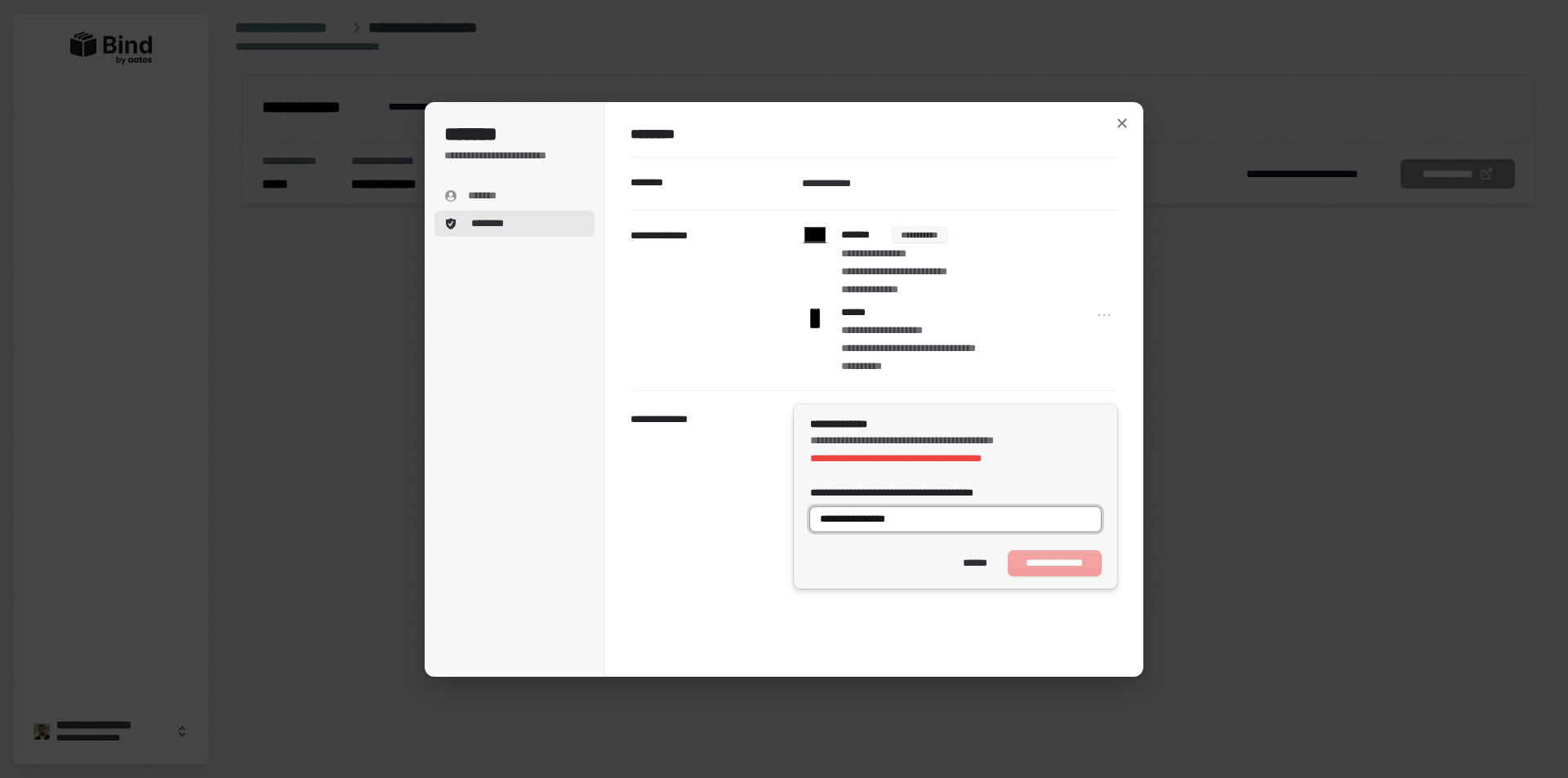 click on "**********" at bounding box center [956, 519] 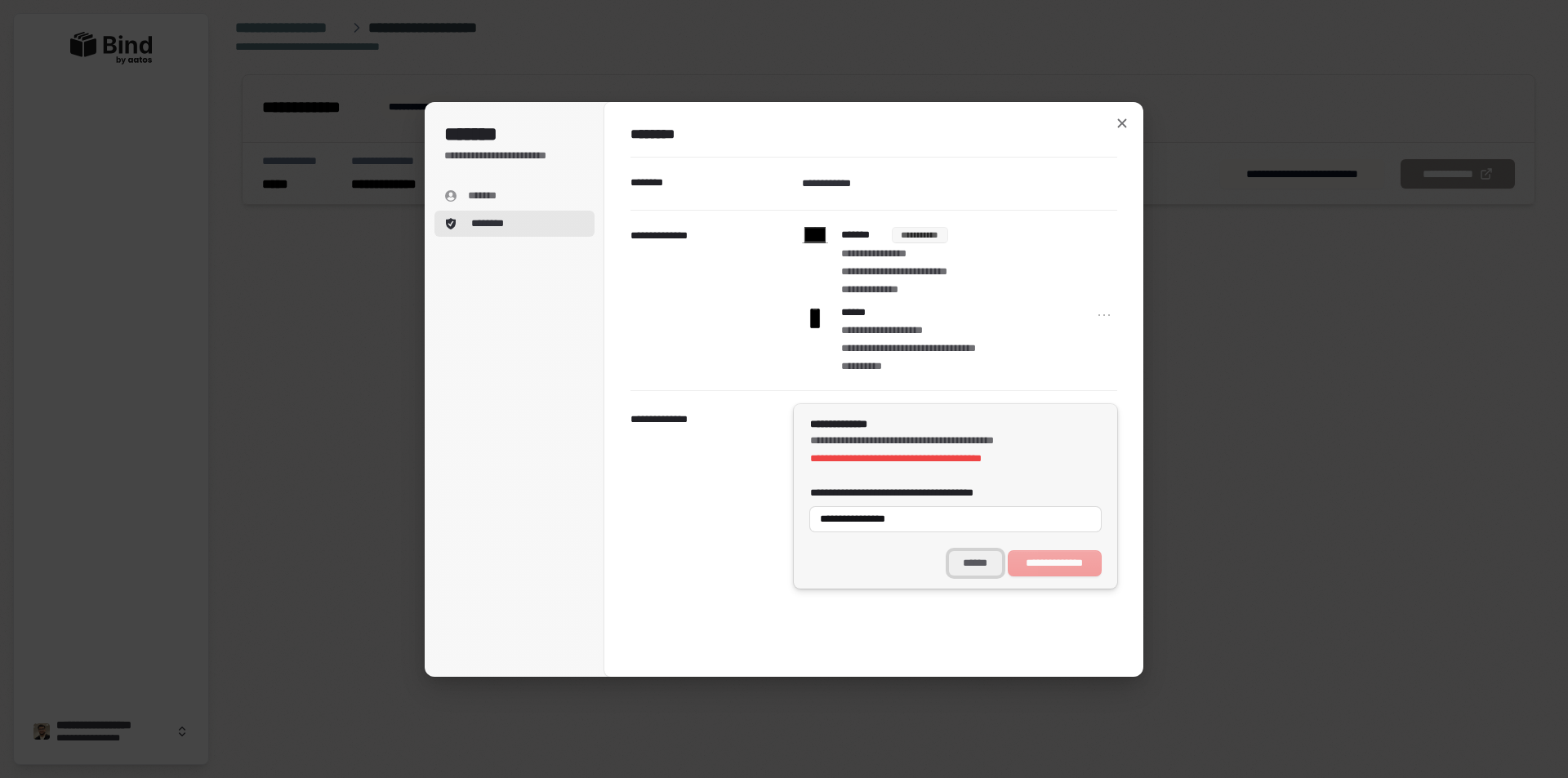 type on "**********" 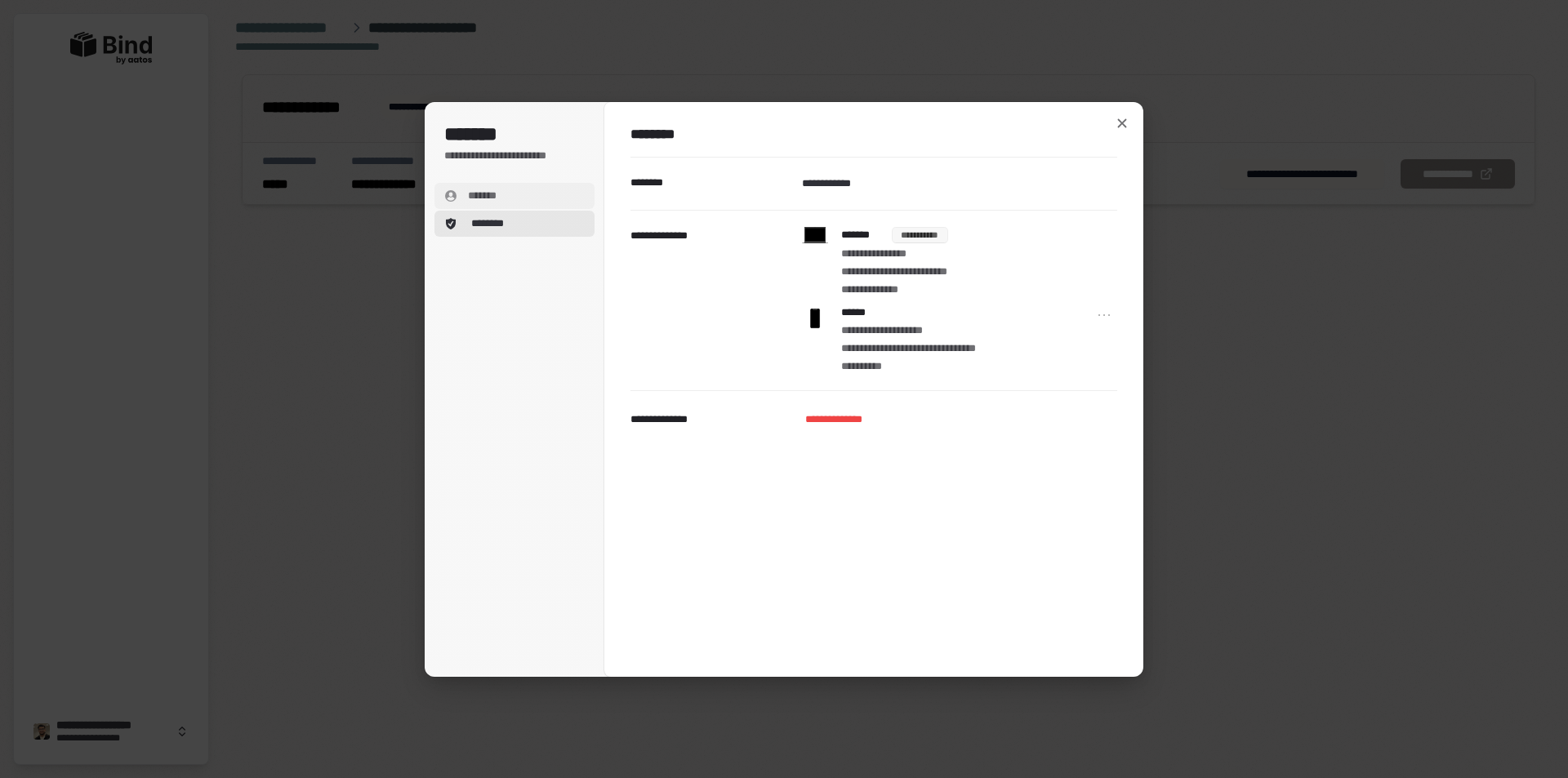 click on "*******" at bounding box center (483, 196) 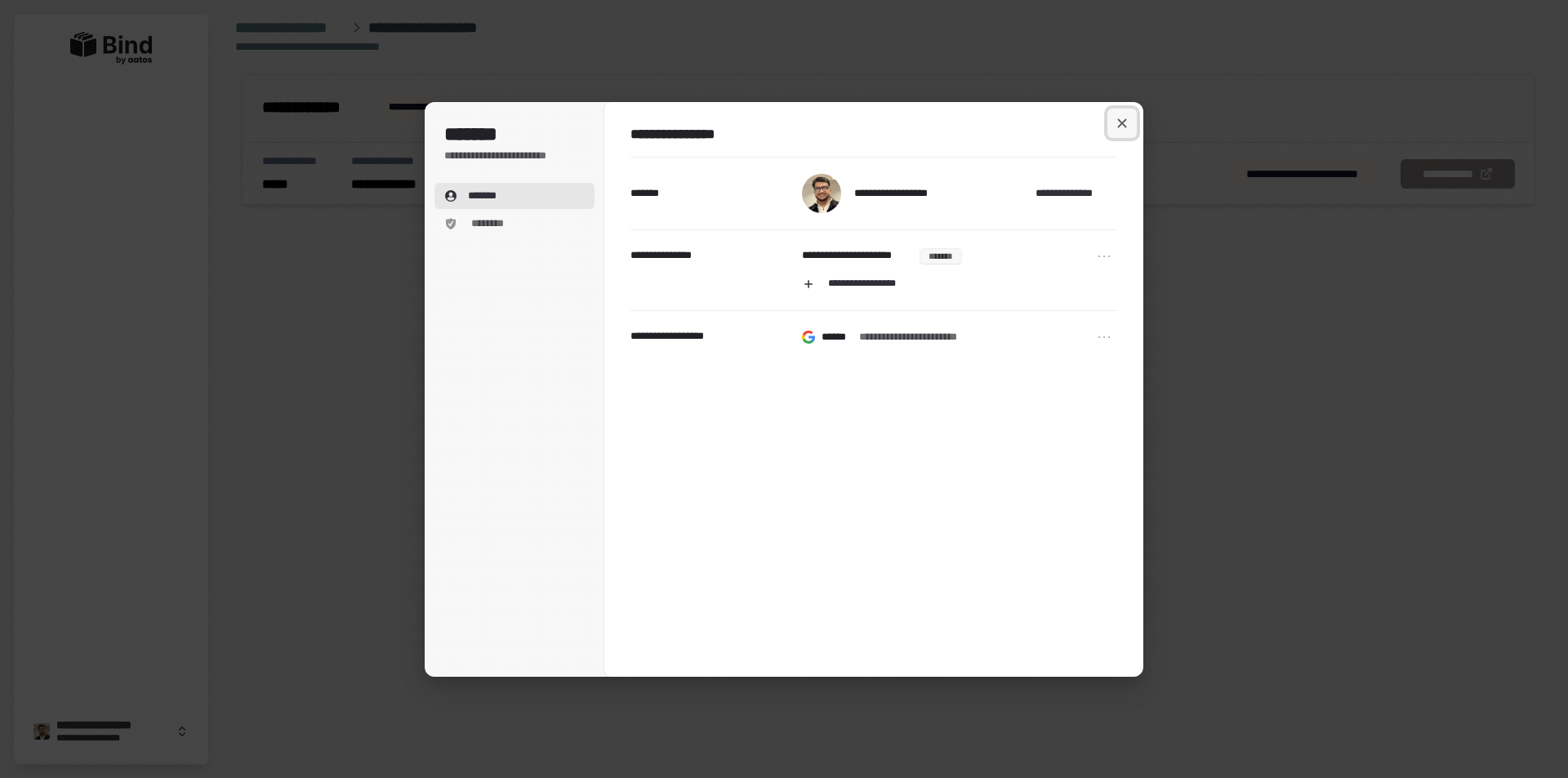click 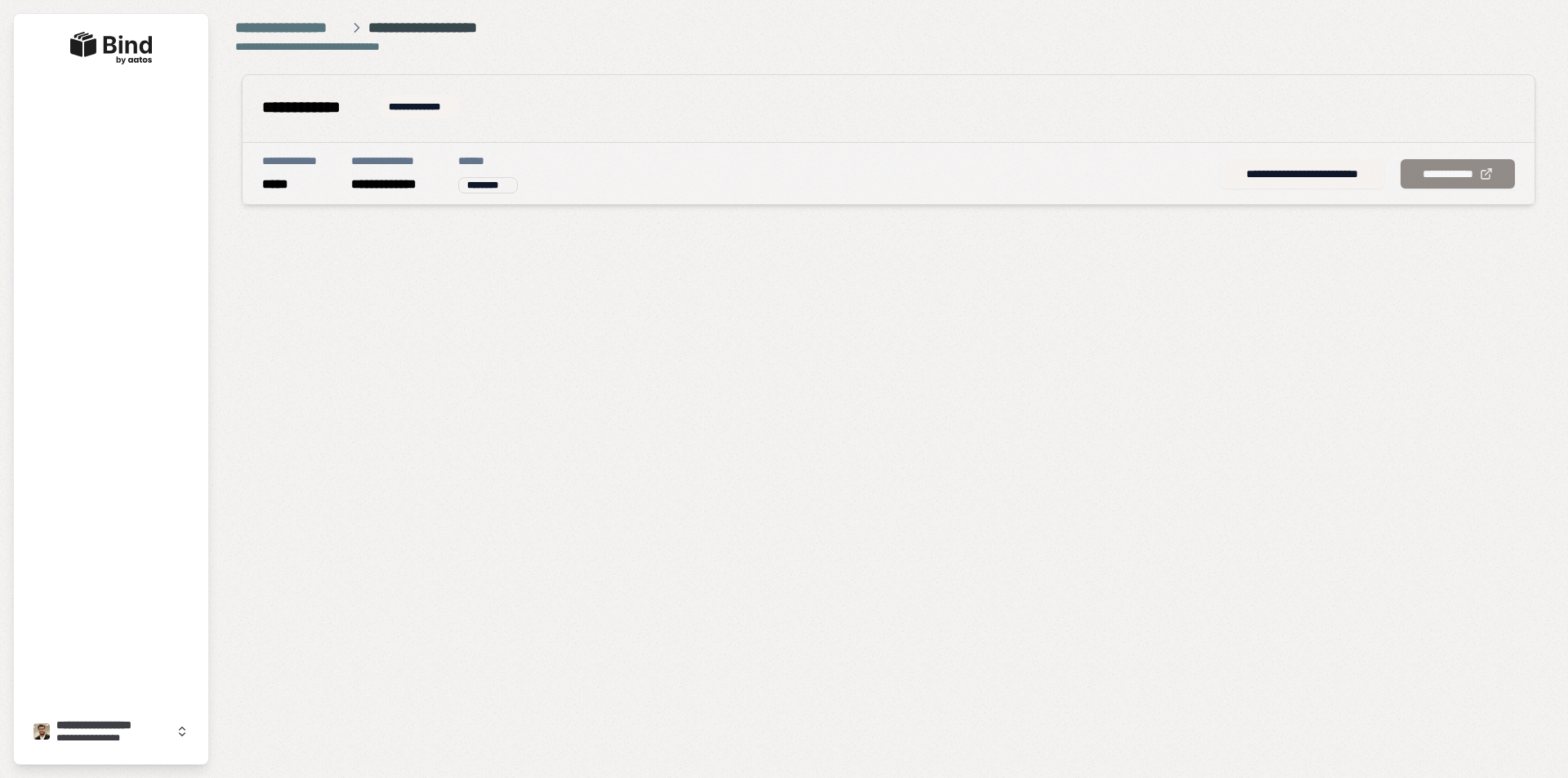click on "**********" at bounding box center (1302, 174) 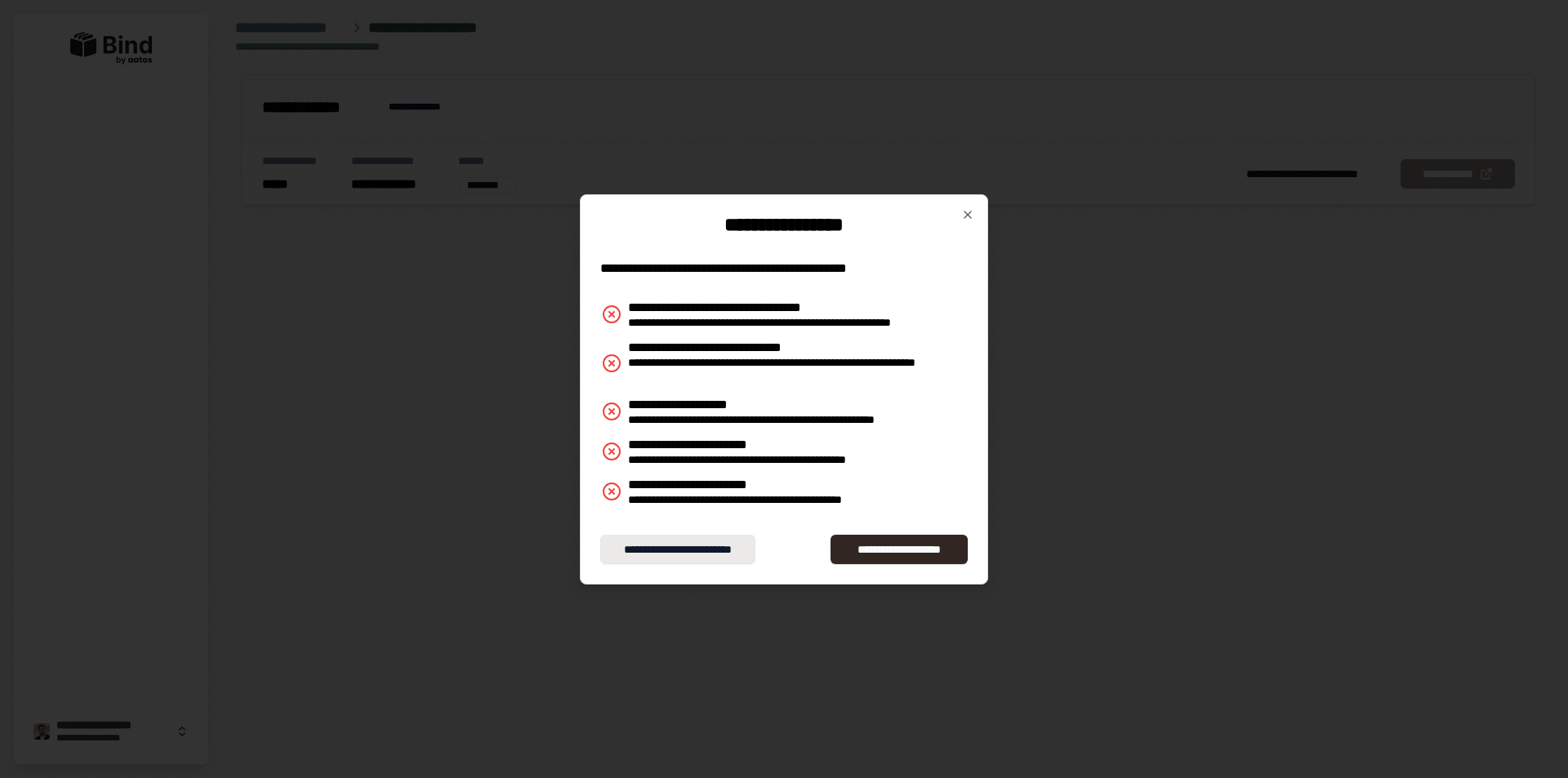 click on "**********" at bounding box center (678, 549) 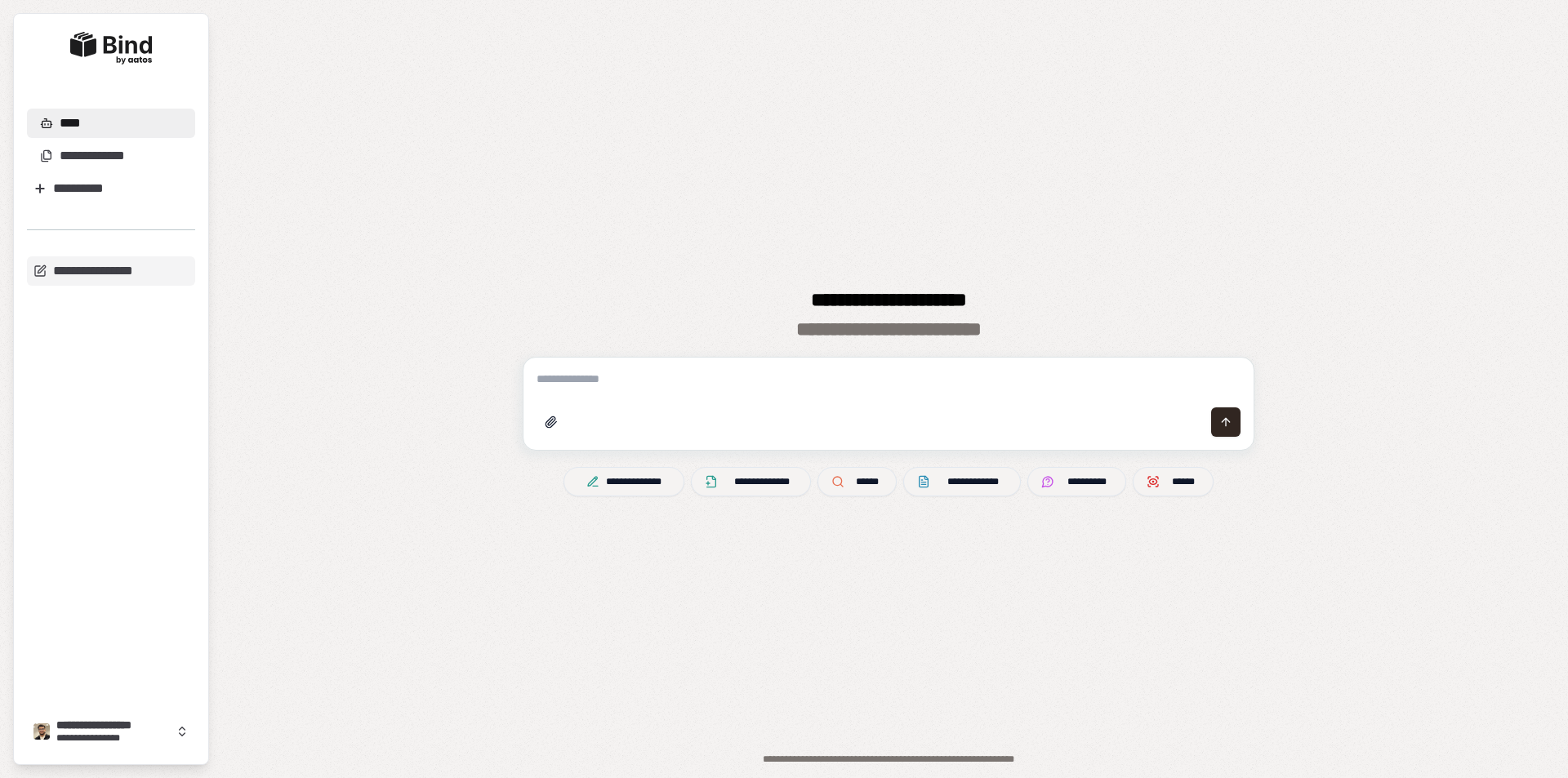 scroll, scrollTop: 0, scrollLeft: 0, axis: both 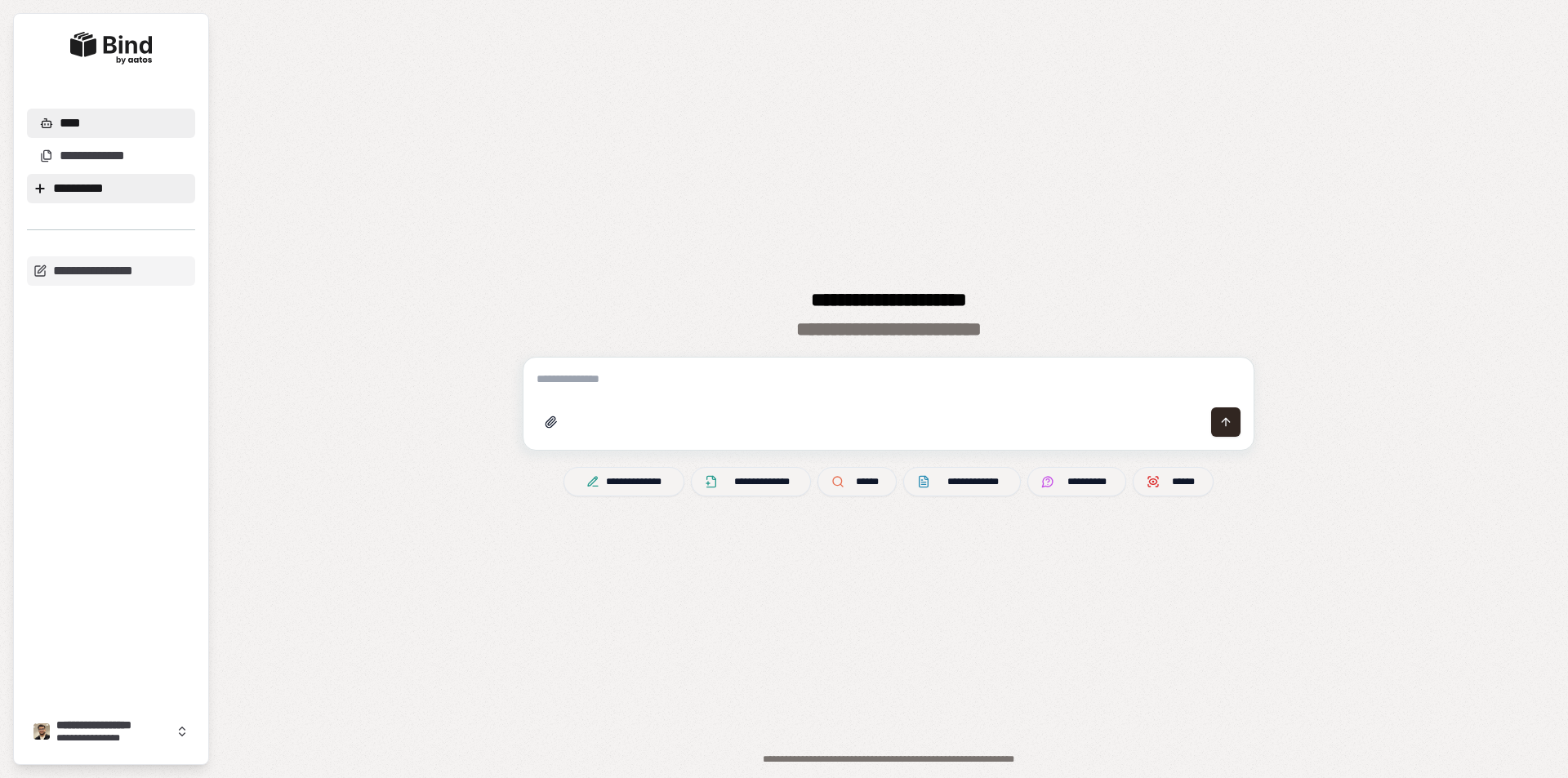click on "**********" at bounding box center [111, 189] 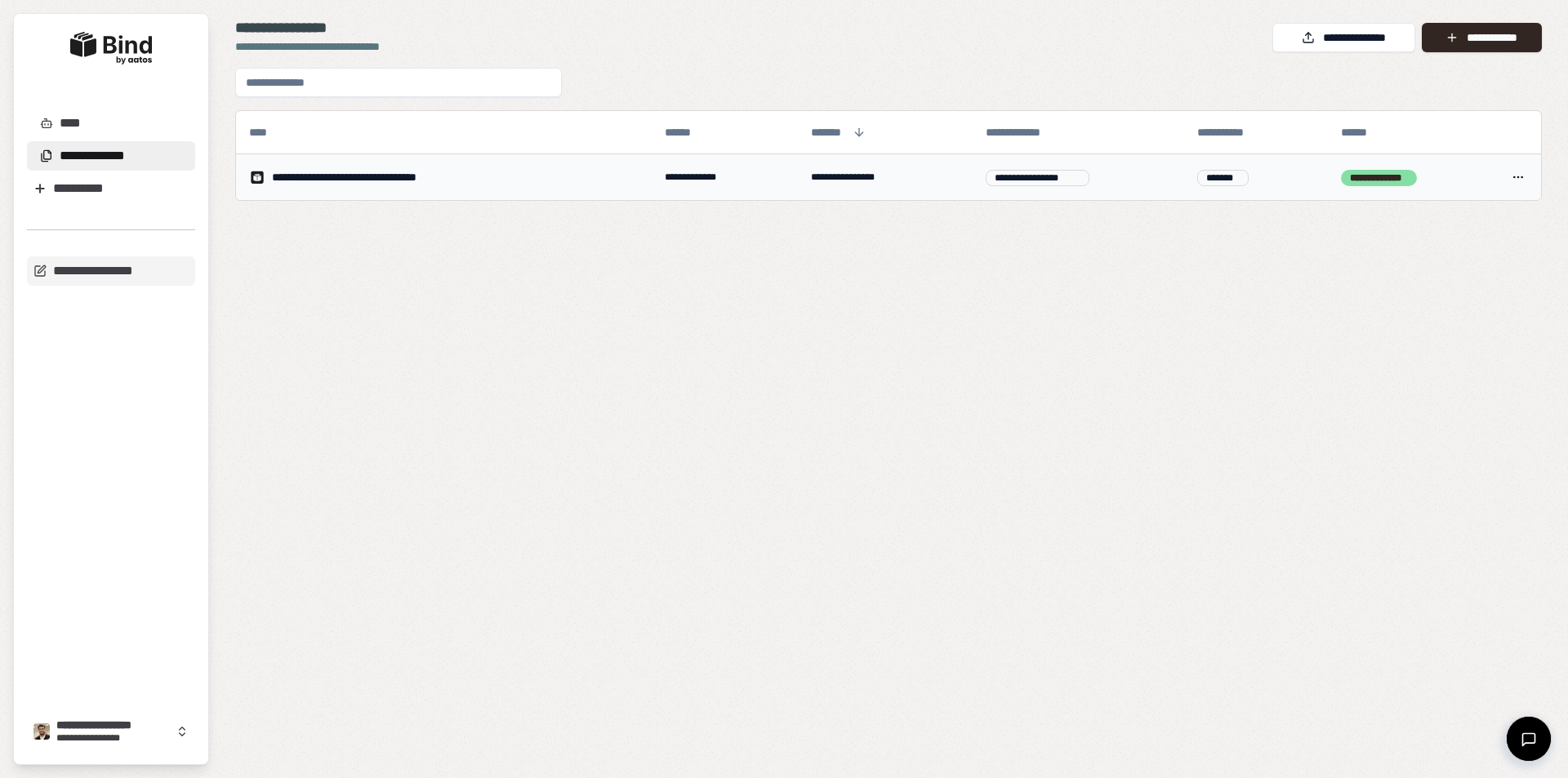 click on "**********" at bounding box center (374, 177) 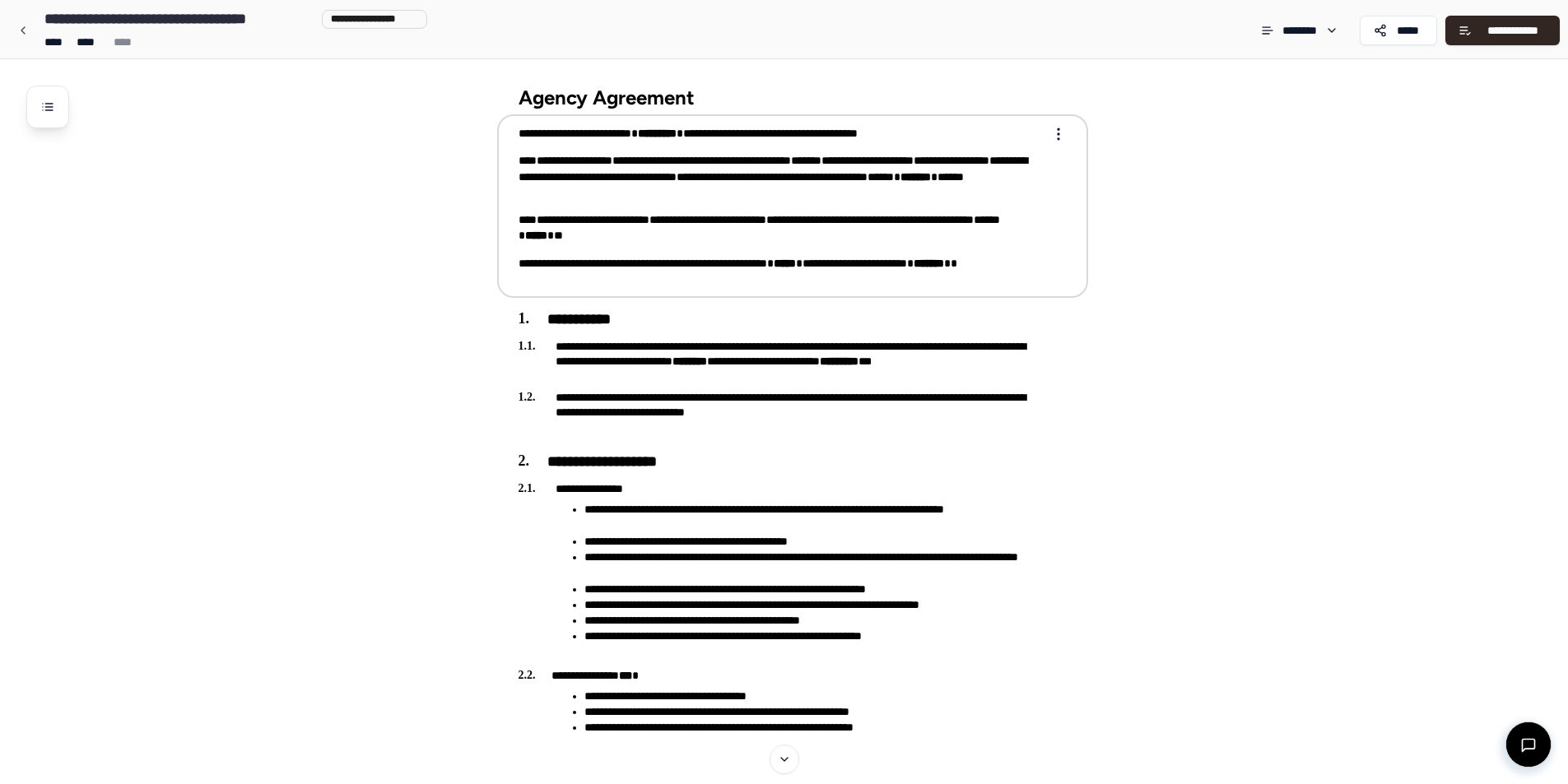 click on "**********" at bounding box center (575, 160) 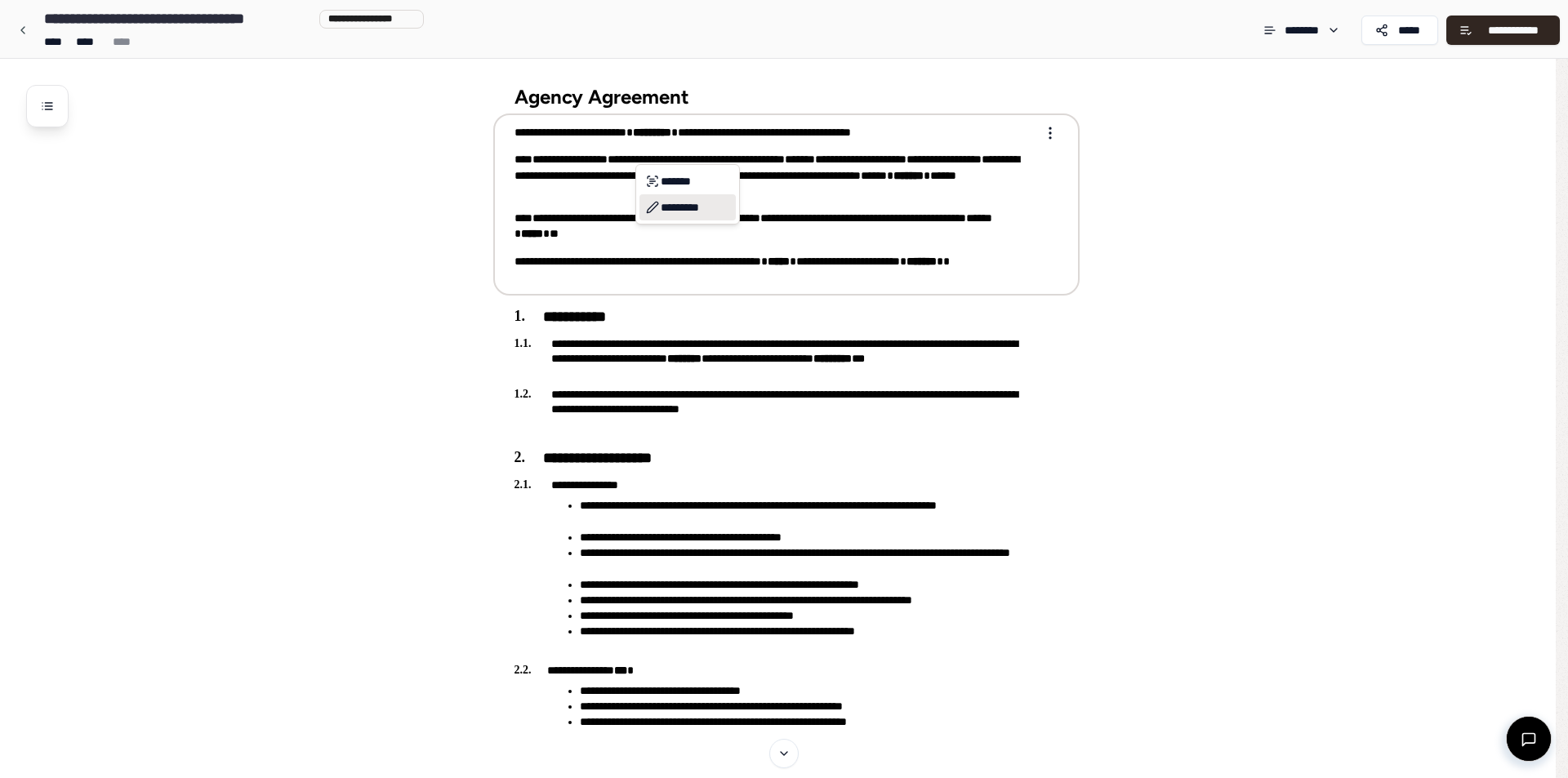 click on "*********" at bounding box center (688, 207) 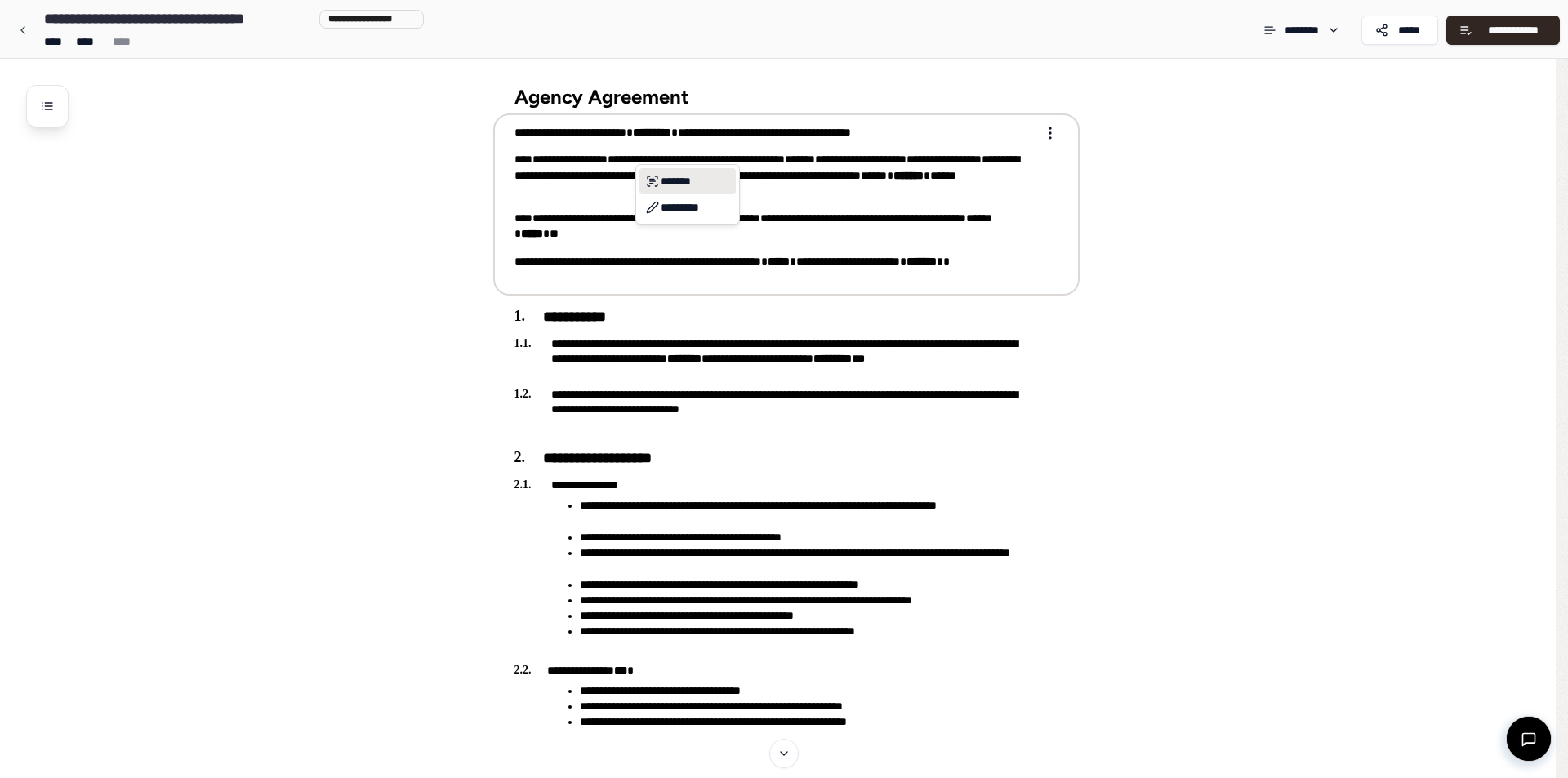 click on "*******" at bounding box center (688, 181) 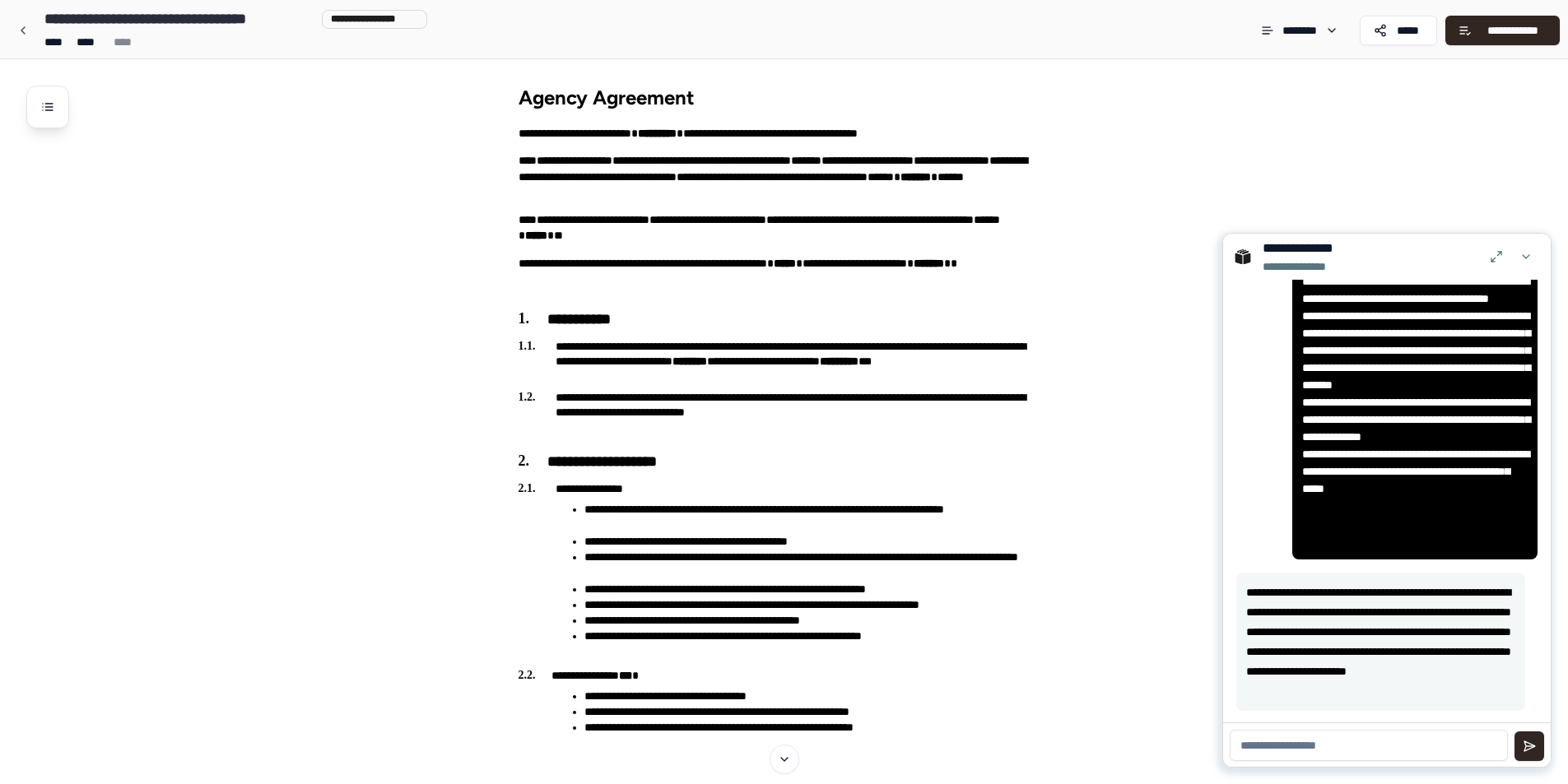 scroll, scrollTop: 90, scrollLeft: 0, axis: vertical 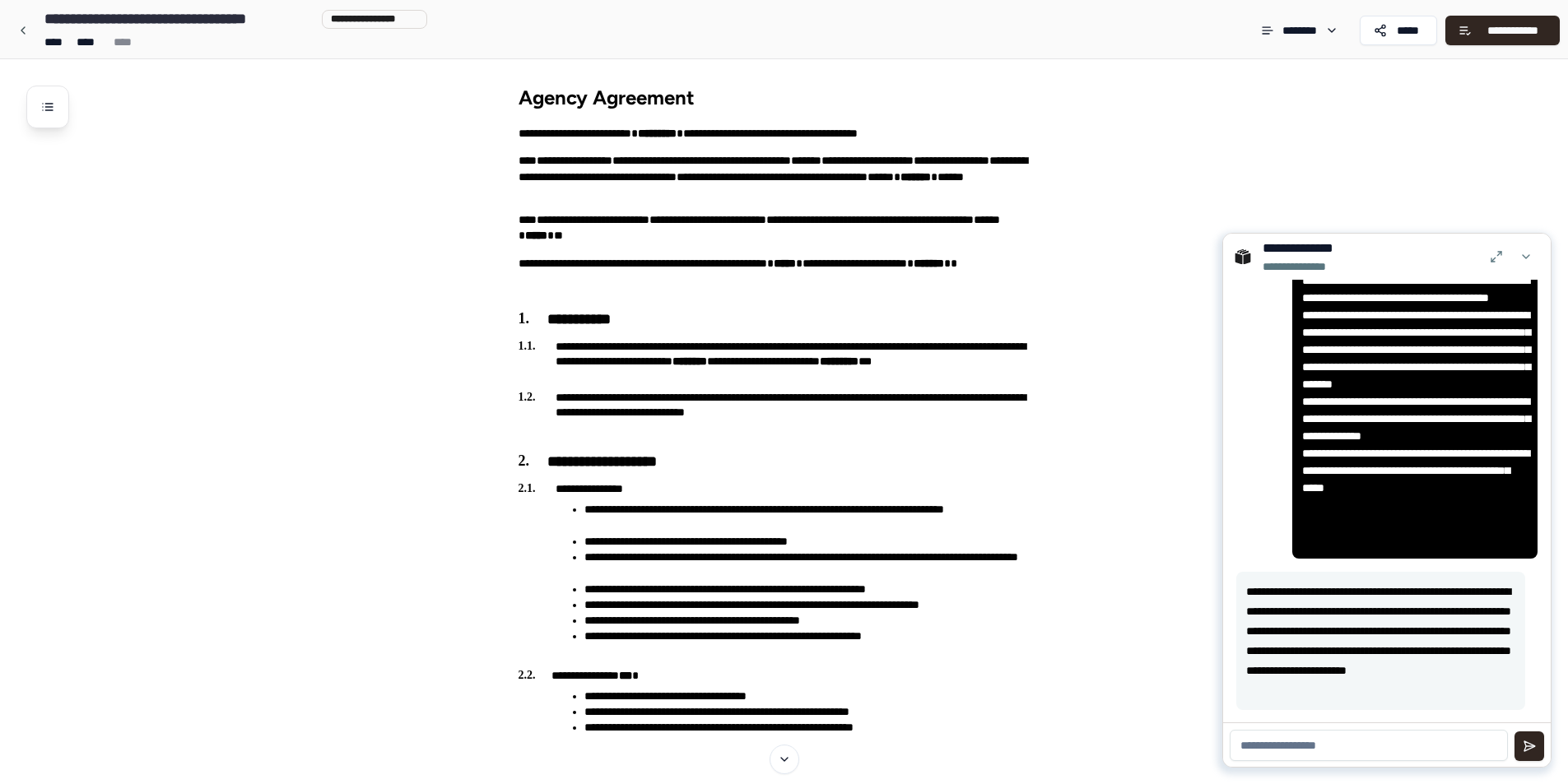 click at bounding box center [1369, 745] 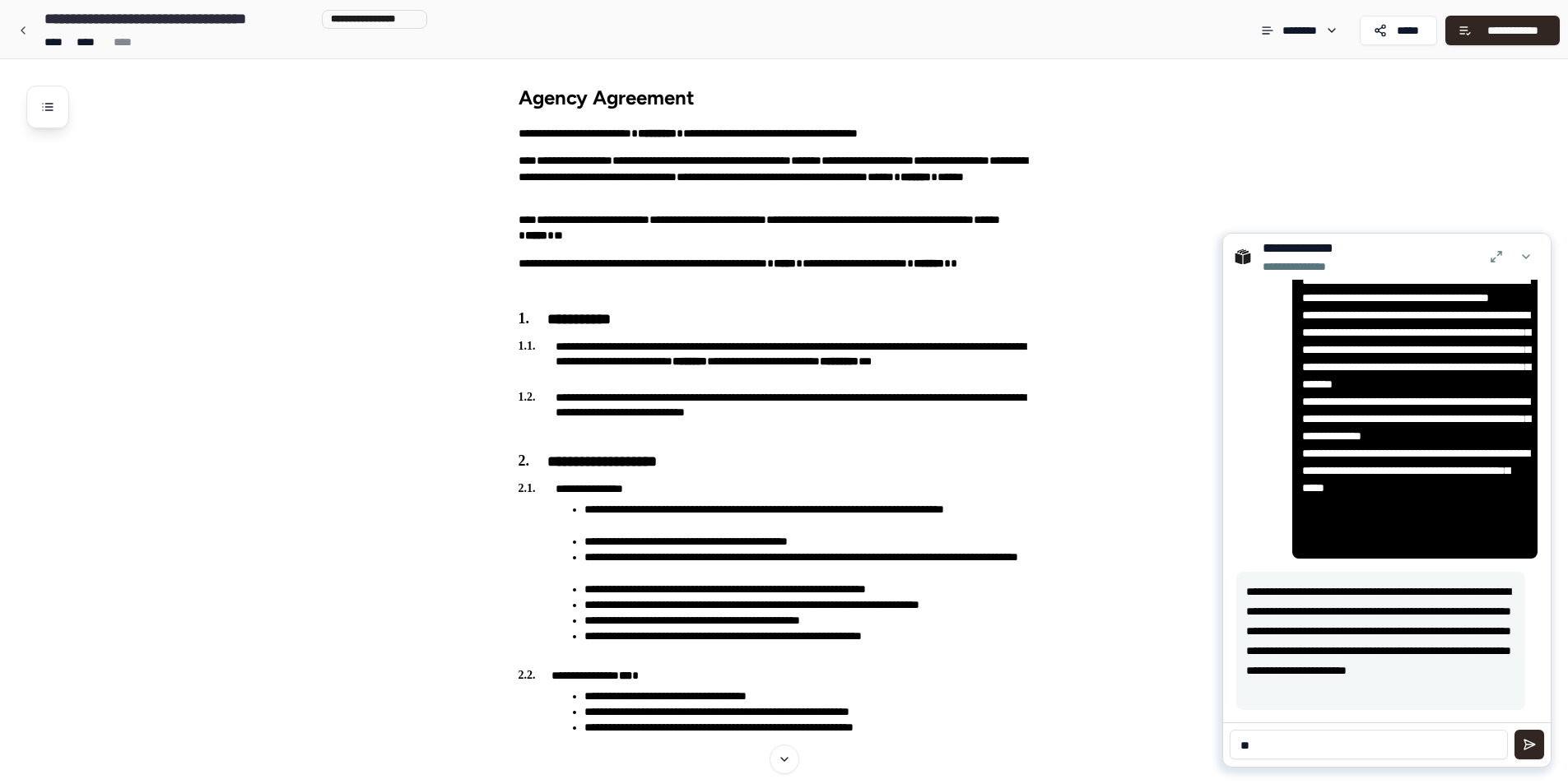 type on "*" 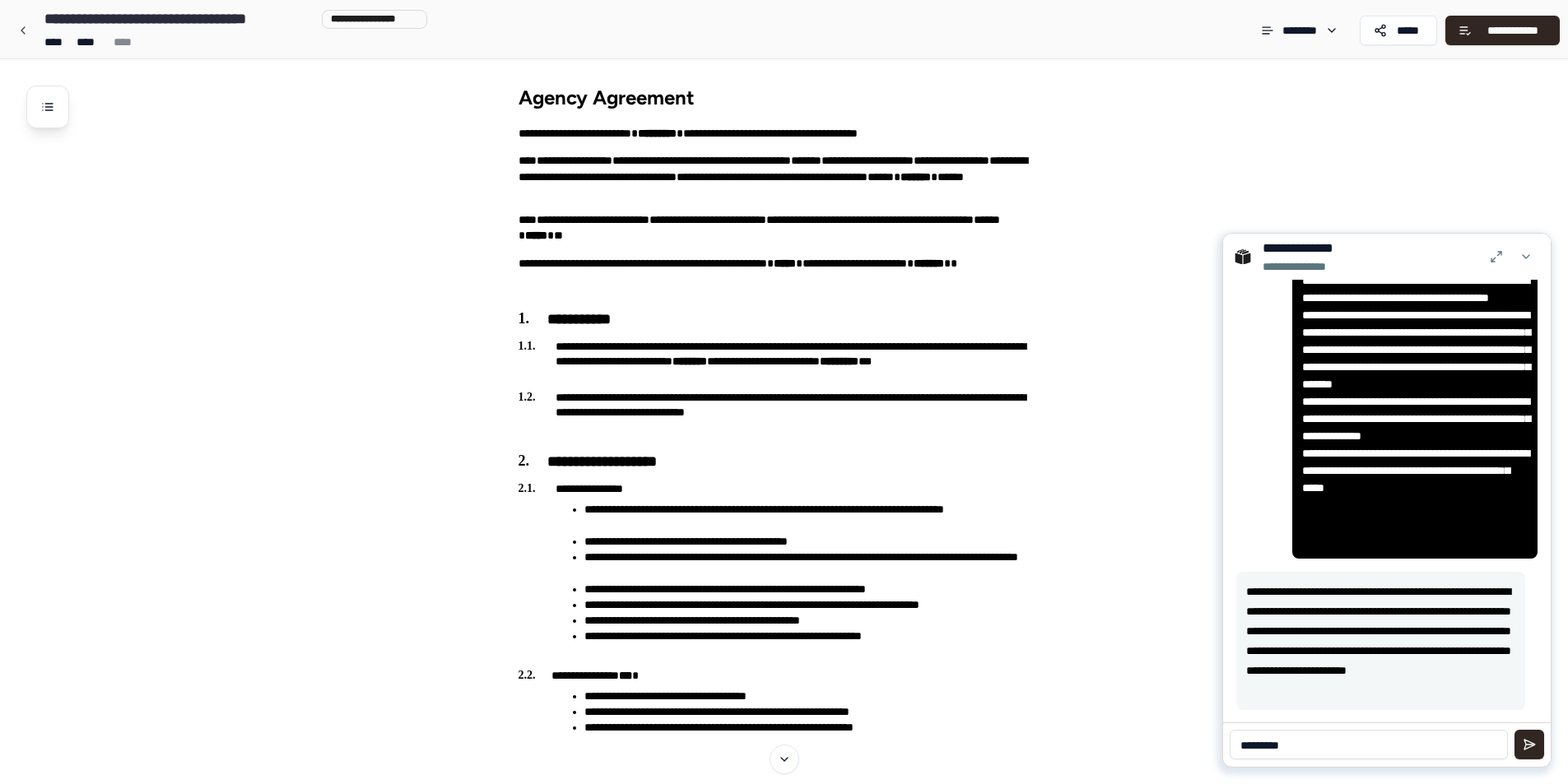 type on "***" 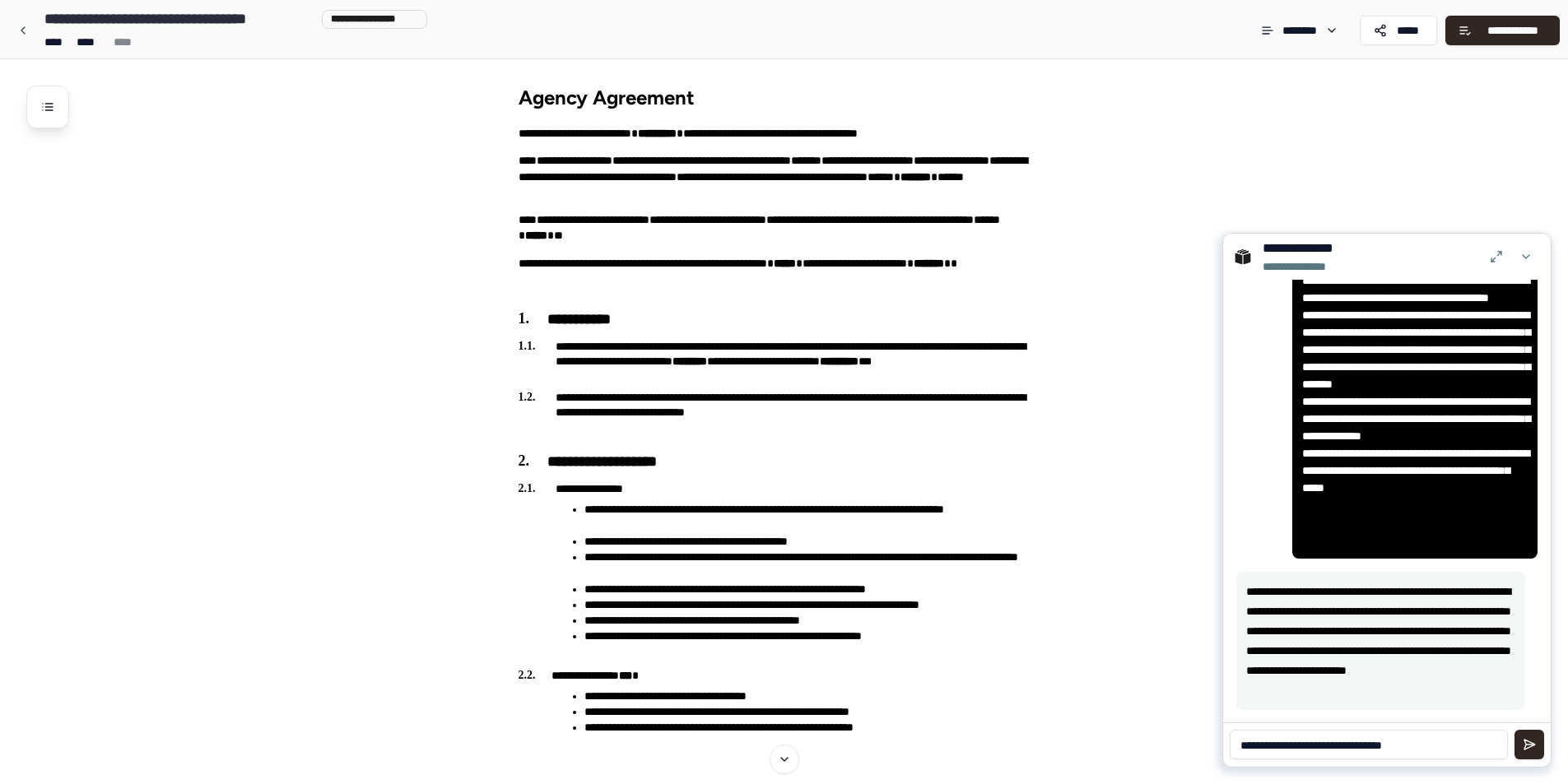 paste on "**********" 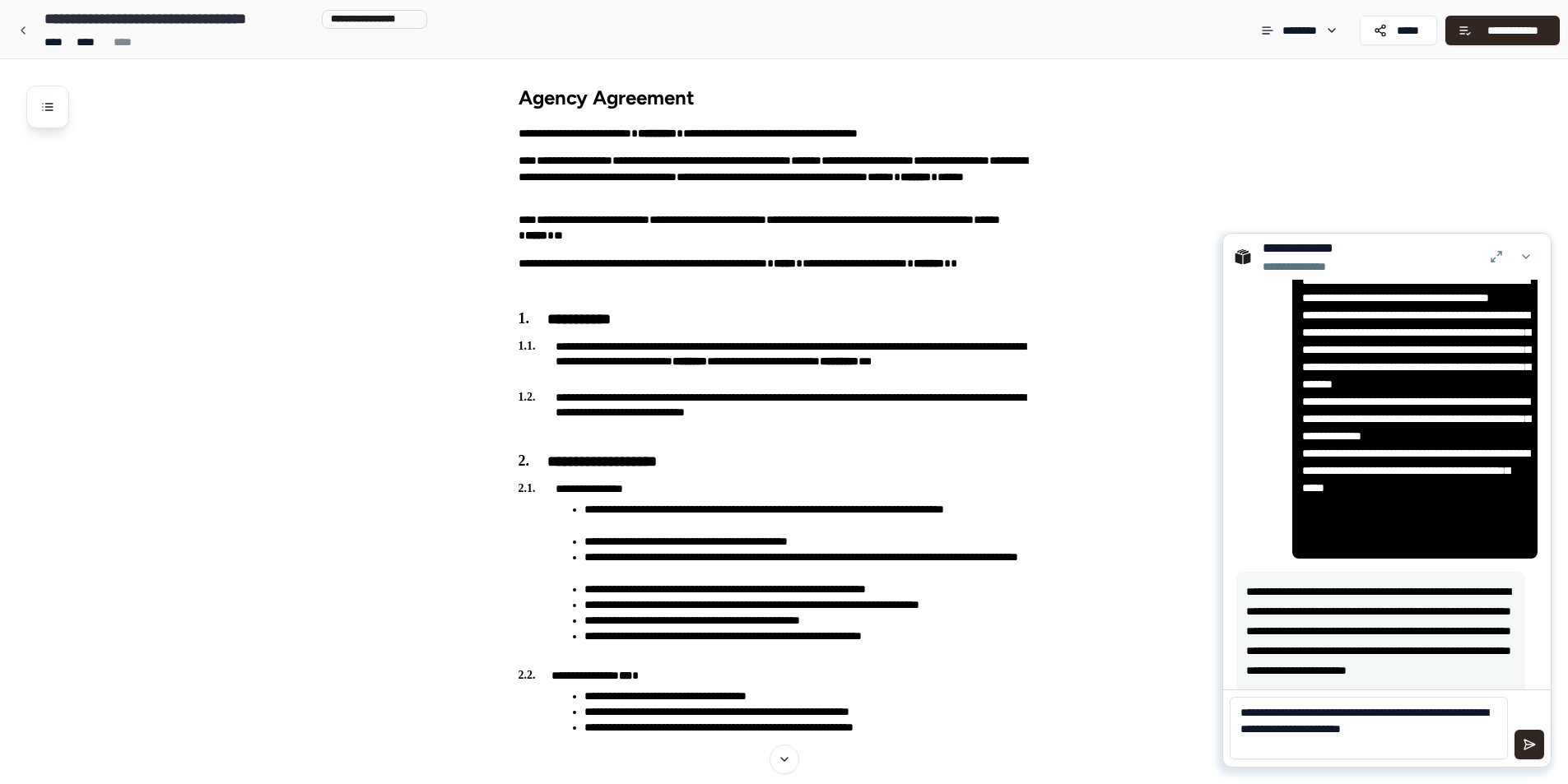 scroll, scrollTop: 0, scrollLeft: 0, axis: both 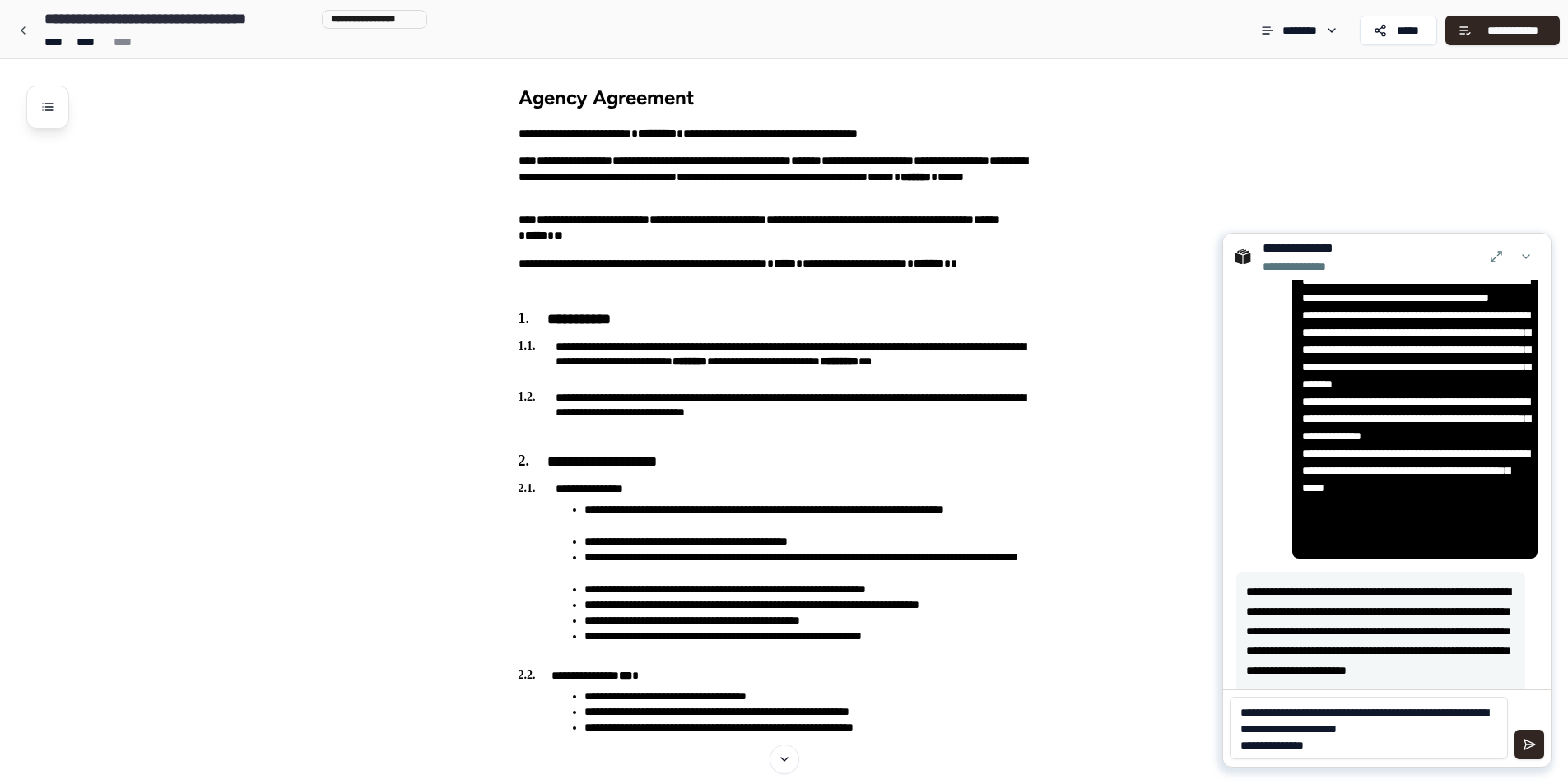 click on "**********" at bounding box center (1369, 728) 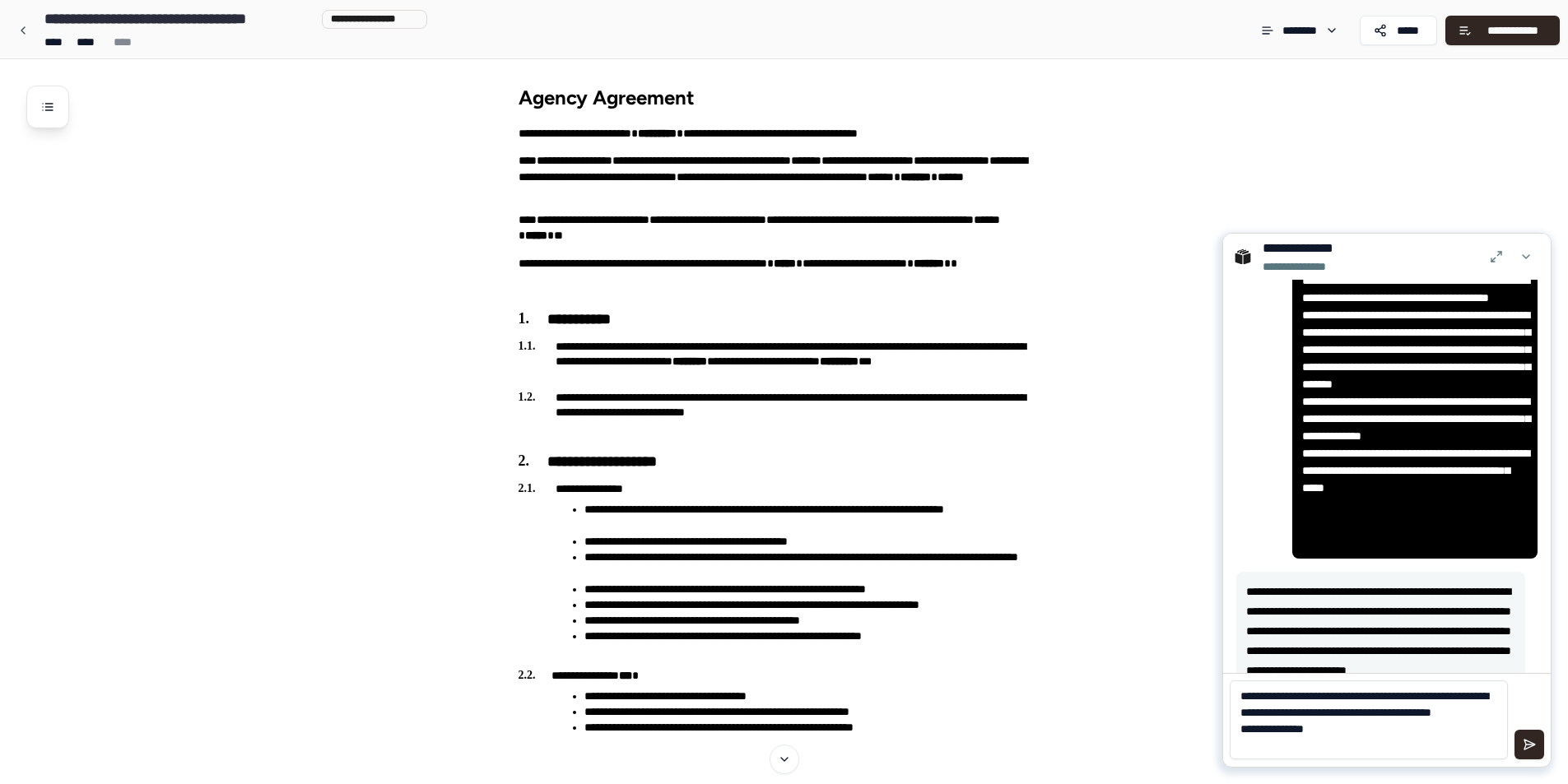 paste on "**********" 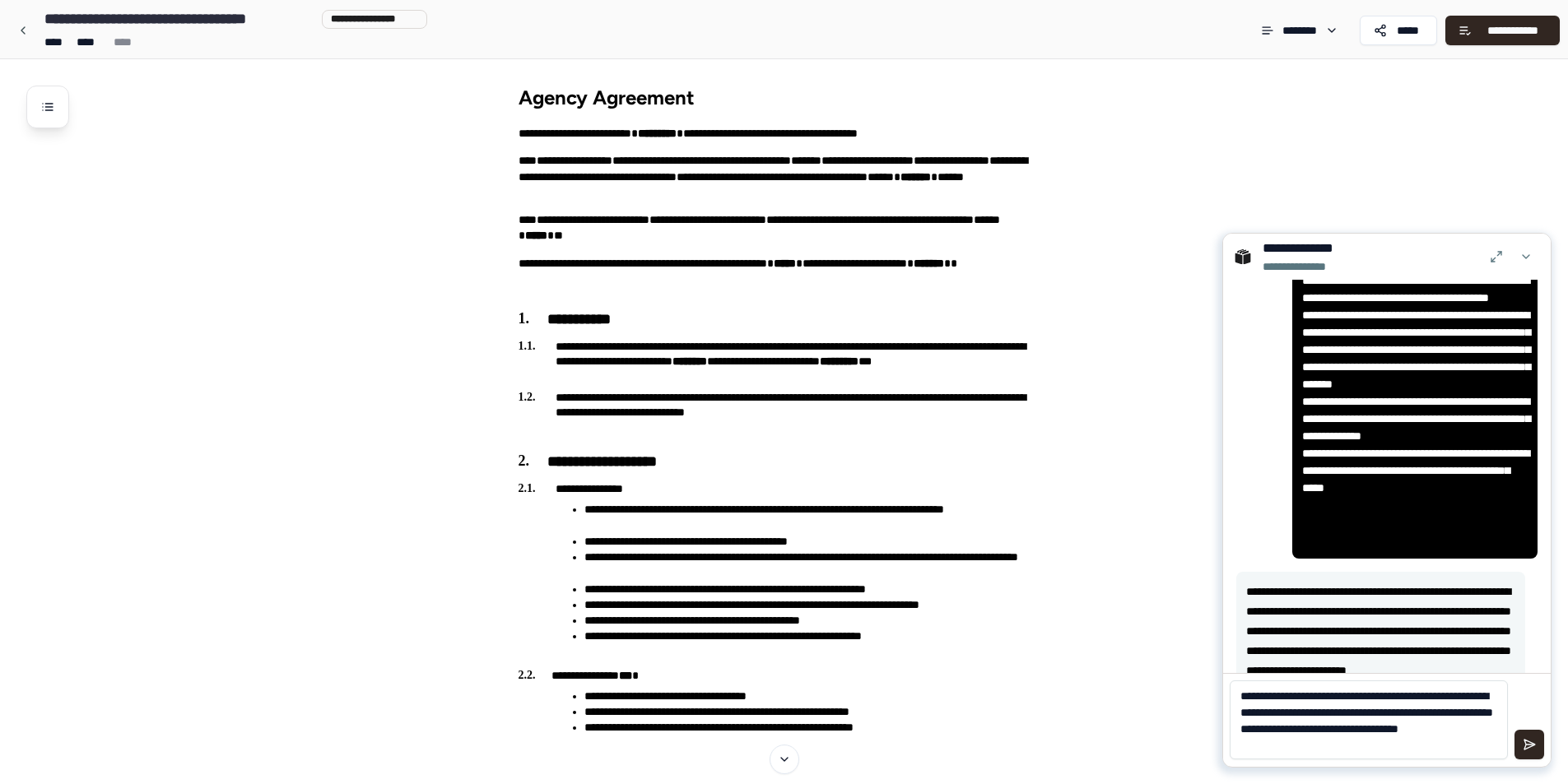 type on "**********" 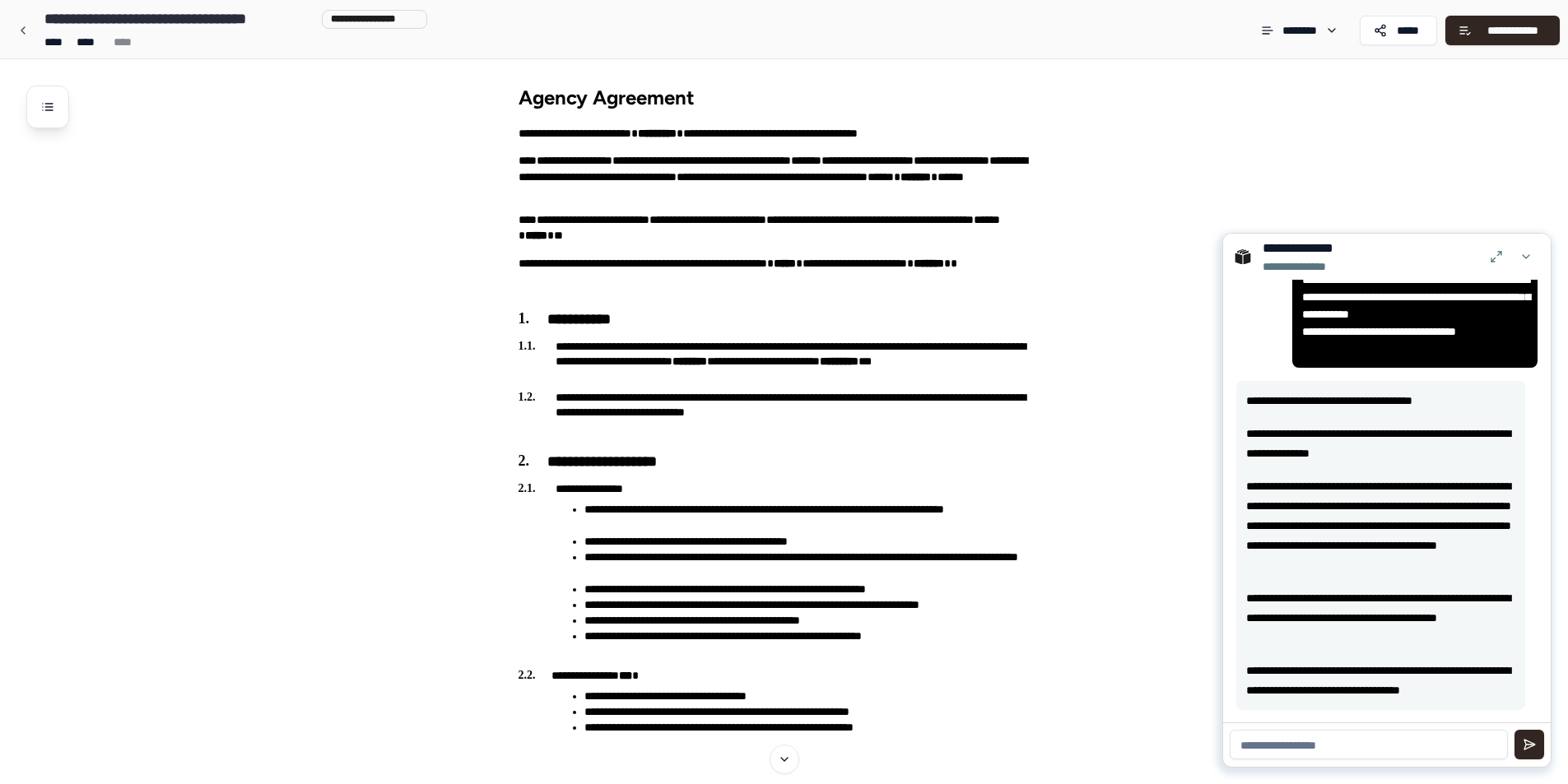 scroll, scrollTop: 552, scrollLeft: 0, axis: vertical 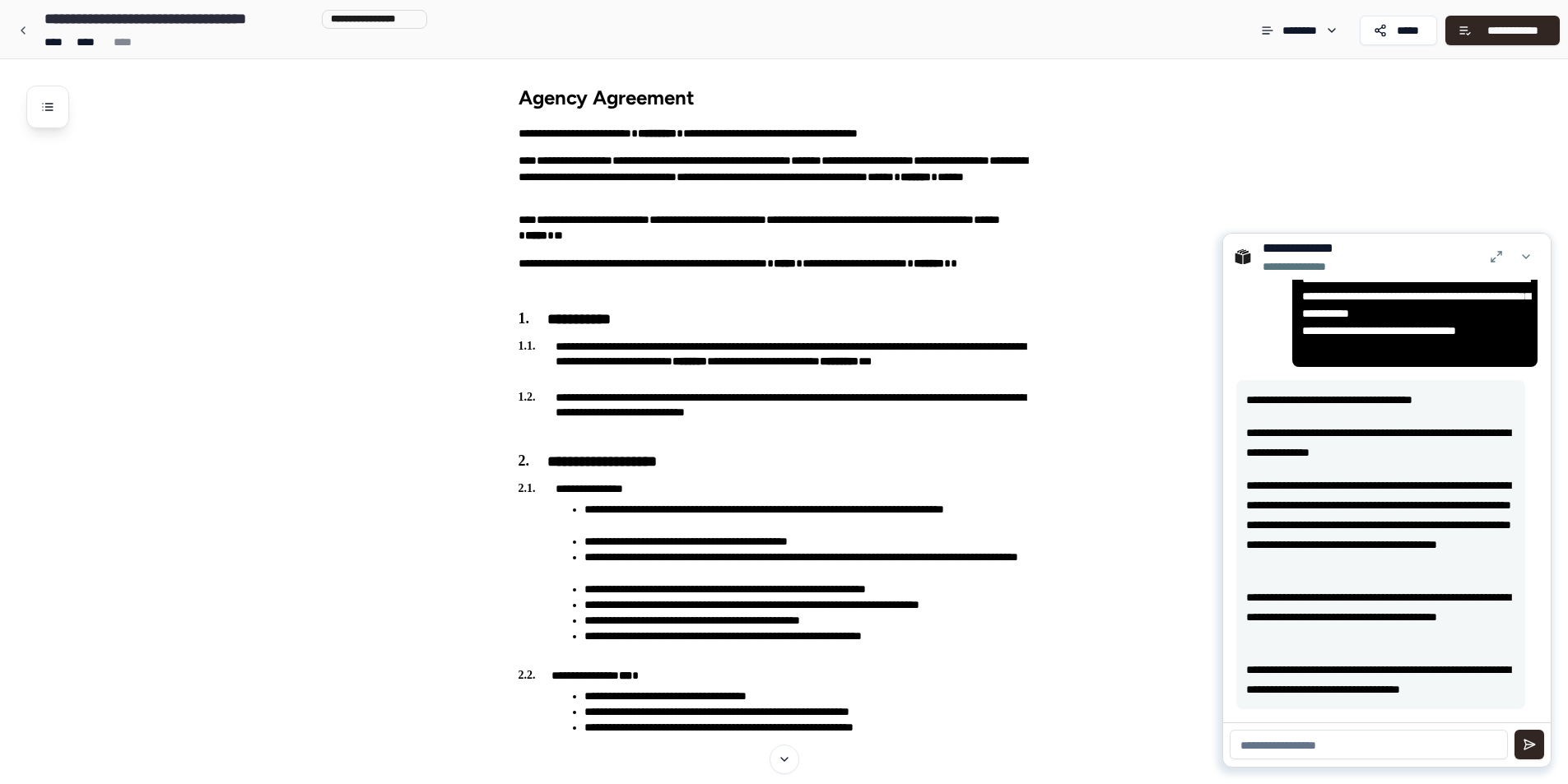 click on "**********" at bounding box center (1380, 525) 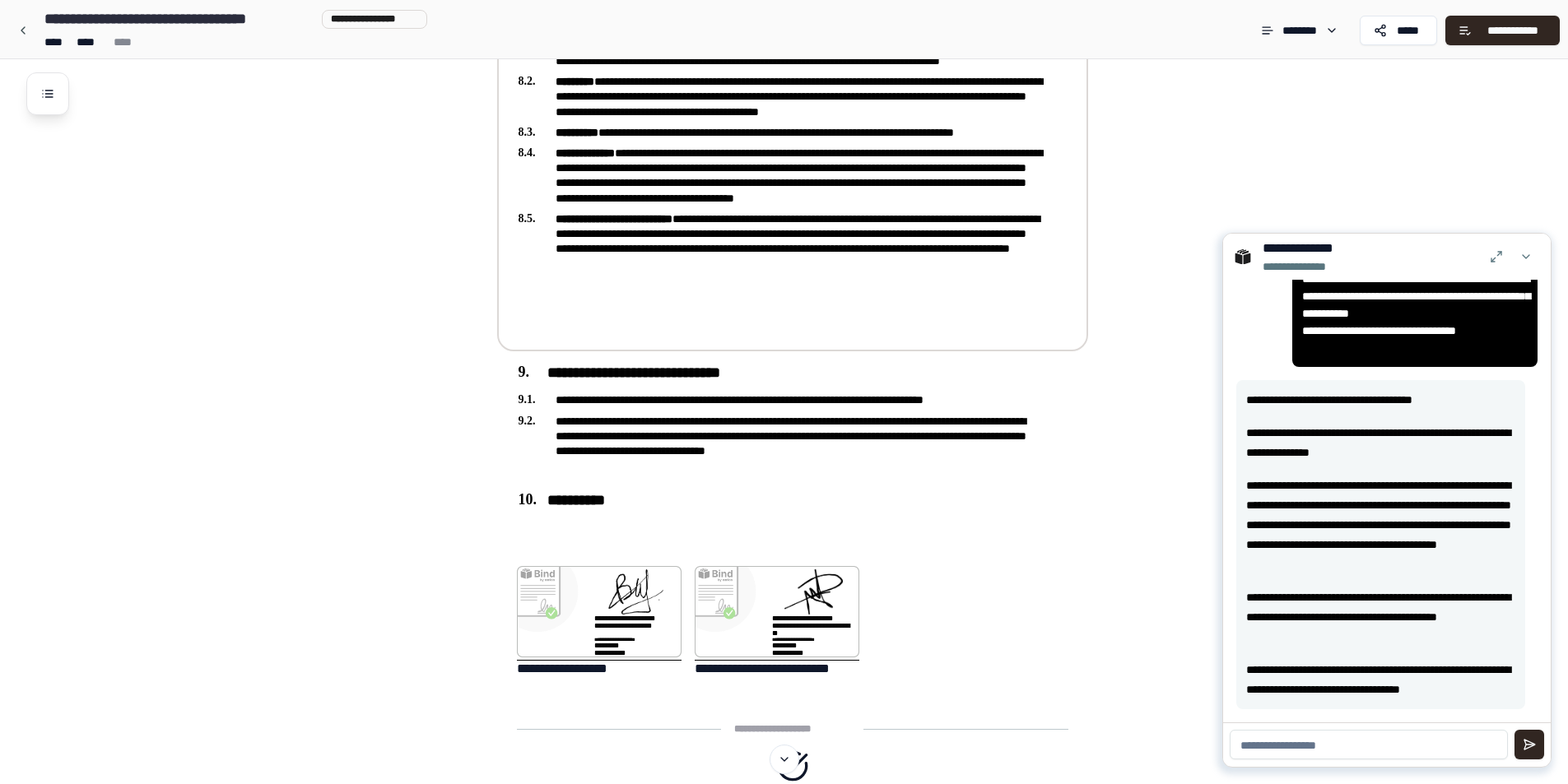 scroll, scrollTop: 1722, scrollLeft: 0, axis: vertical 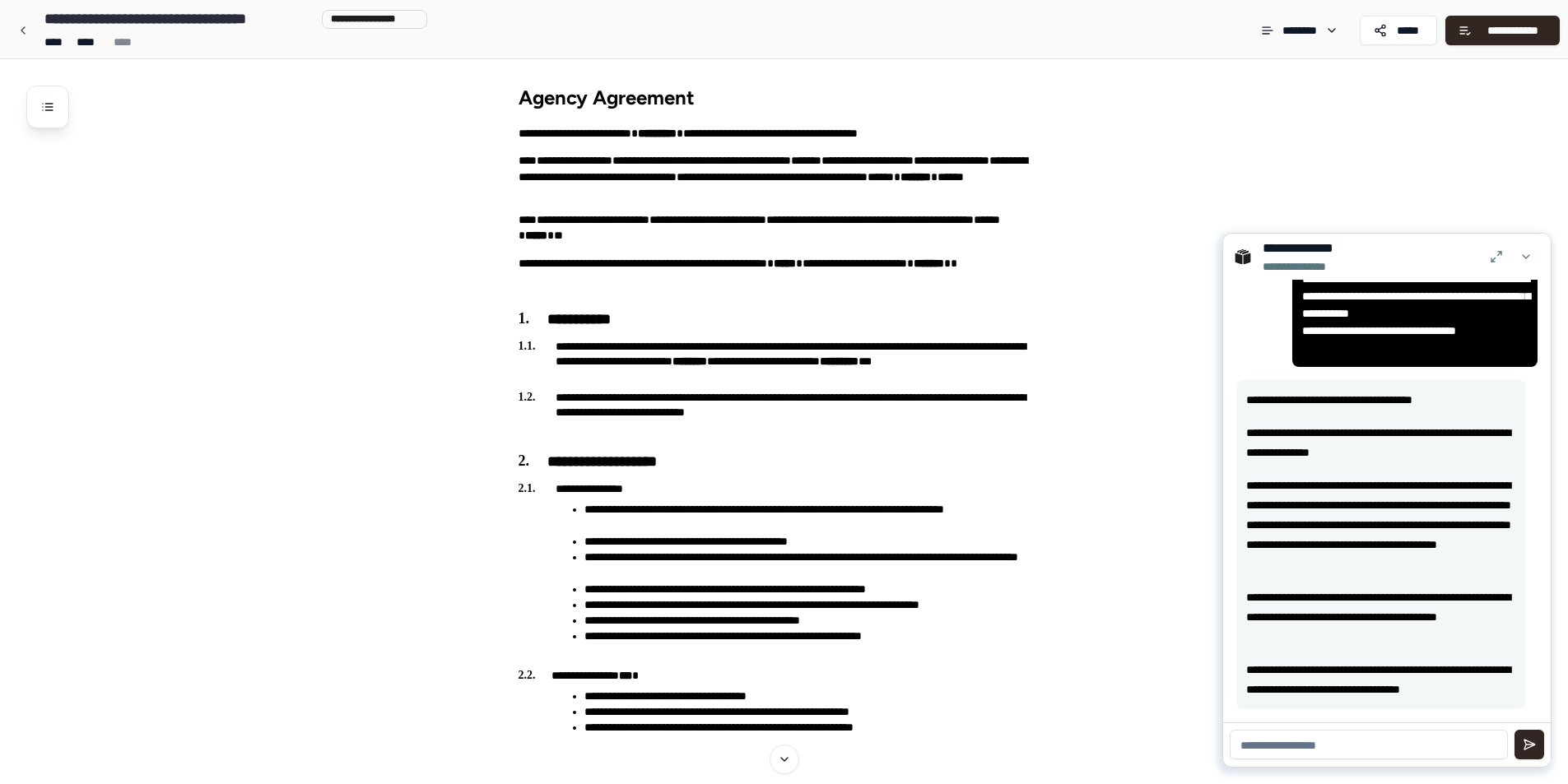 click at bounding box center [1369, 745] 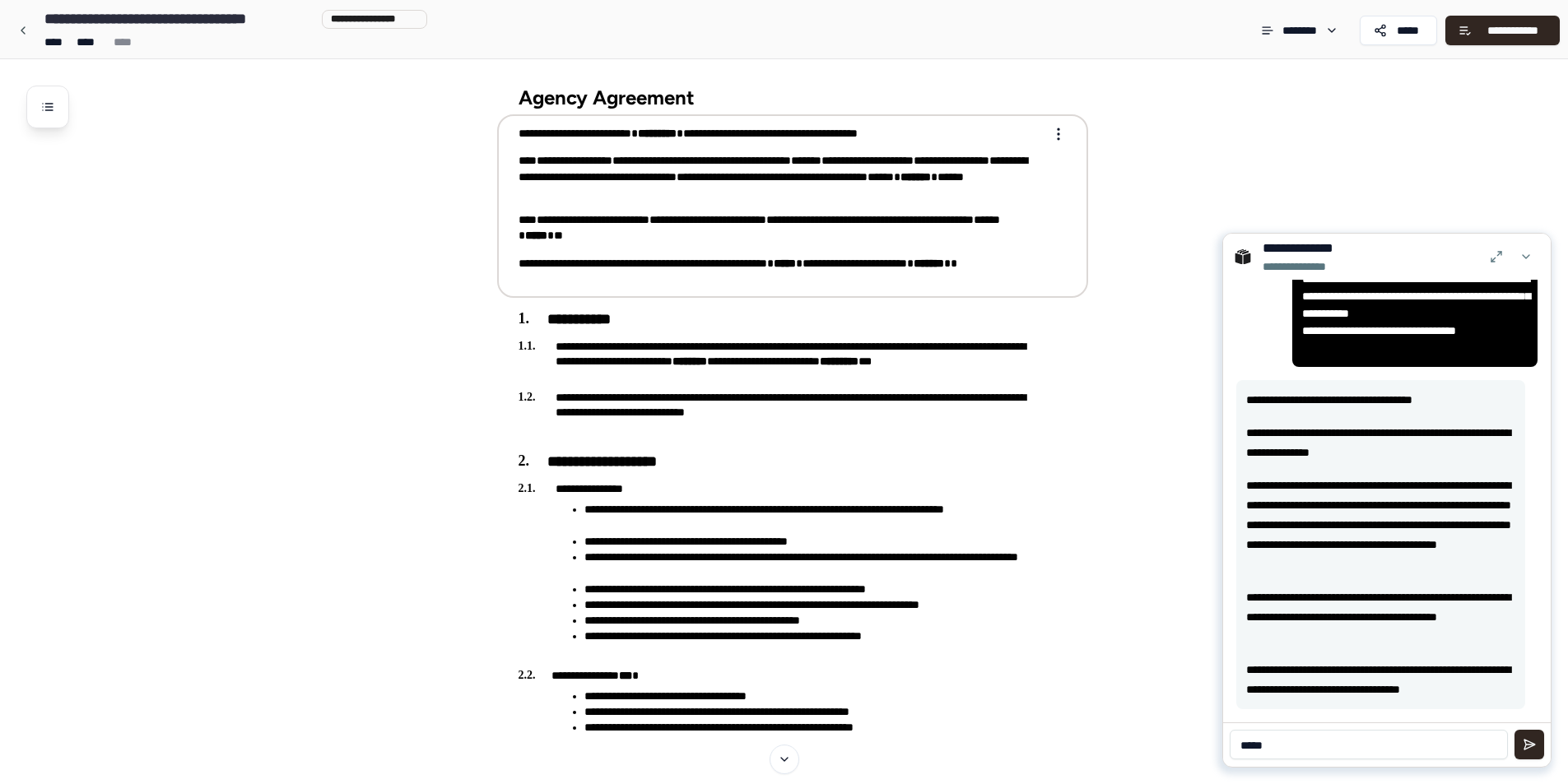 click on "**********" at bounding box center [781, 177] 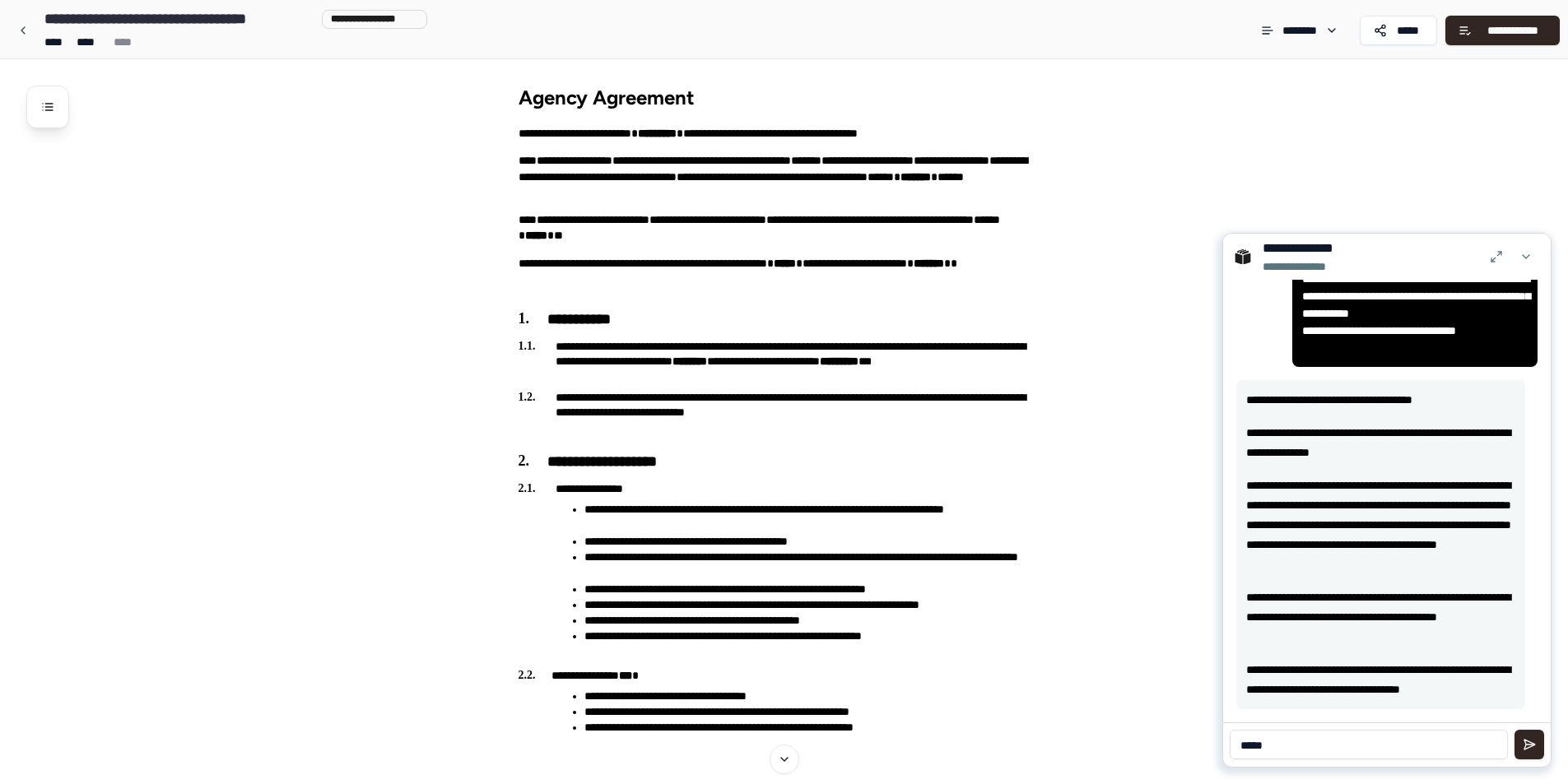 click on "*****" at bounding box center [1369, 745] 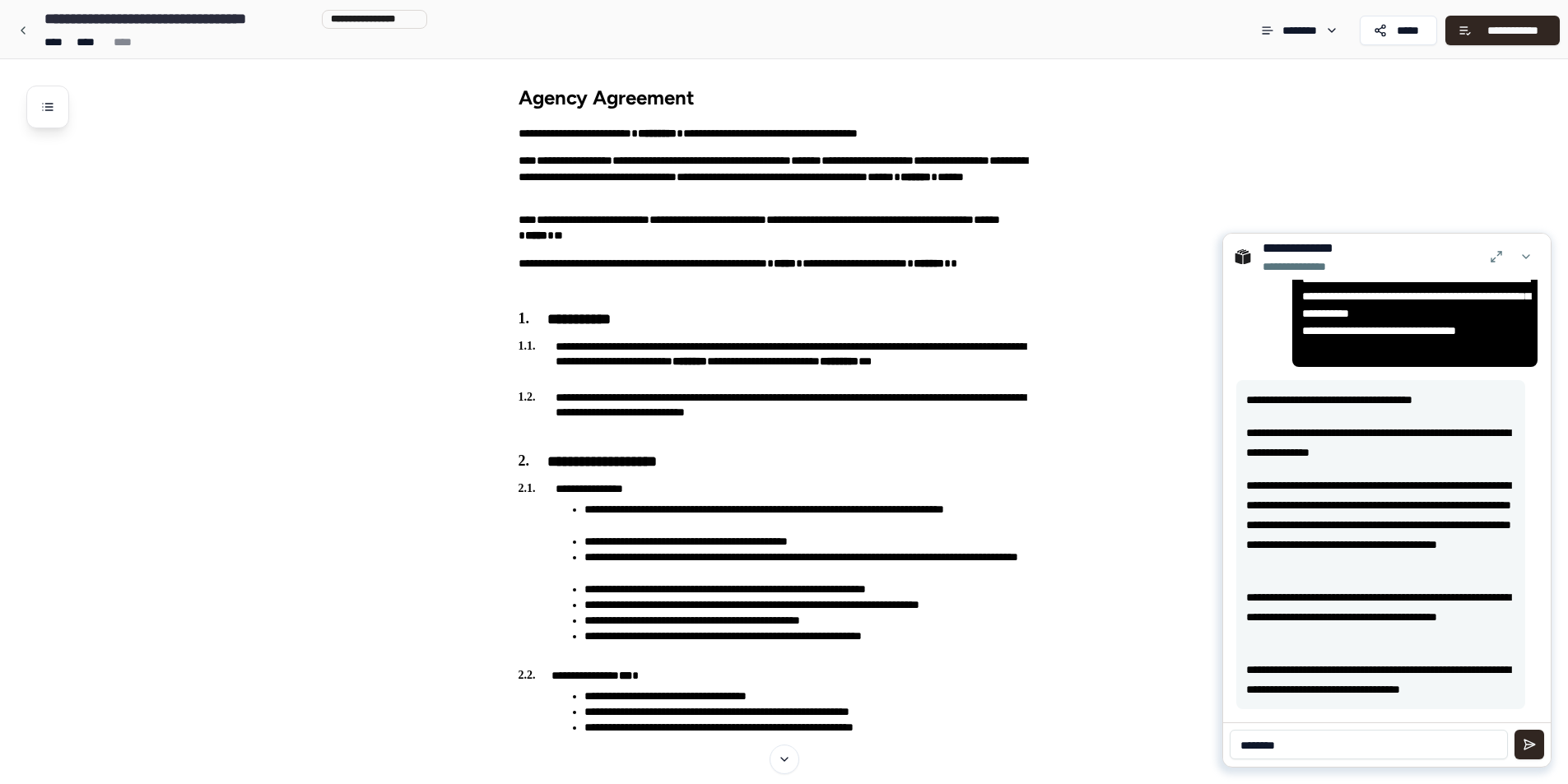 type on "********" 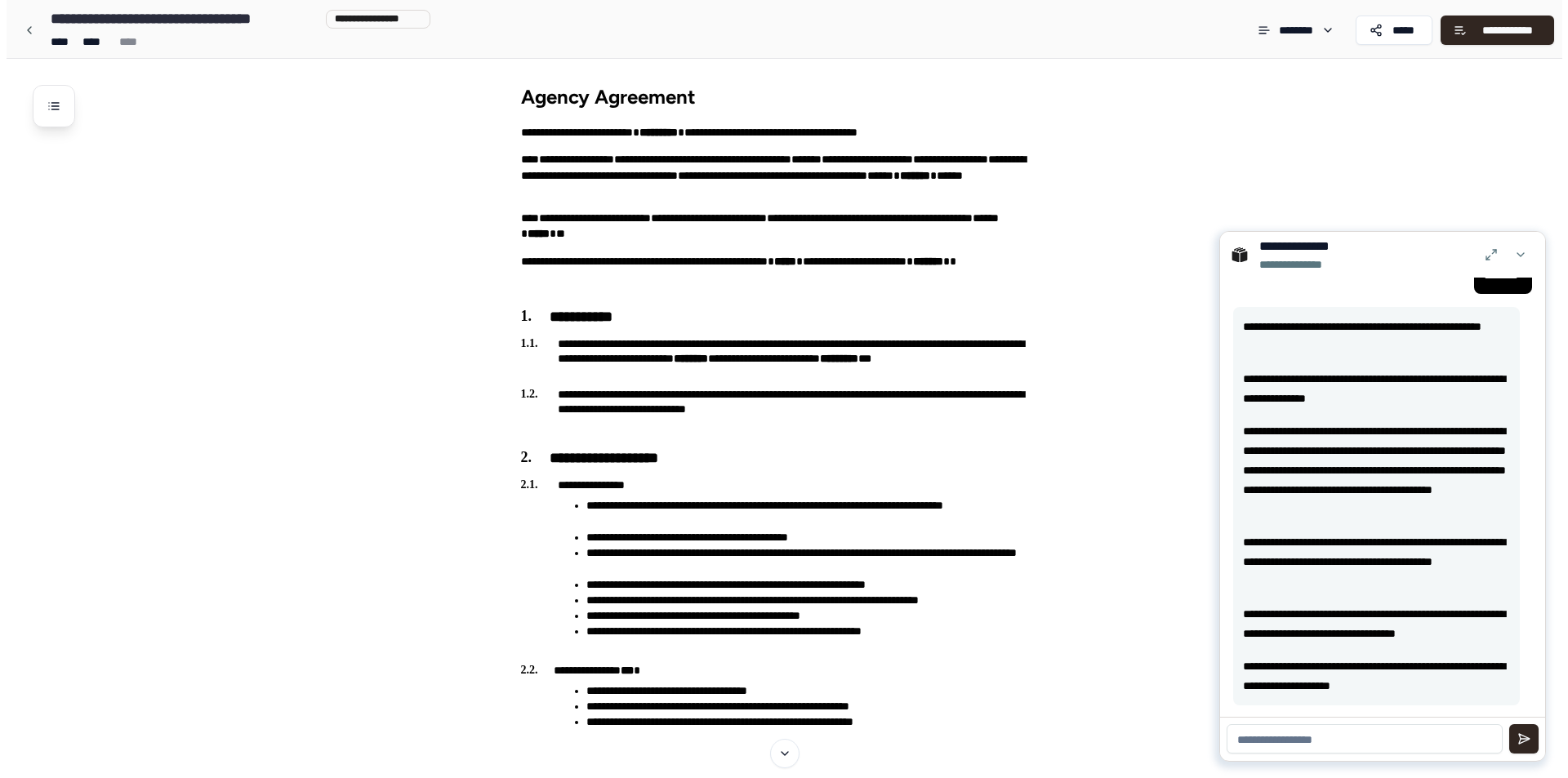scroll, scrollTop: 1008, scrollLeft: 0, axis: vertical 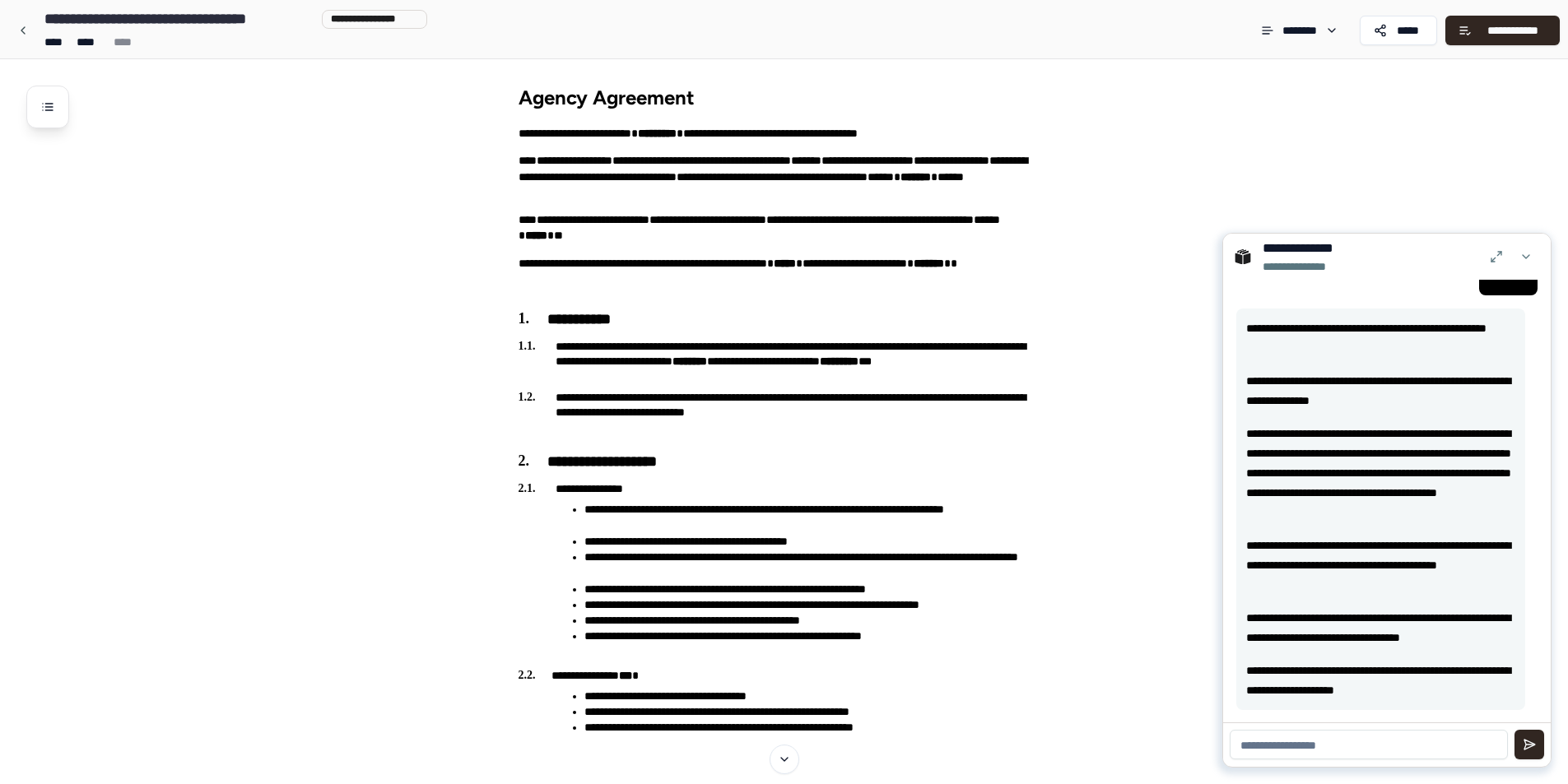 click on "**********" at bounding box center [1380, 509] 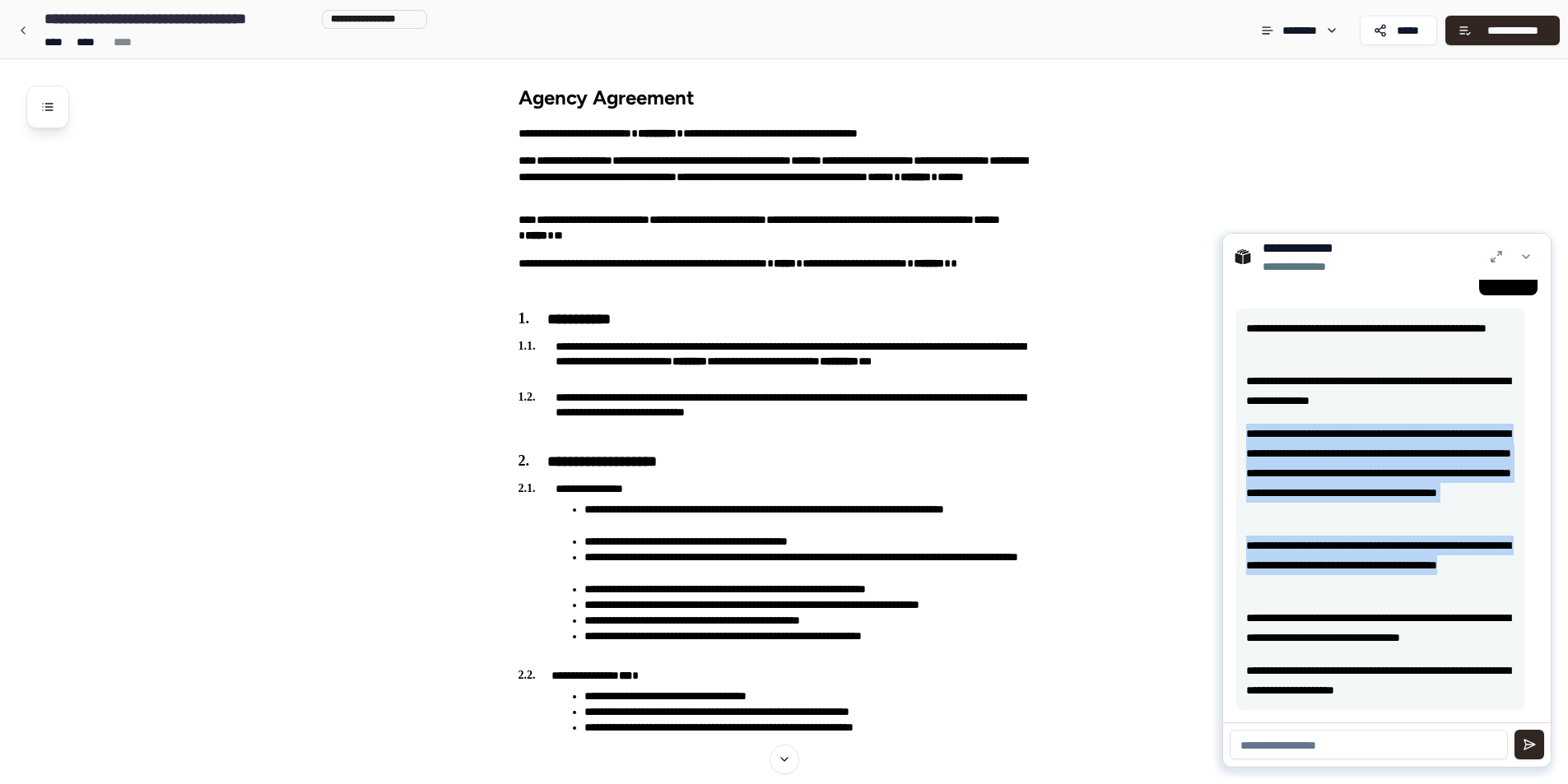 drag, startPoint x: 1245, startPoint y: 430, endPoint x: 1319, endPoint y: 586, distance: 172.66152 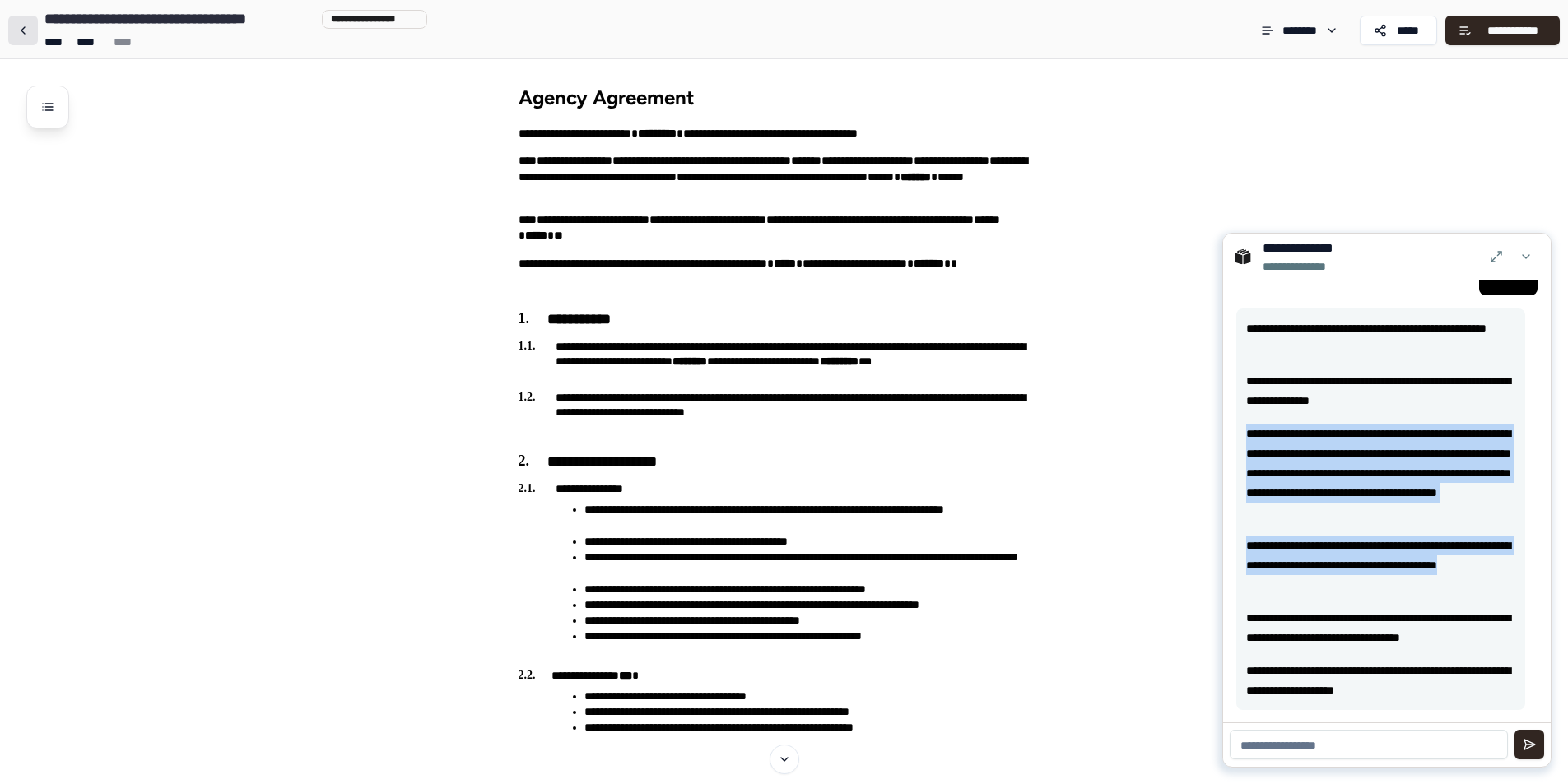 click at bounding box center [23, 30] 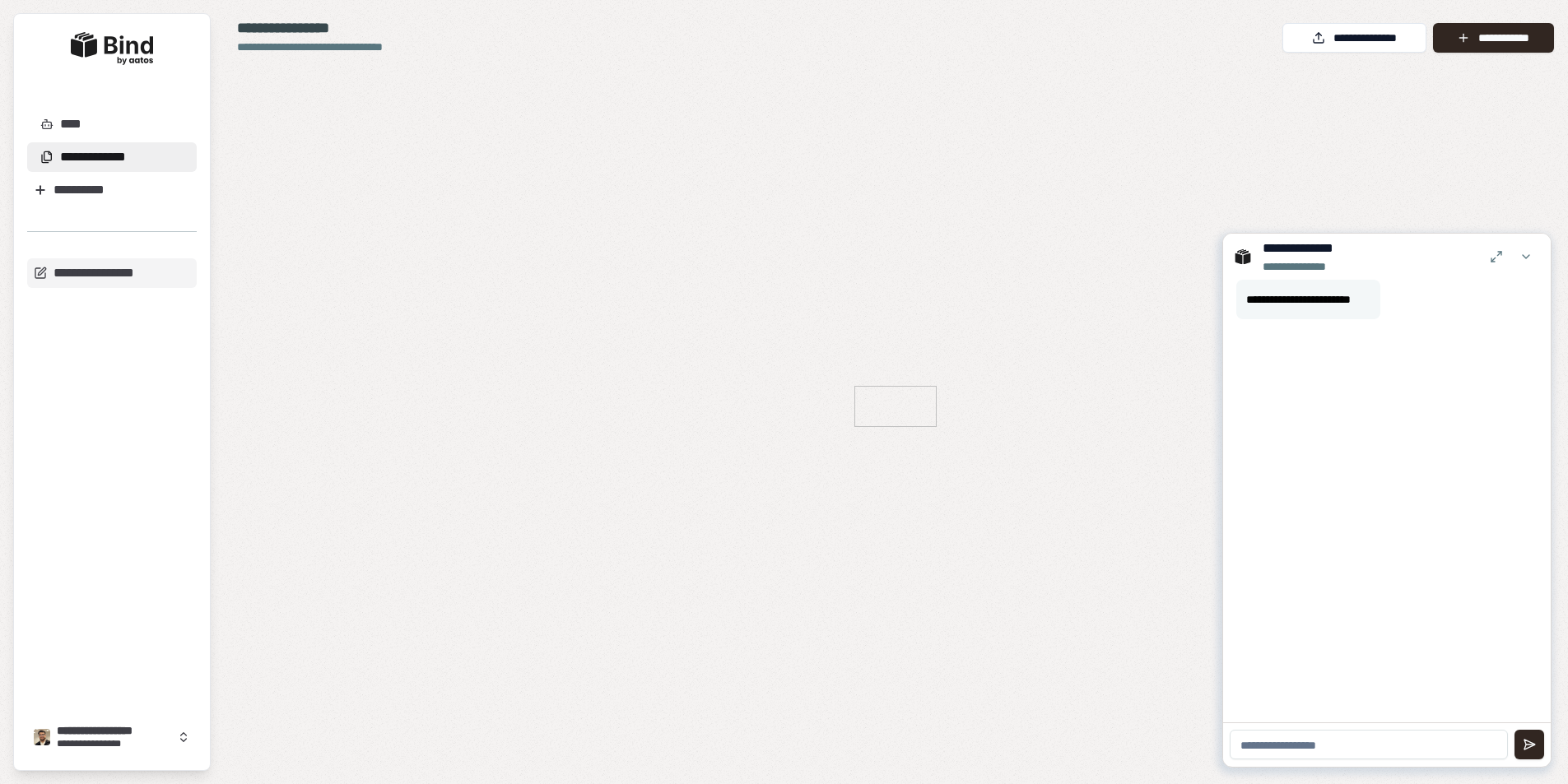scroll, scrollTop: 0, scrollLeft: 0, axis: both 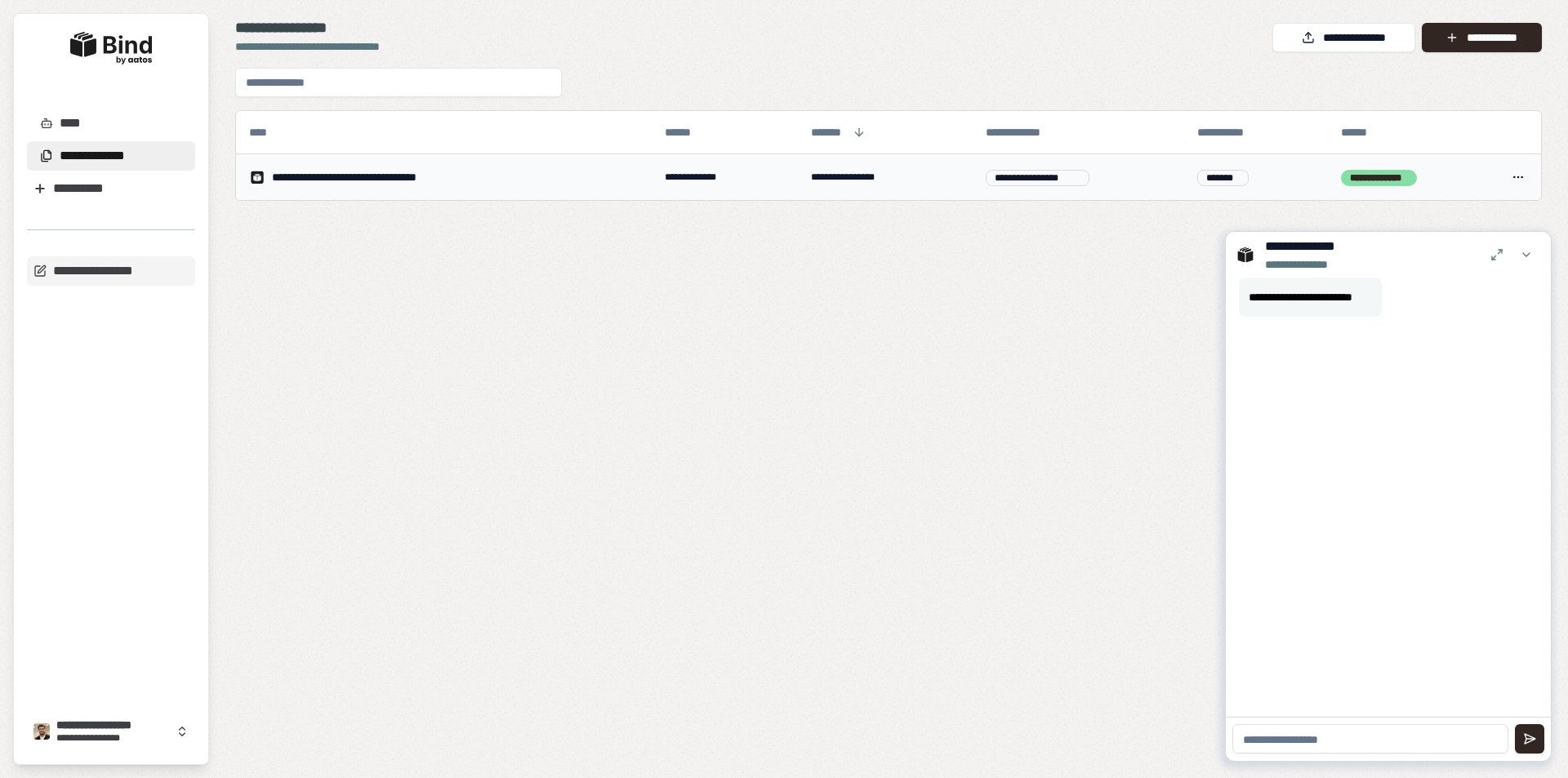 click on "**********" at bounding box center [784, 389] 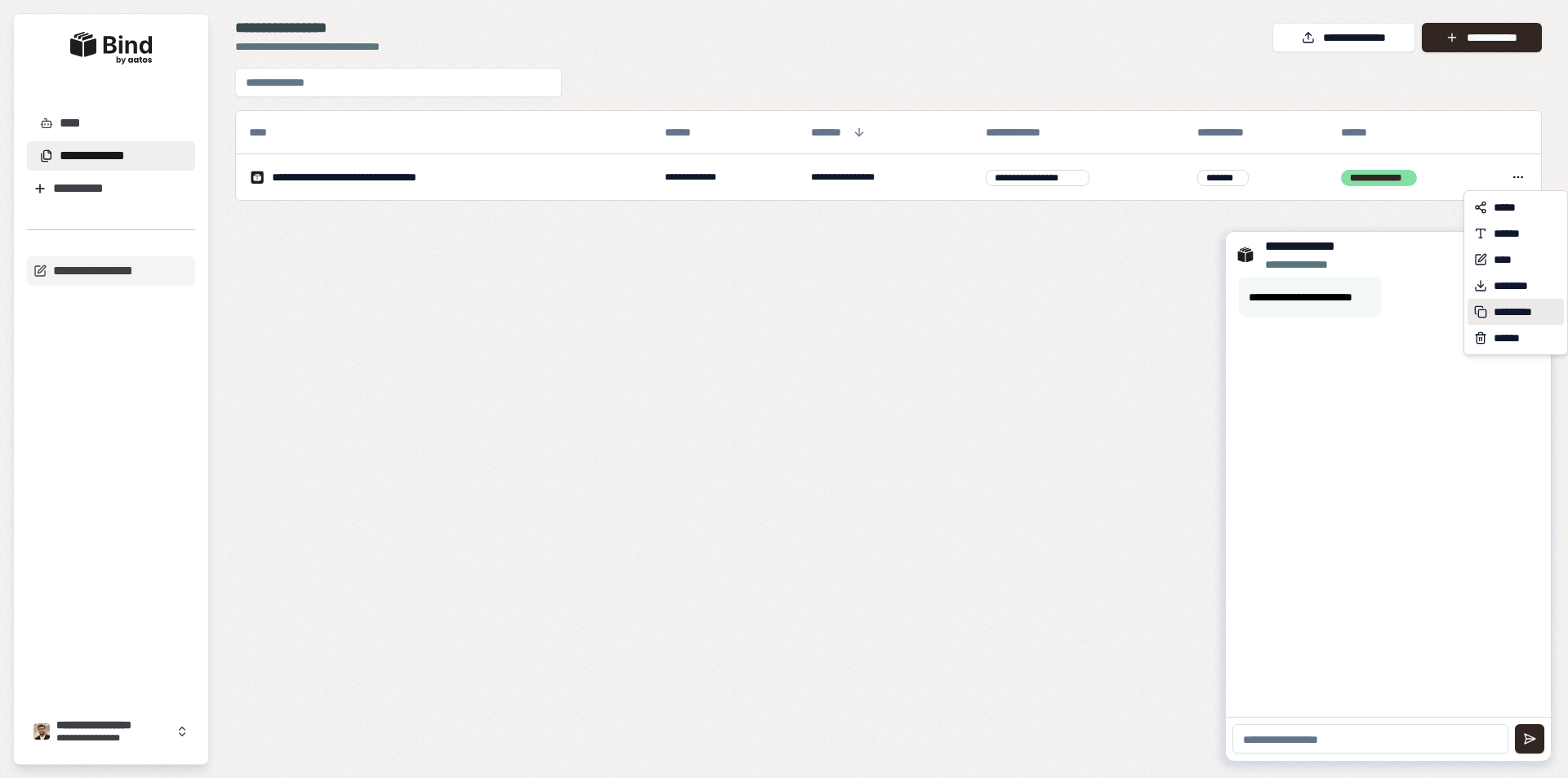 click on "*********" at bounding box center (1518, 312) 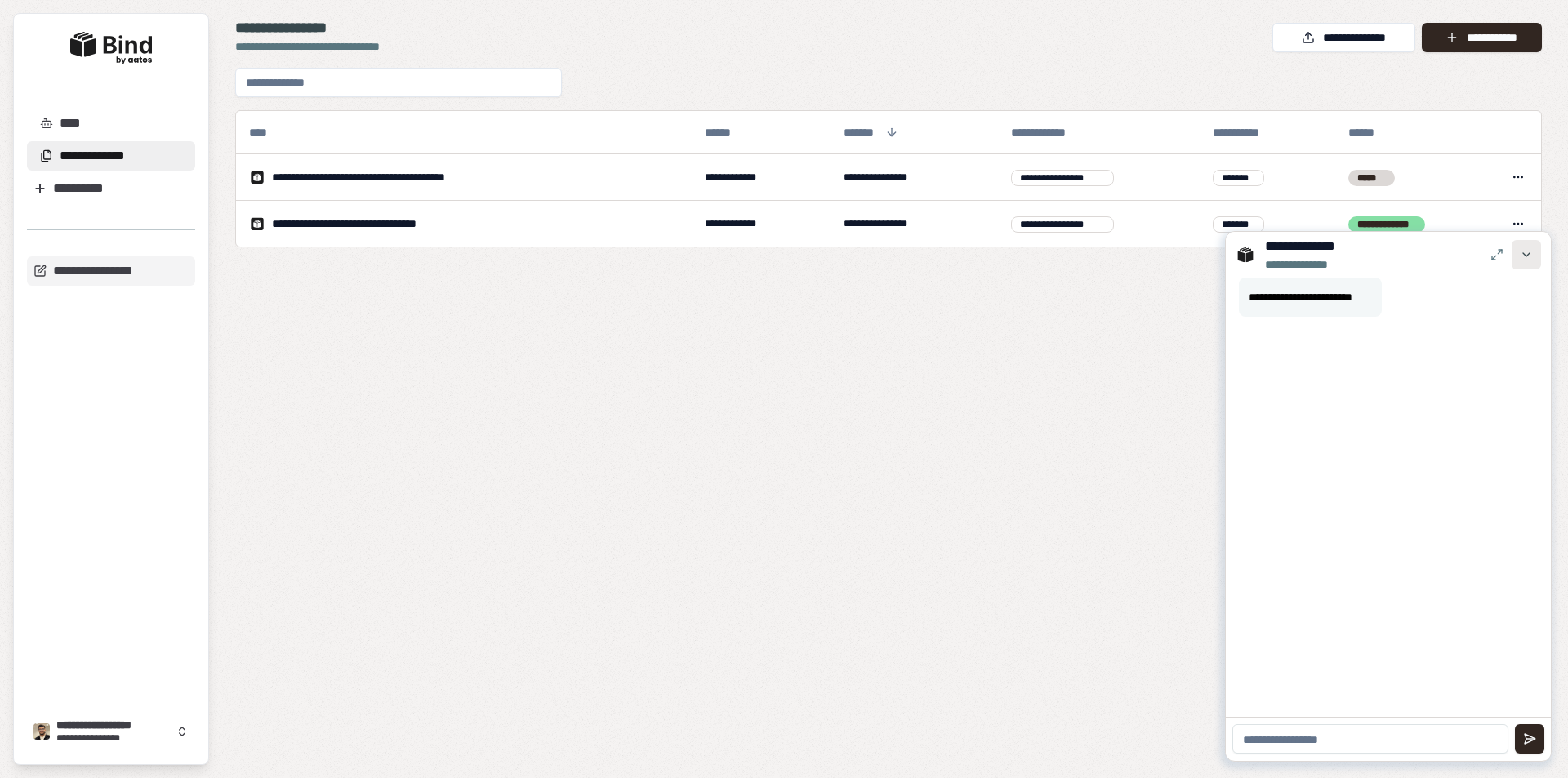 click at bounding box center [1526, 255] 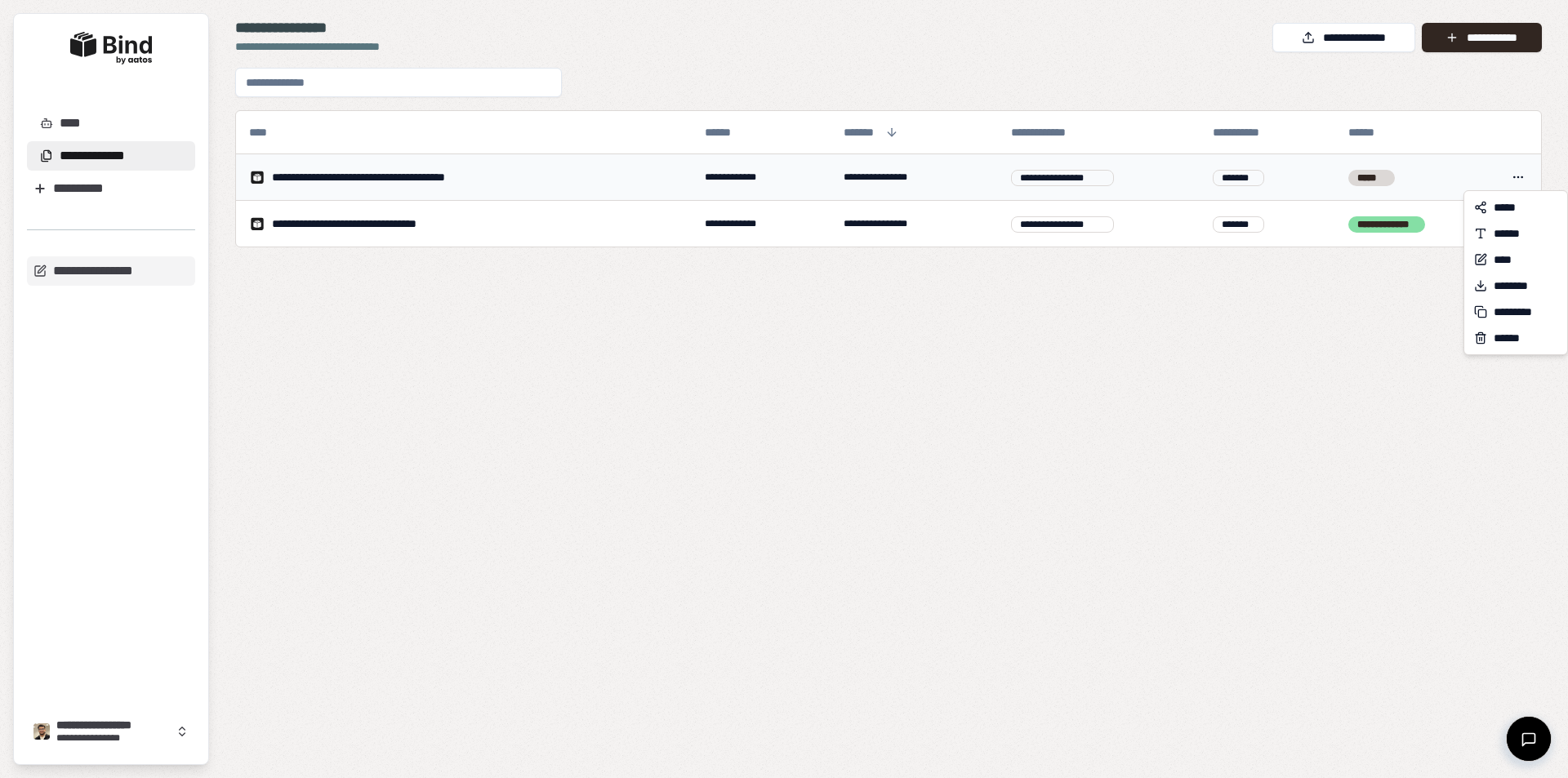 click on "**********" at bounding box center (784, 389) 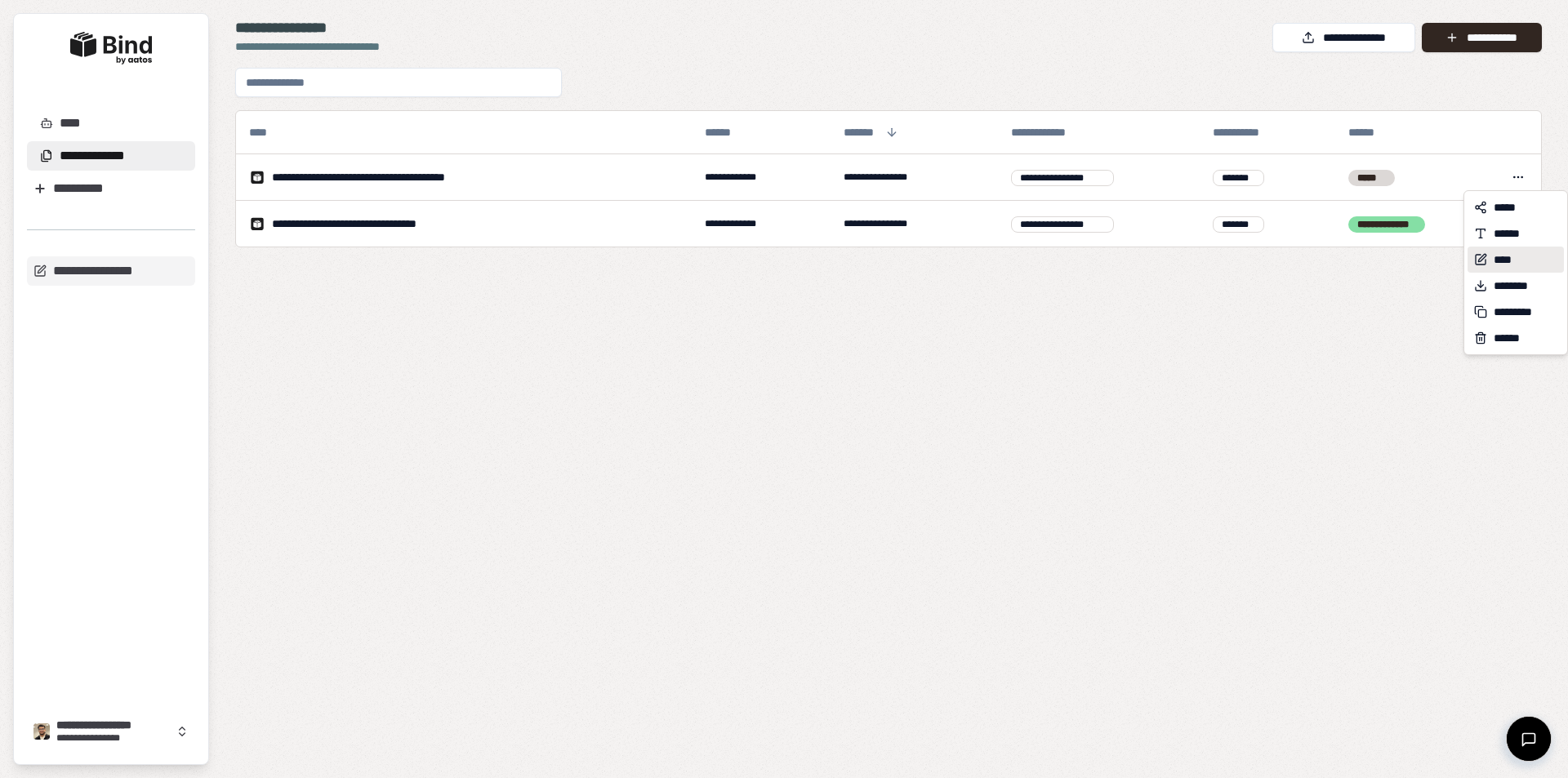 click on "****" at bounding box center (1503, 260) 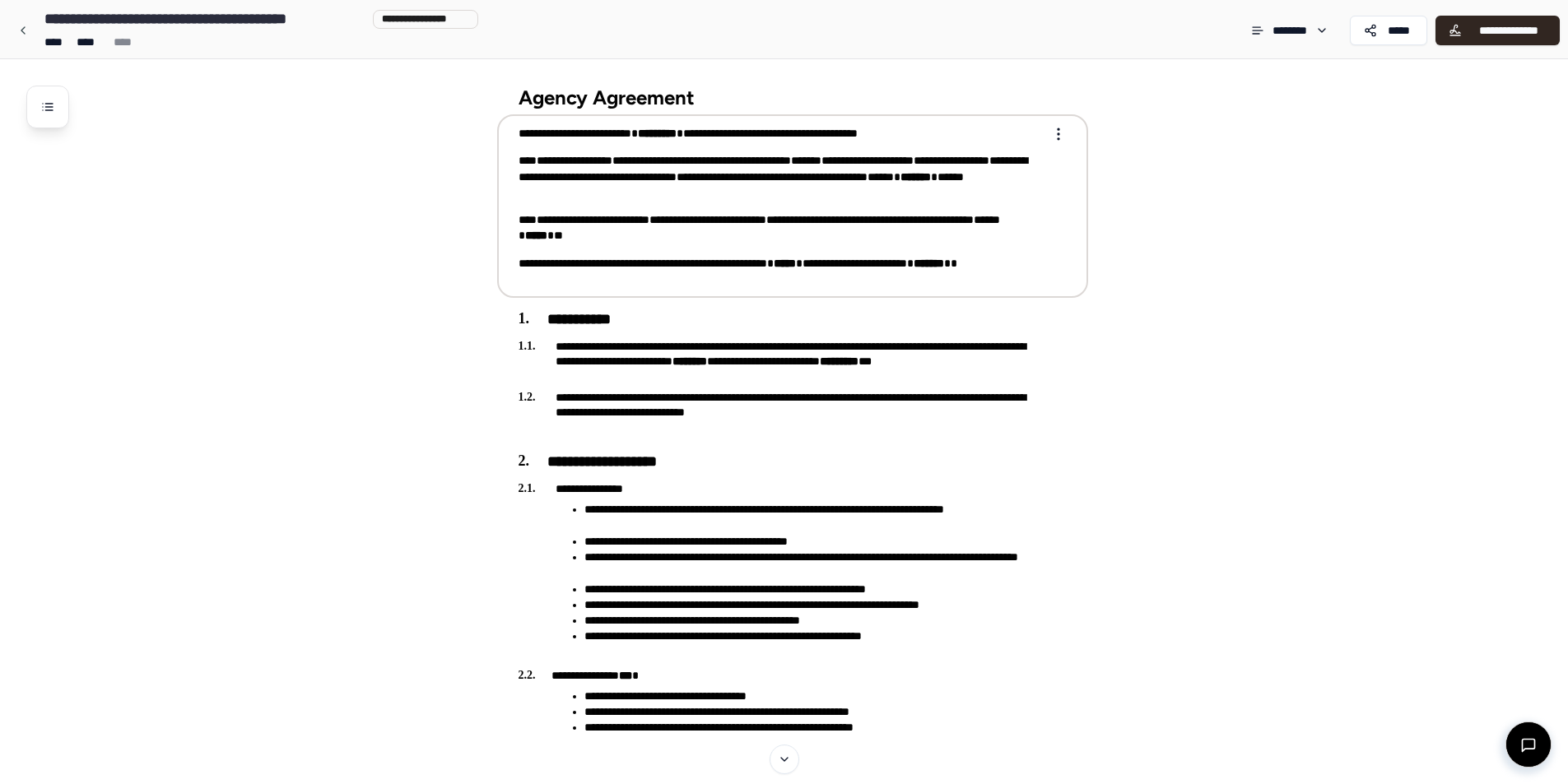 click on "**********" at bounding box center [781, 177] 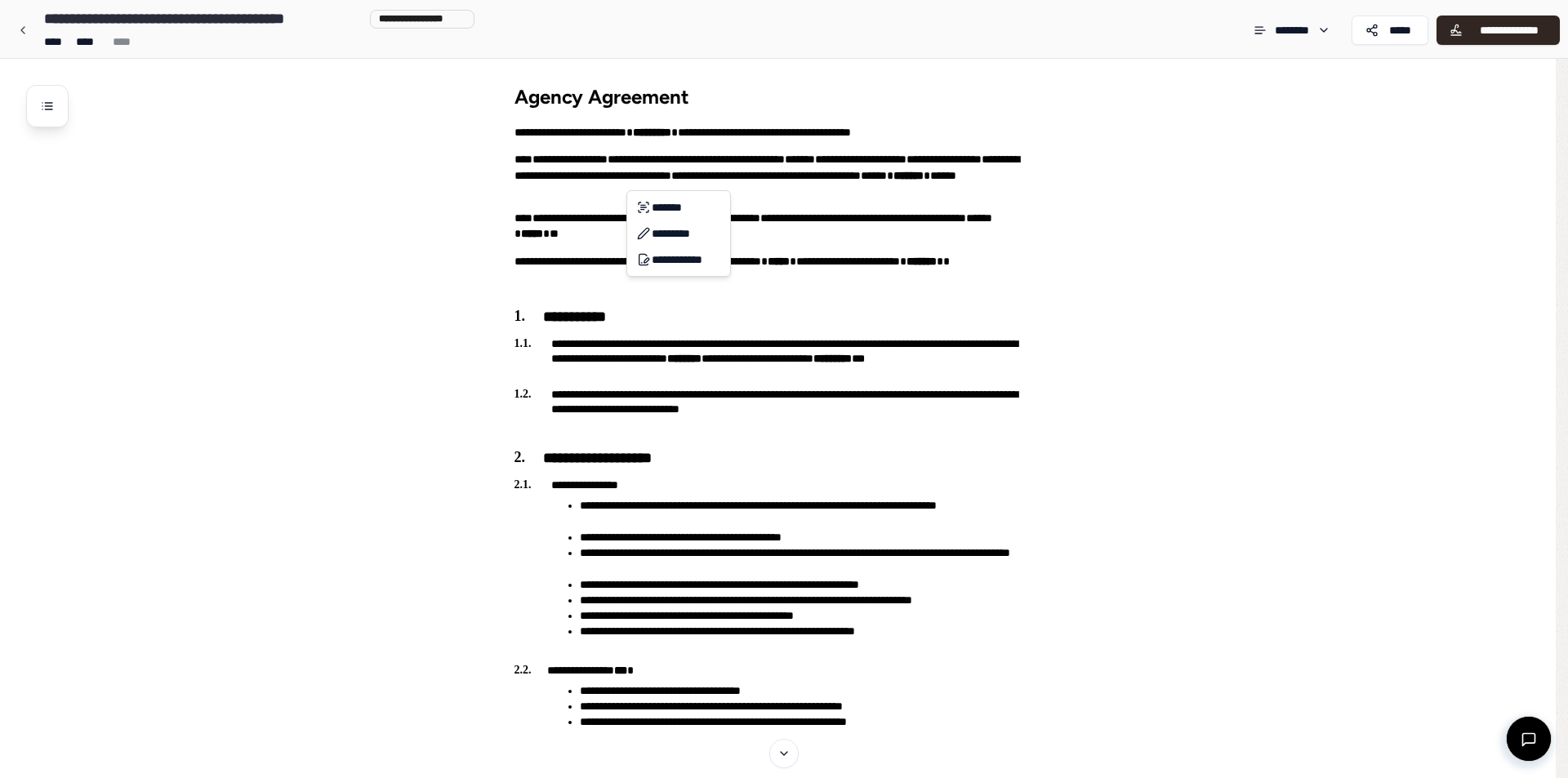 click on "**********" at bounding box center [784, 1138] 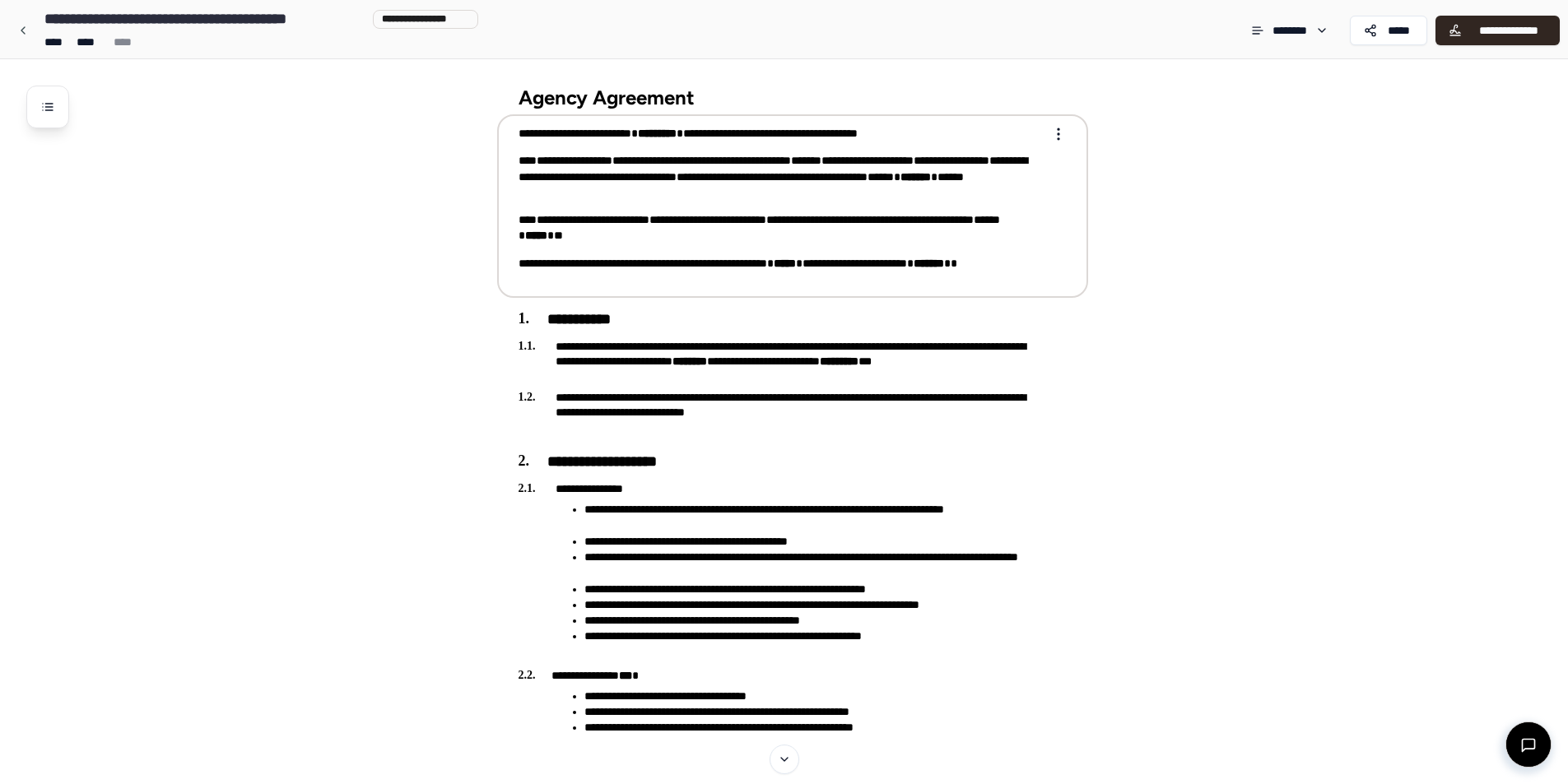 click on "**********" at bounding box center [952, 160] 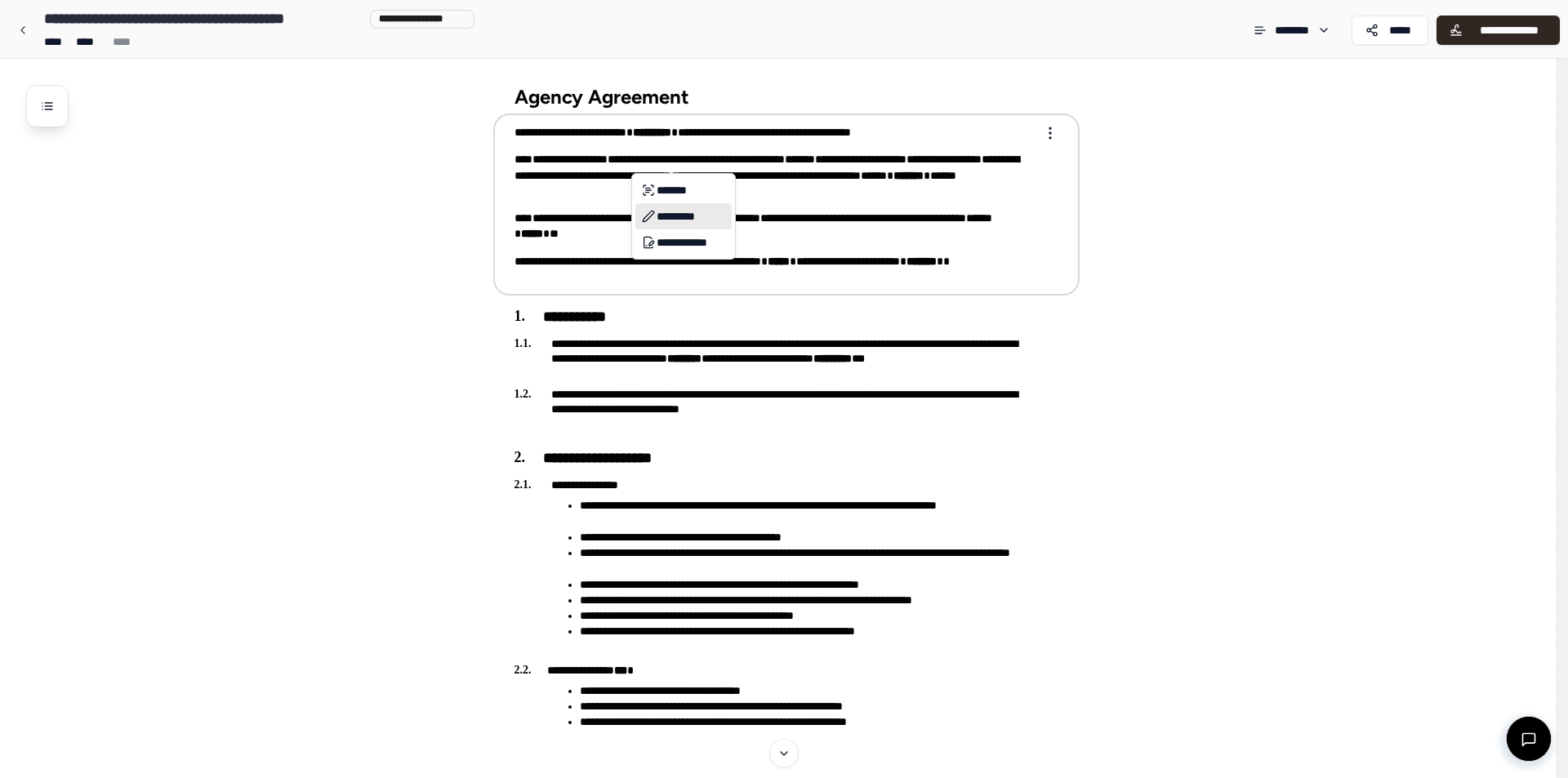 click on "*********" at bounding box center (684, 216) 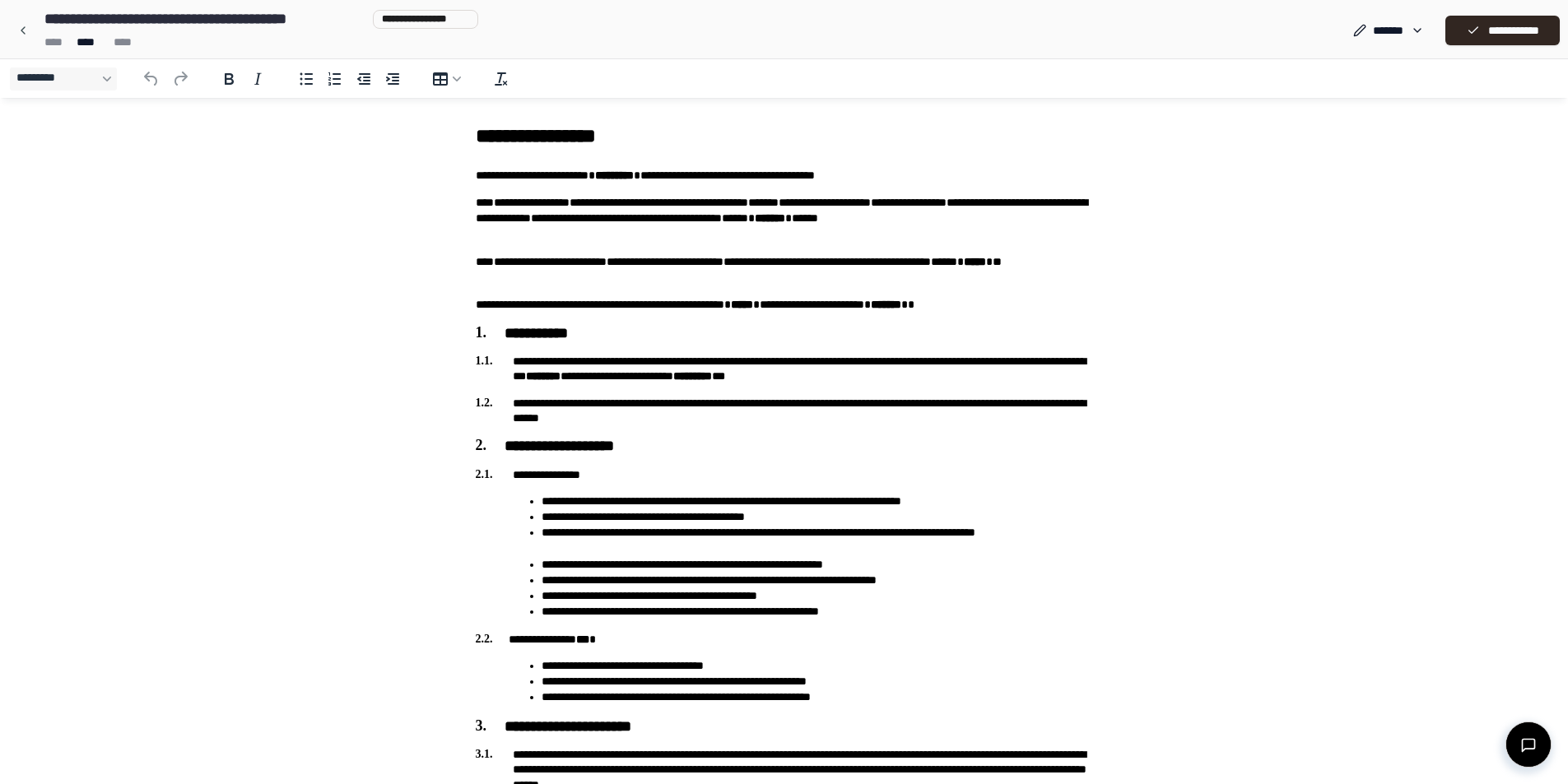 scroll, scrollTop: 0, scrollLeft: 0, axis: both 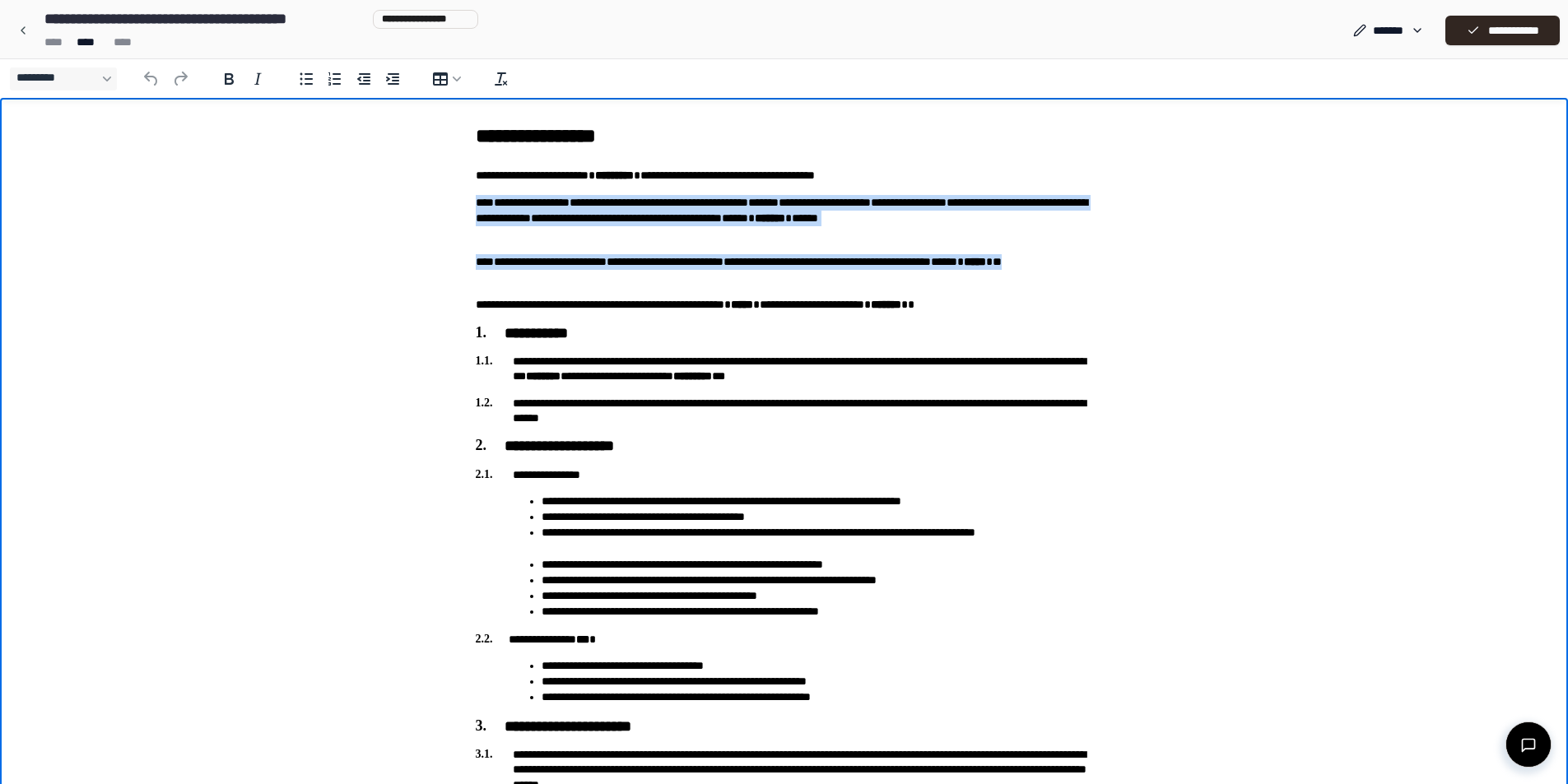 drag, startPoint x: 524, startPoint y: 277, endPoint x: 477, endPoint y: 203, distance: 87.66413 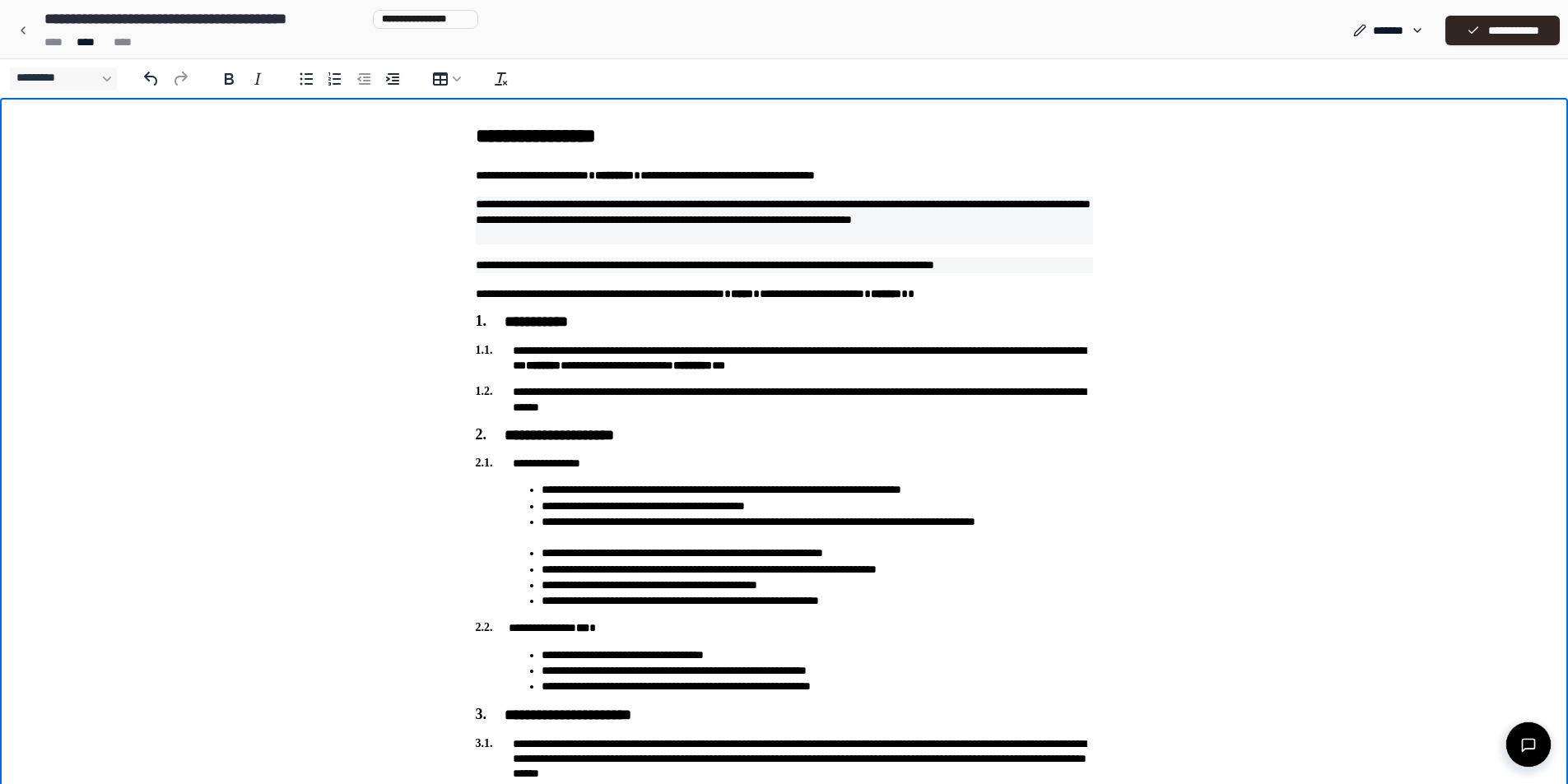 click on "**********" at bounding box center (784, 921) 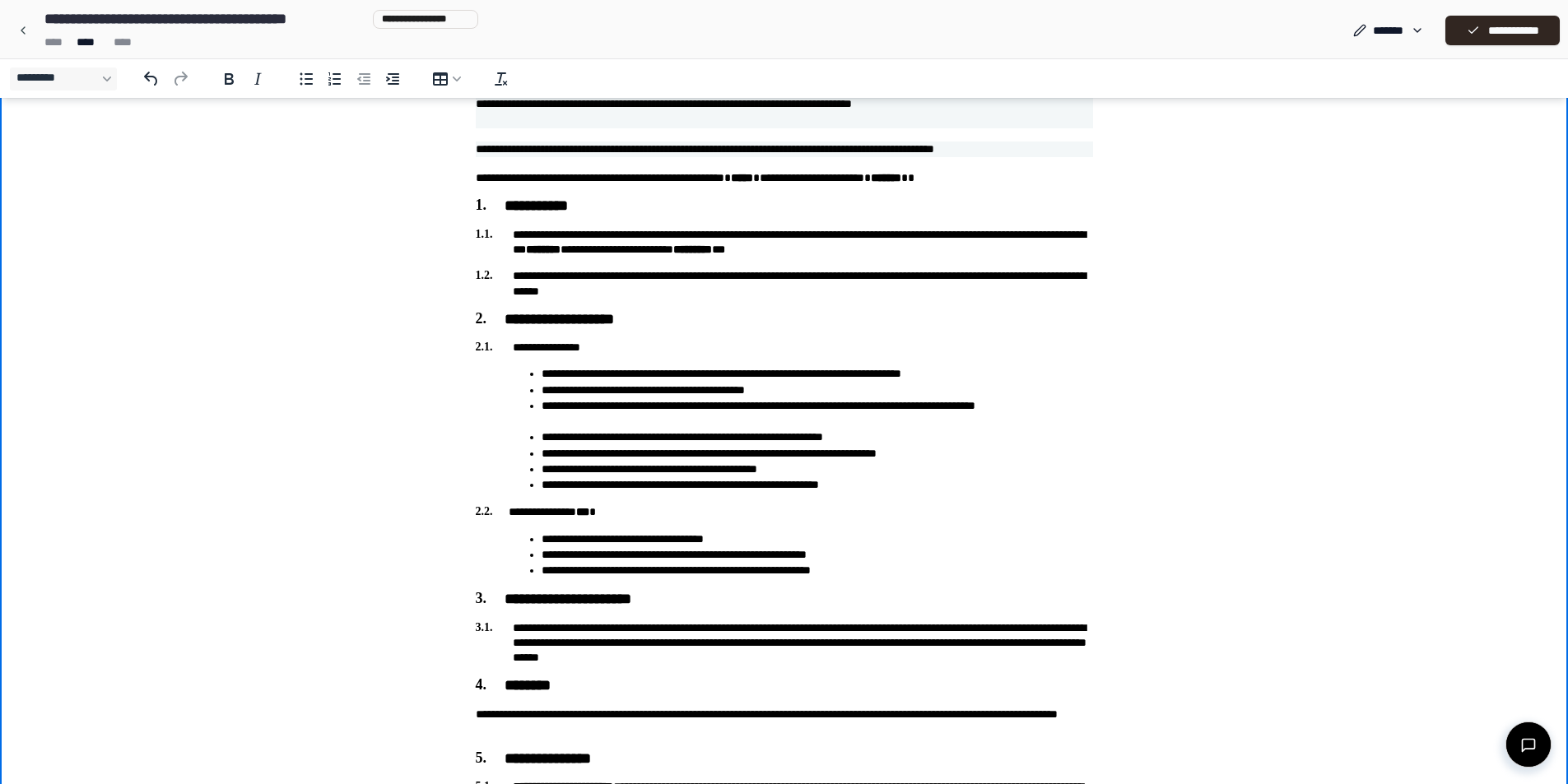 scroll, scrollTop: 0, scrollLeft: 0, axis: both 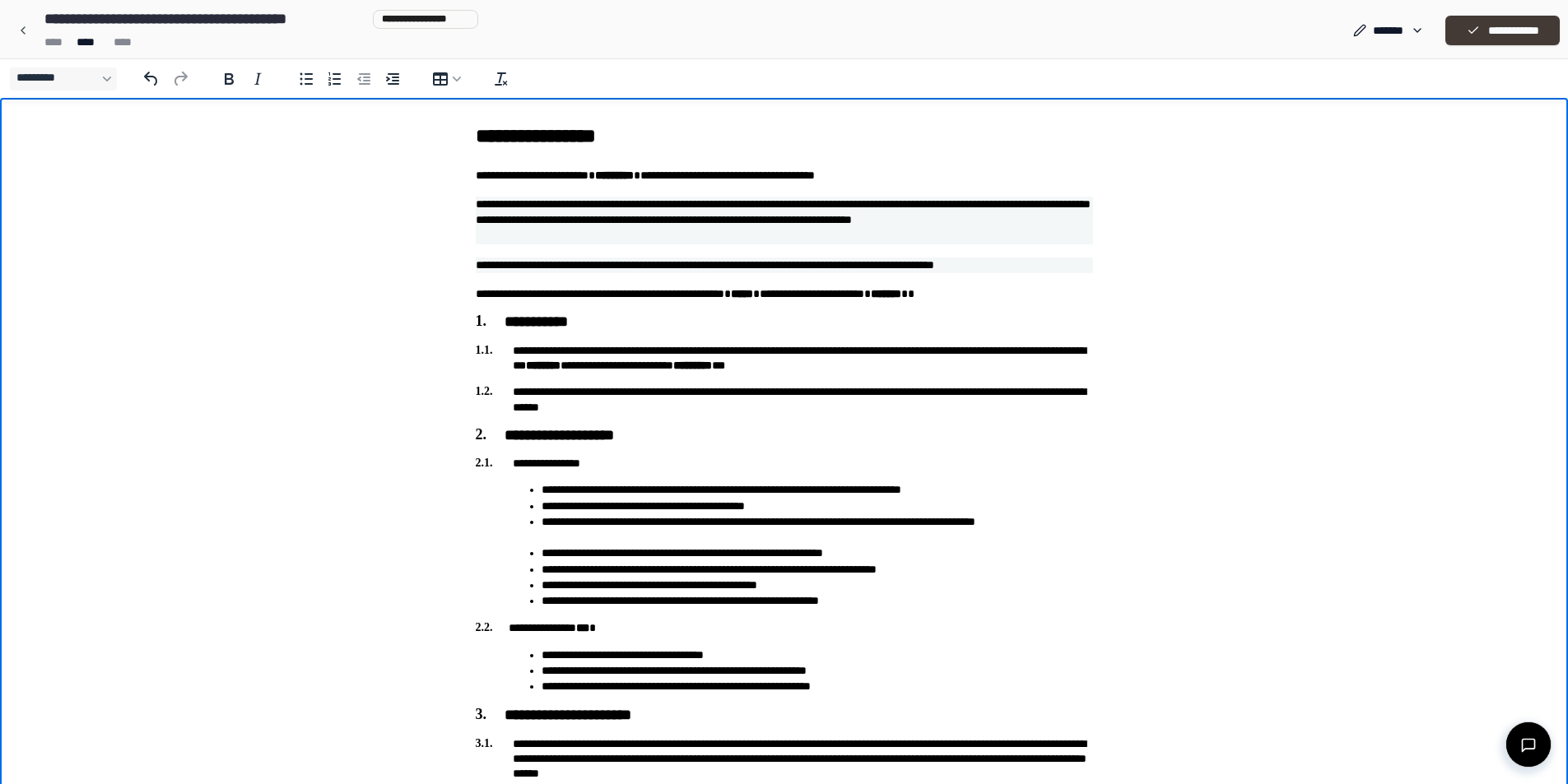 click on "**********" at bounding box center (1502, 30) 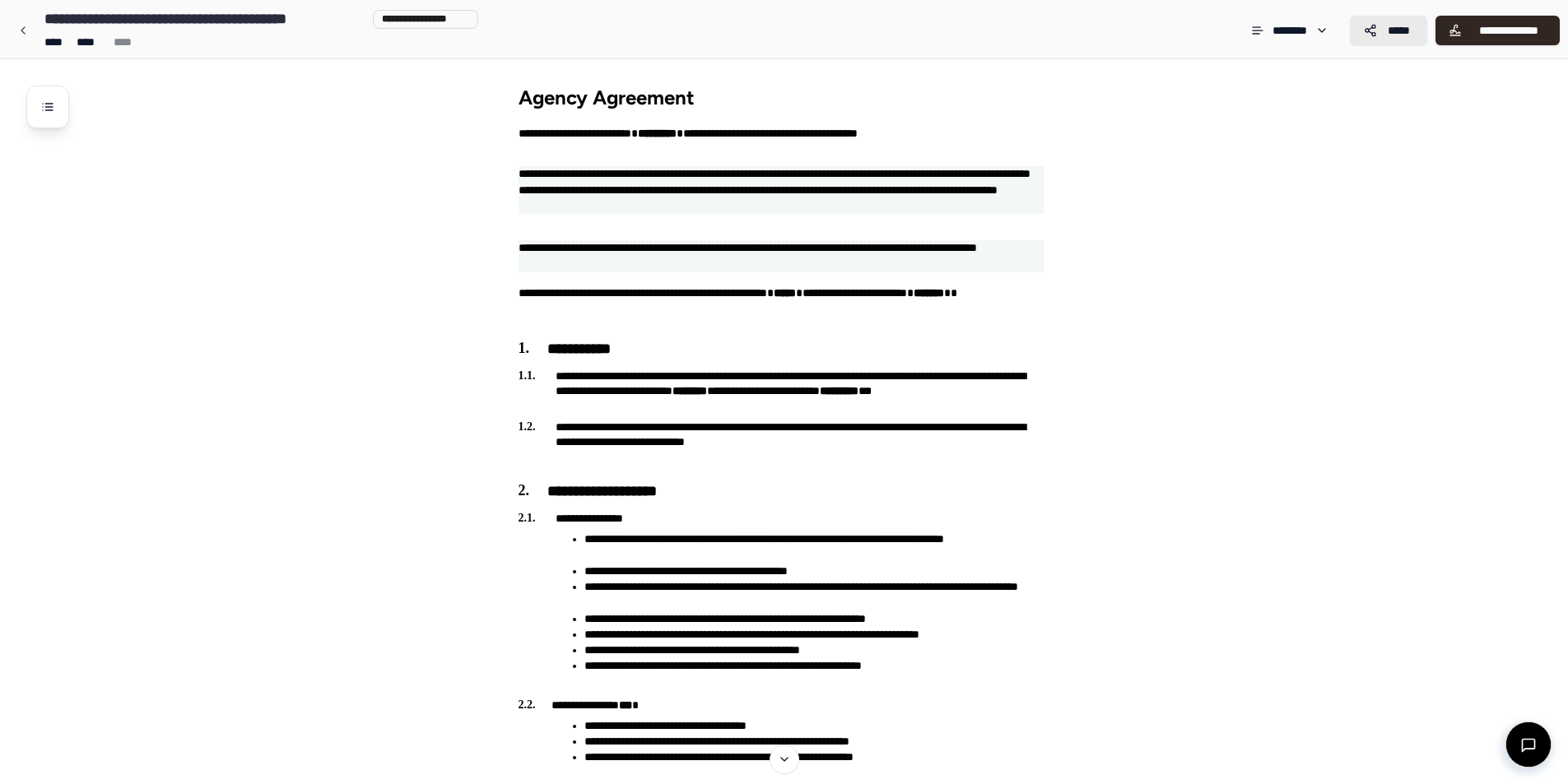 click on "*****" at bounding box center (1398, 30) 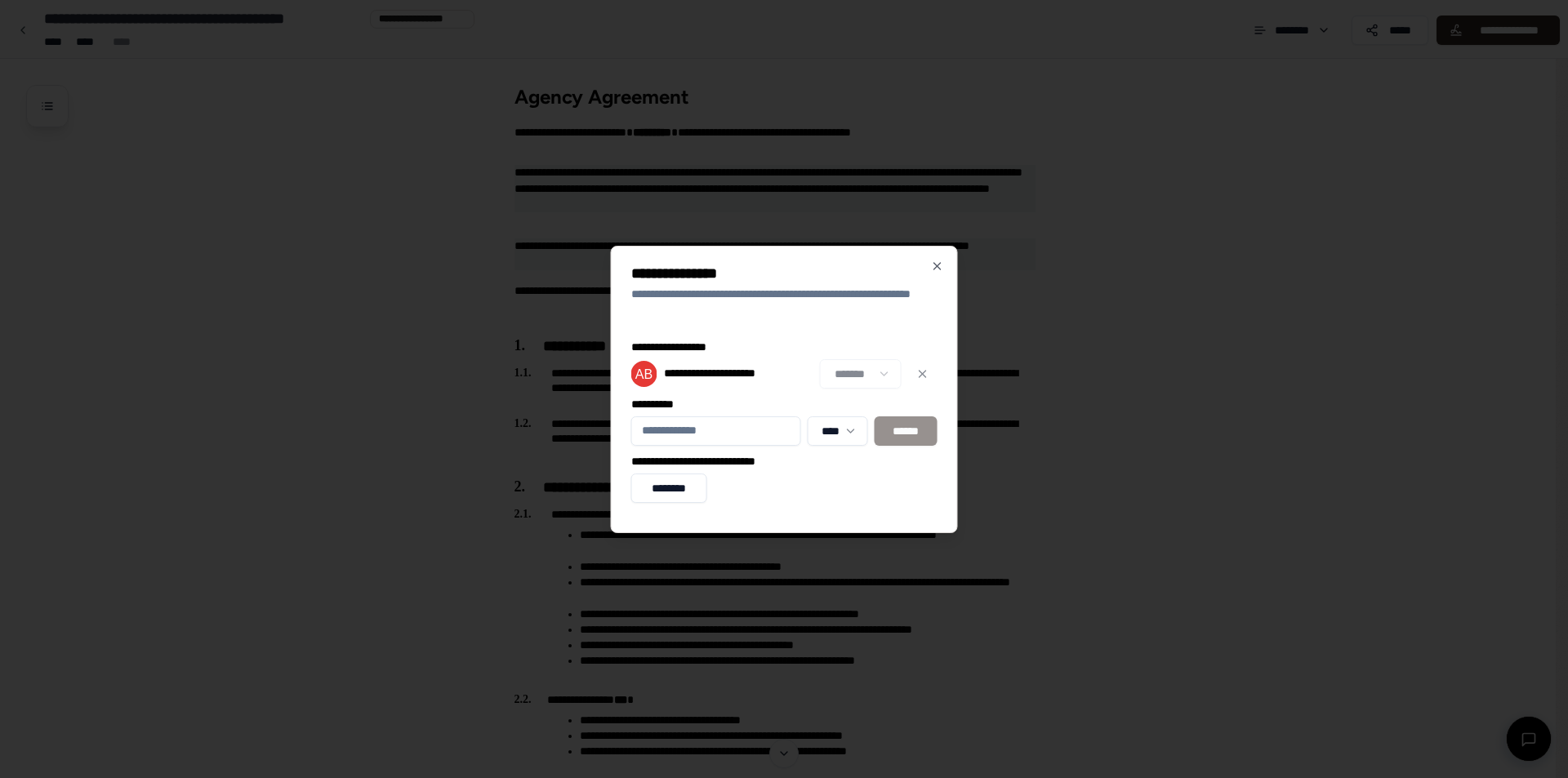 click on "**********" at bounding box center [777, 1153] 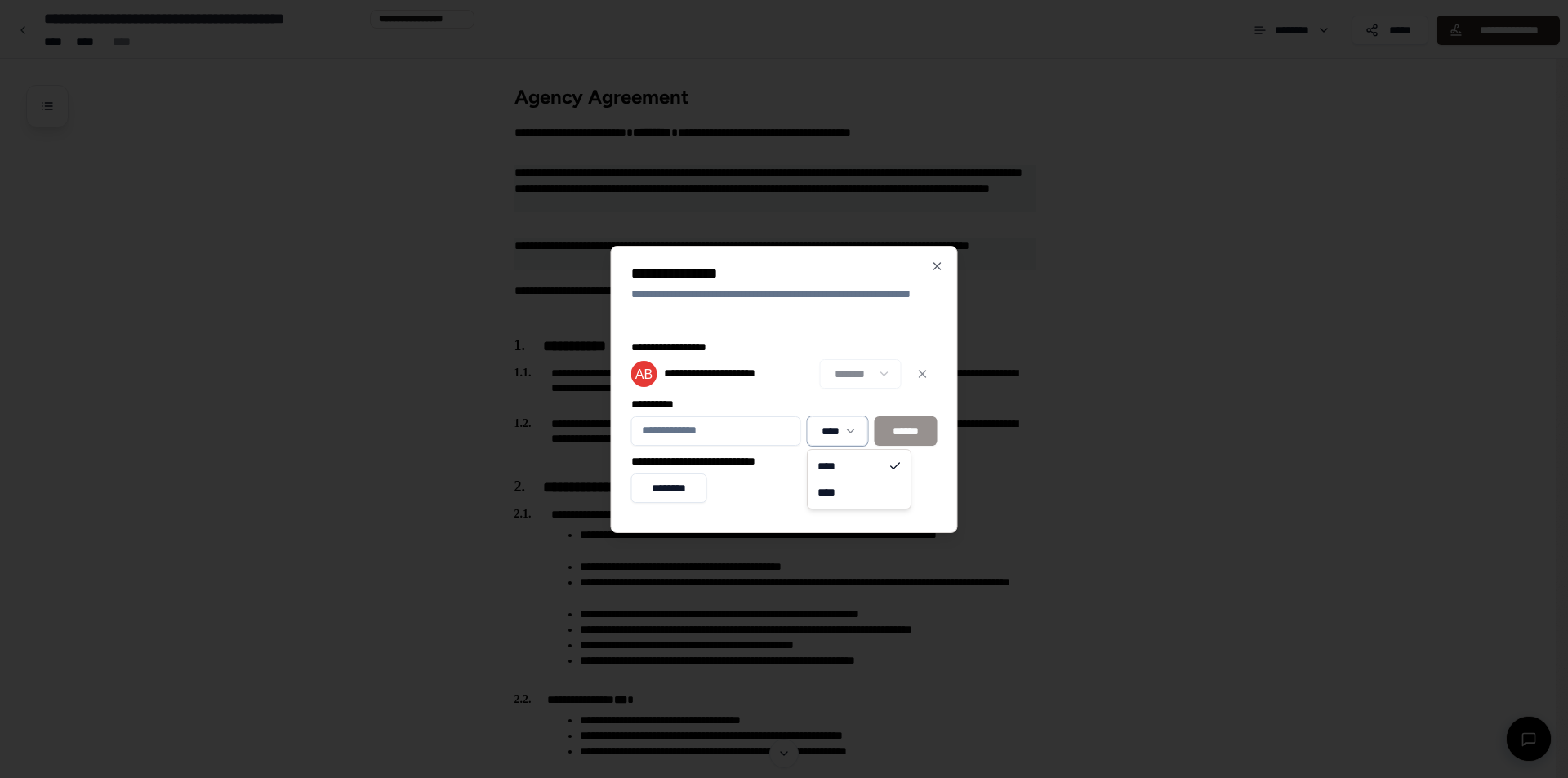 click on "**********" at bounding box center [777, 1153] 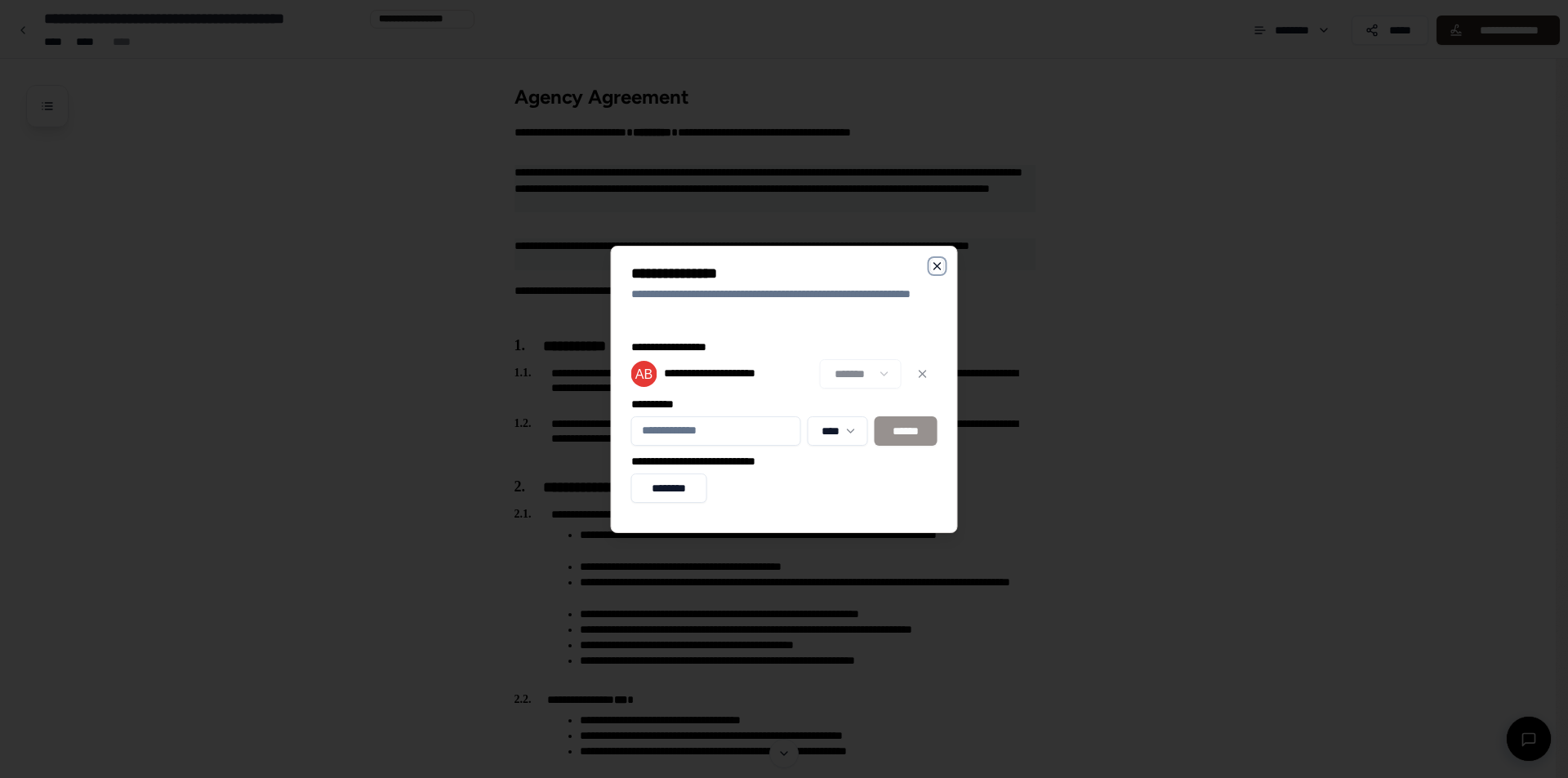 click 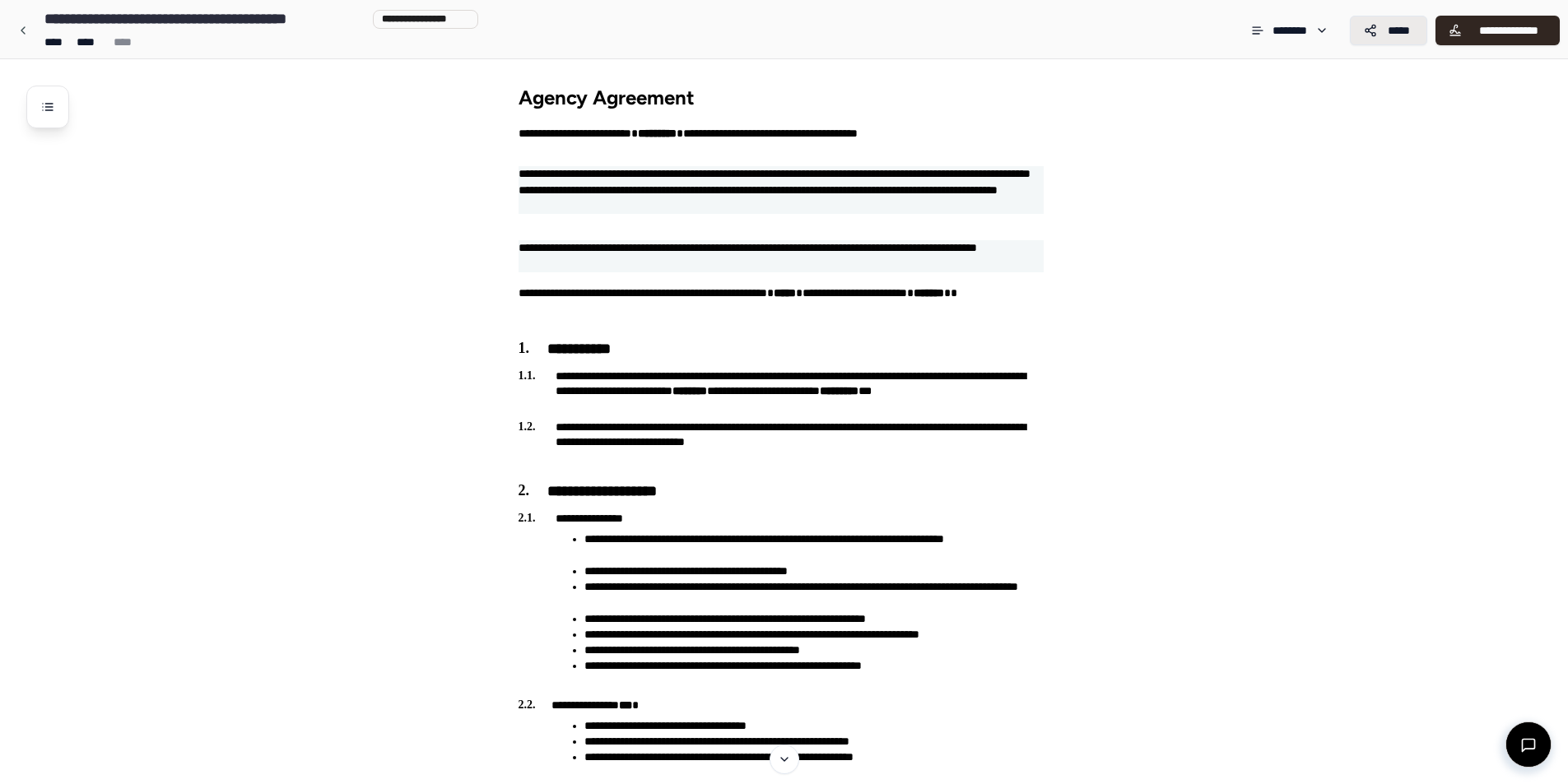click on "*****" at bounding box center [1398, 30] 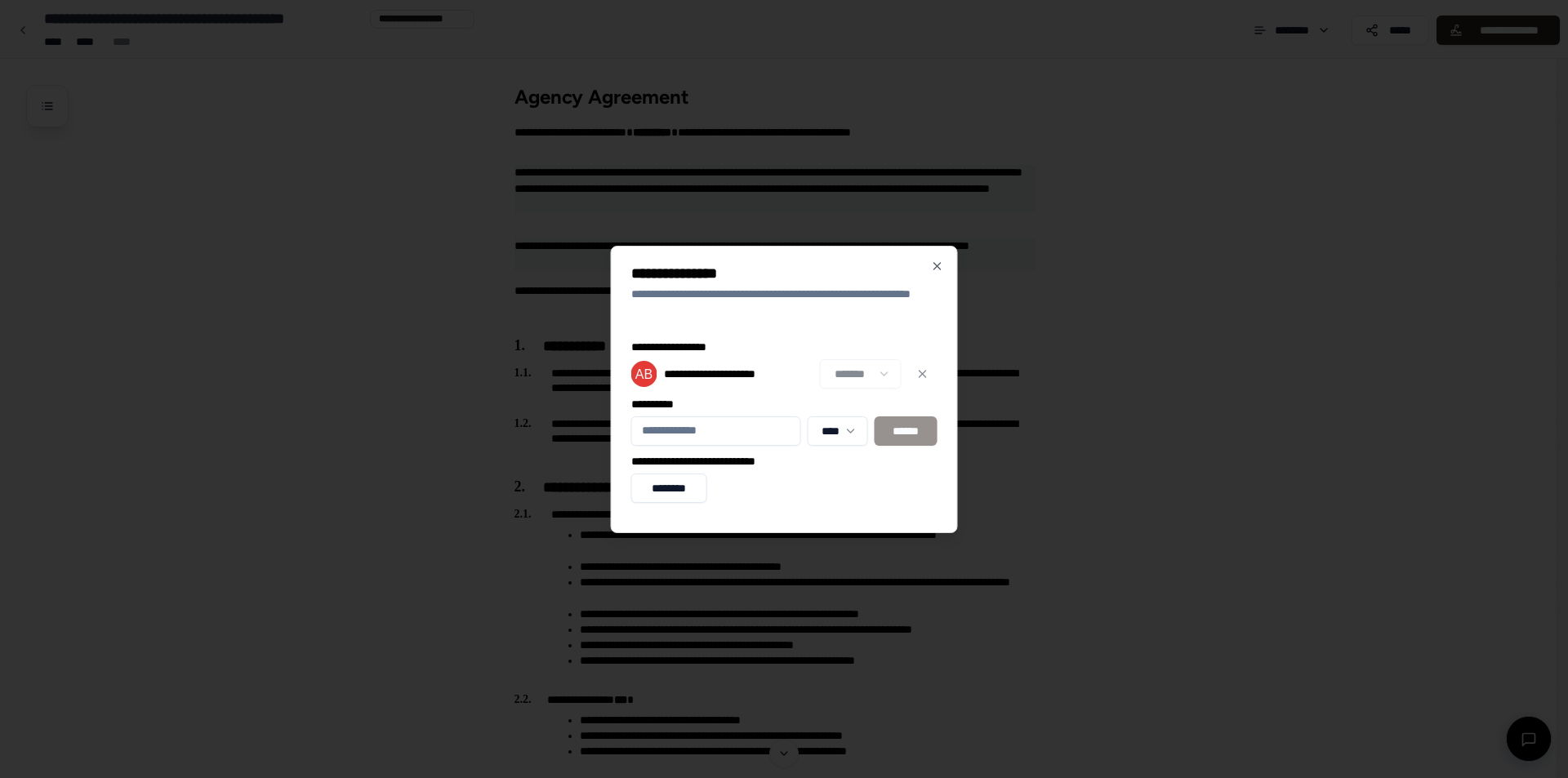 click on "**********" at bounding box center [784, 273] 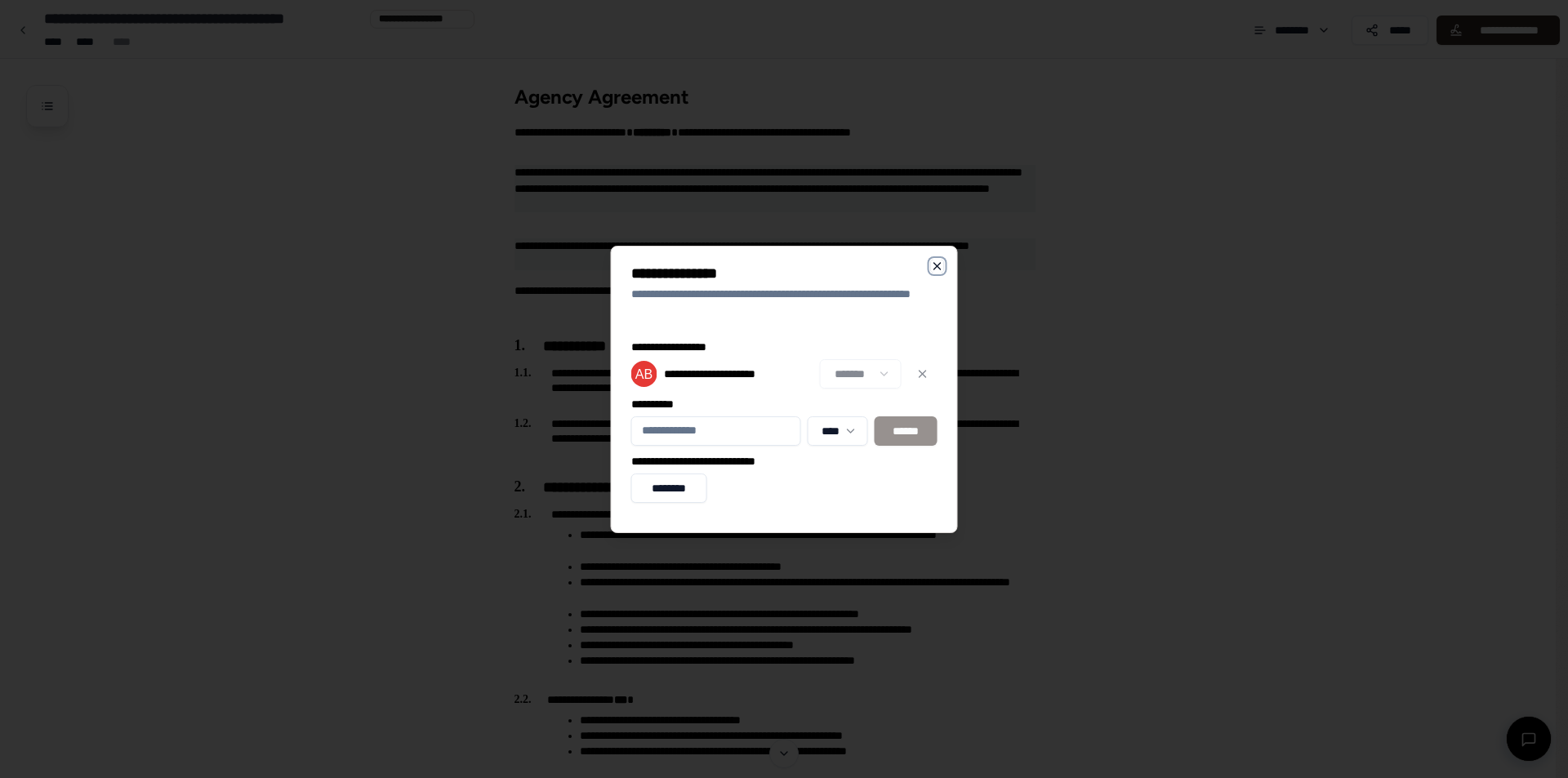 click 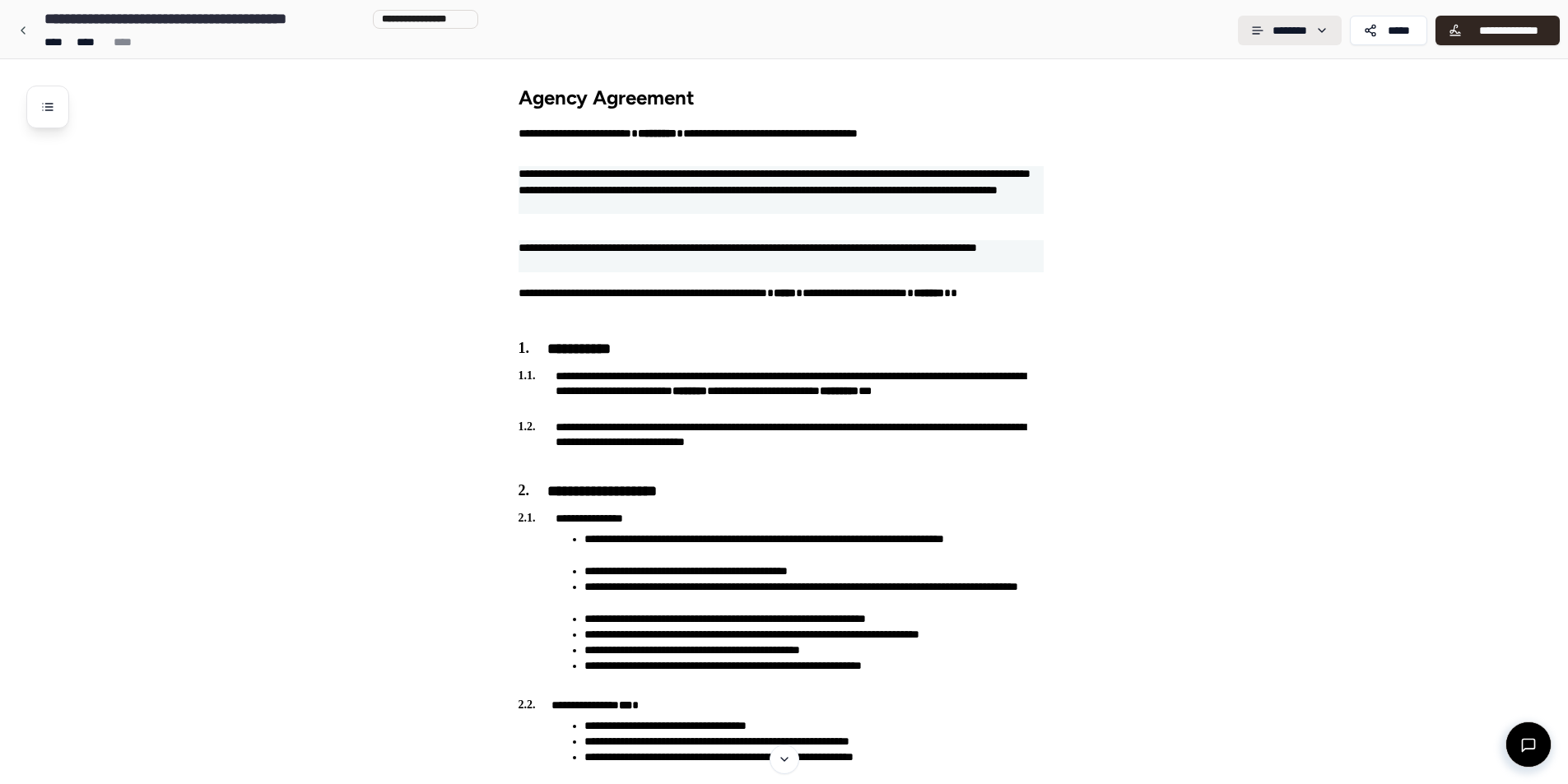 click on "**********" at bounding box center [784, 1162] 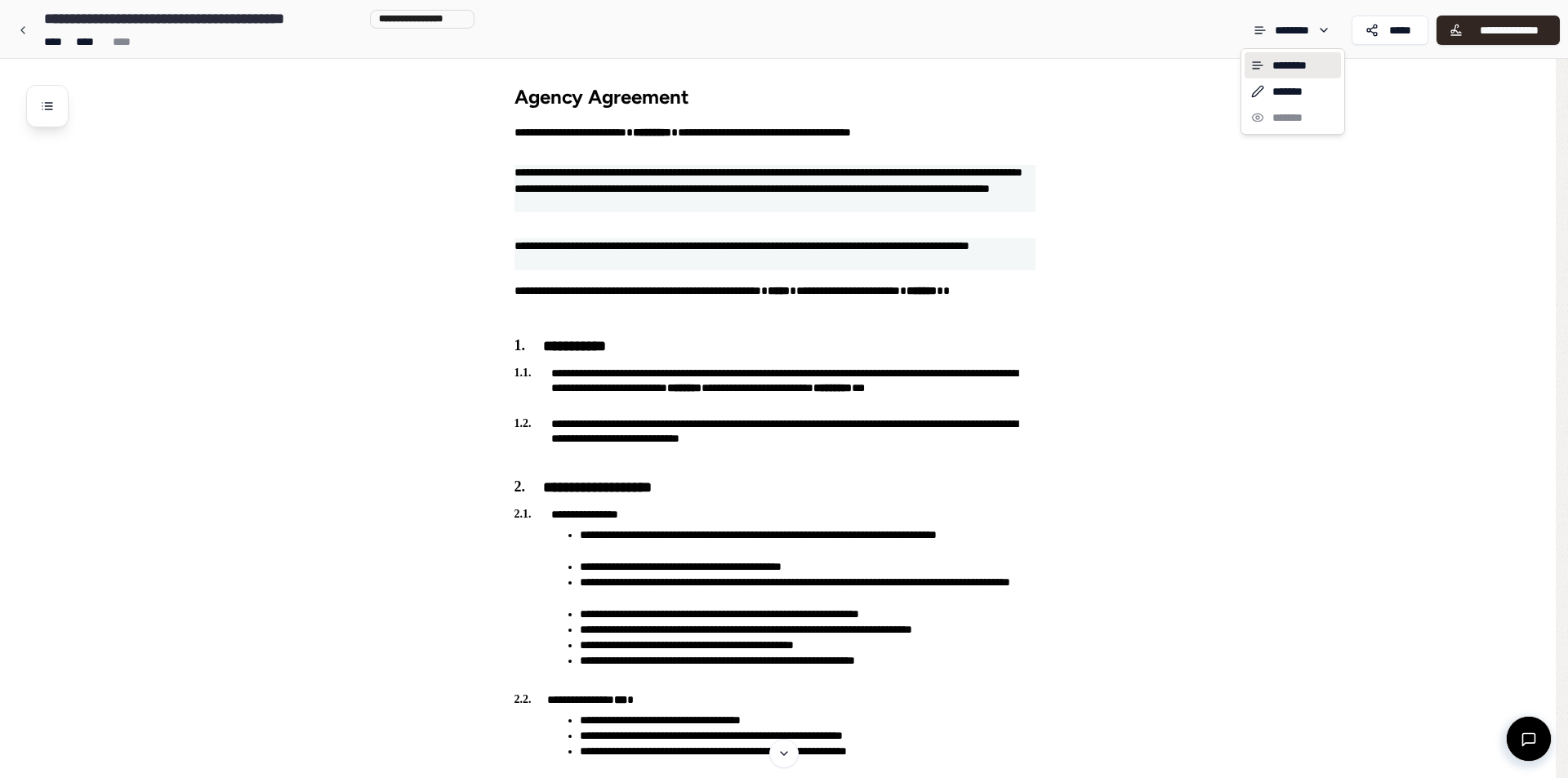 click on "**********" at bounding box center [784, 1153] 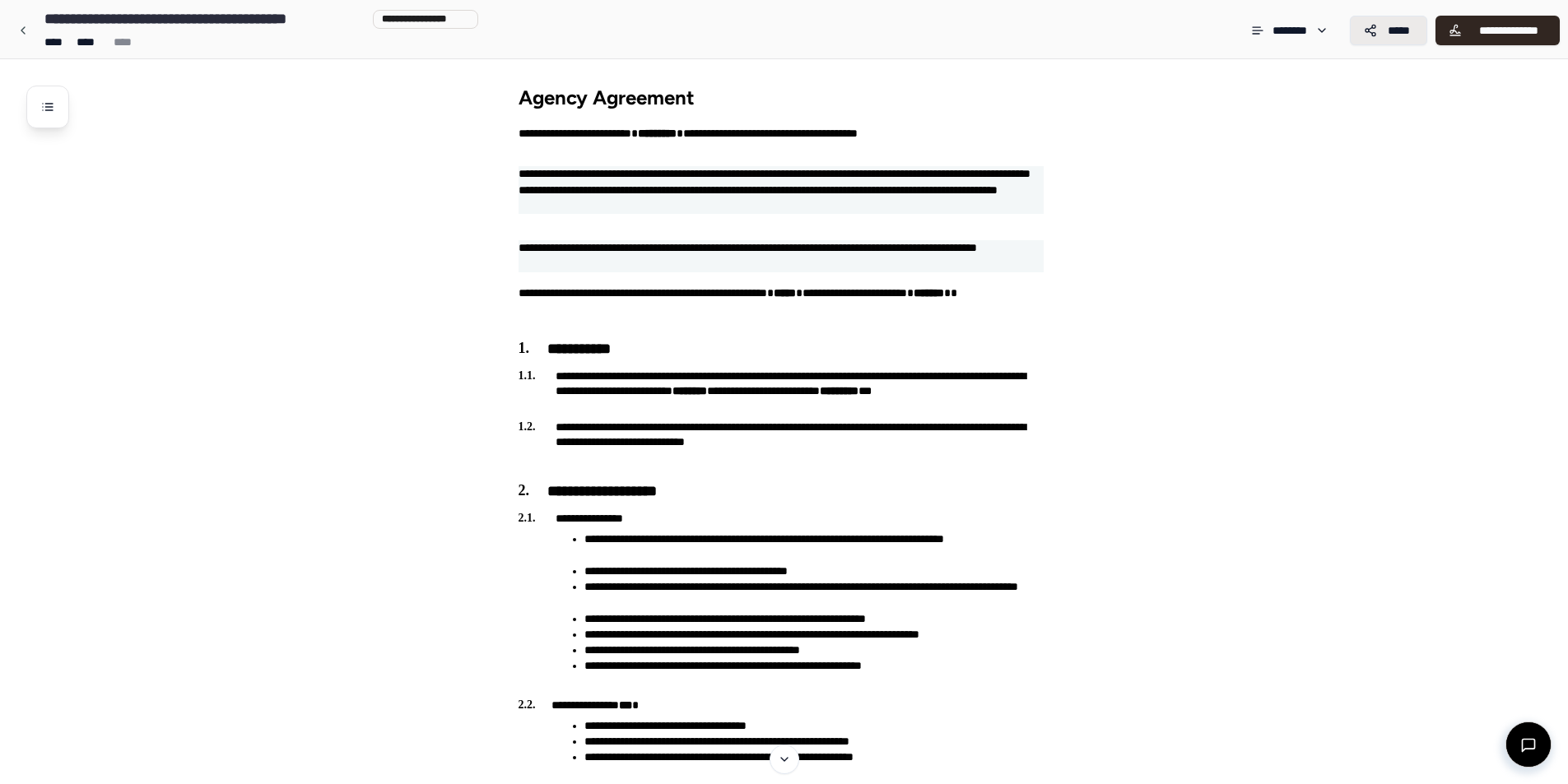 click on "*****" at bounding box center [1389, 30] 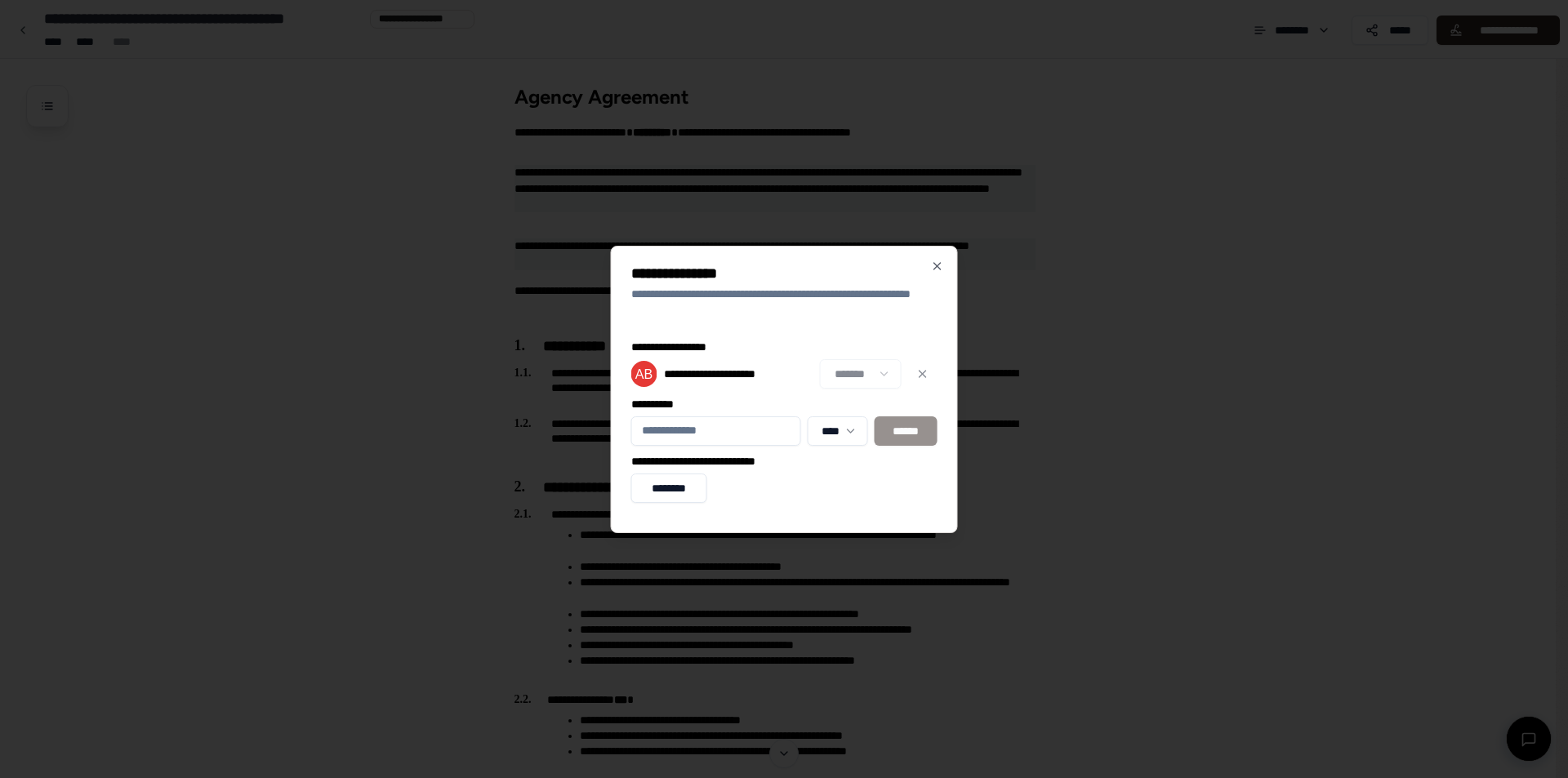 click on "**********" at bounding box center (784, 273) 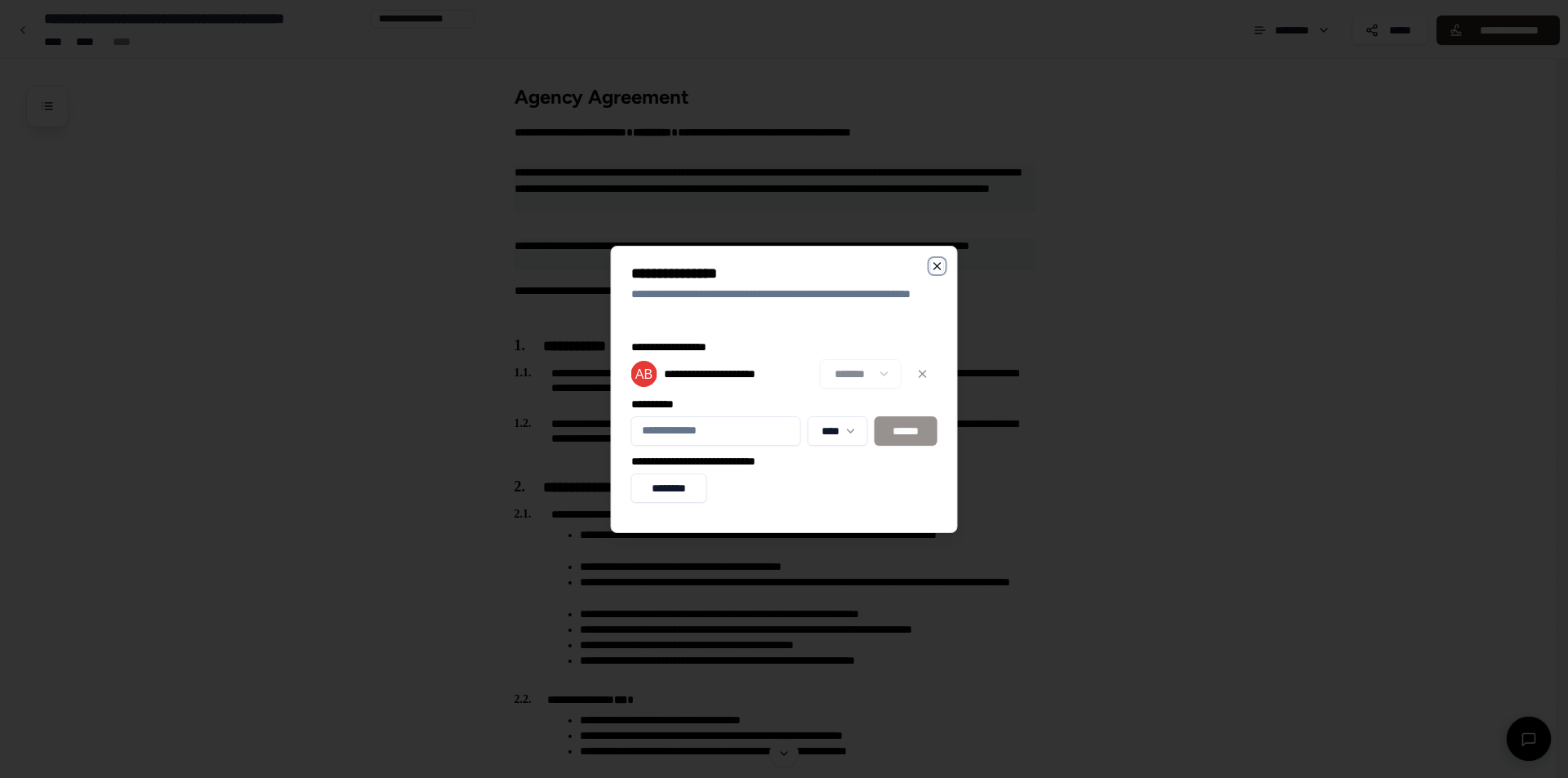 click 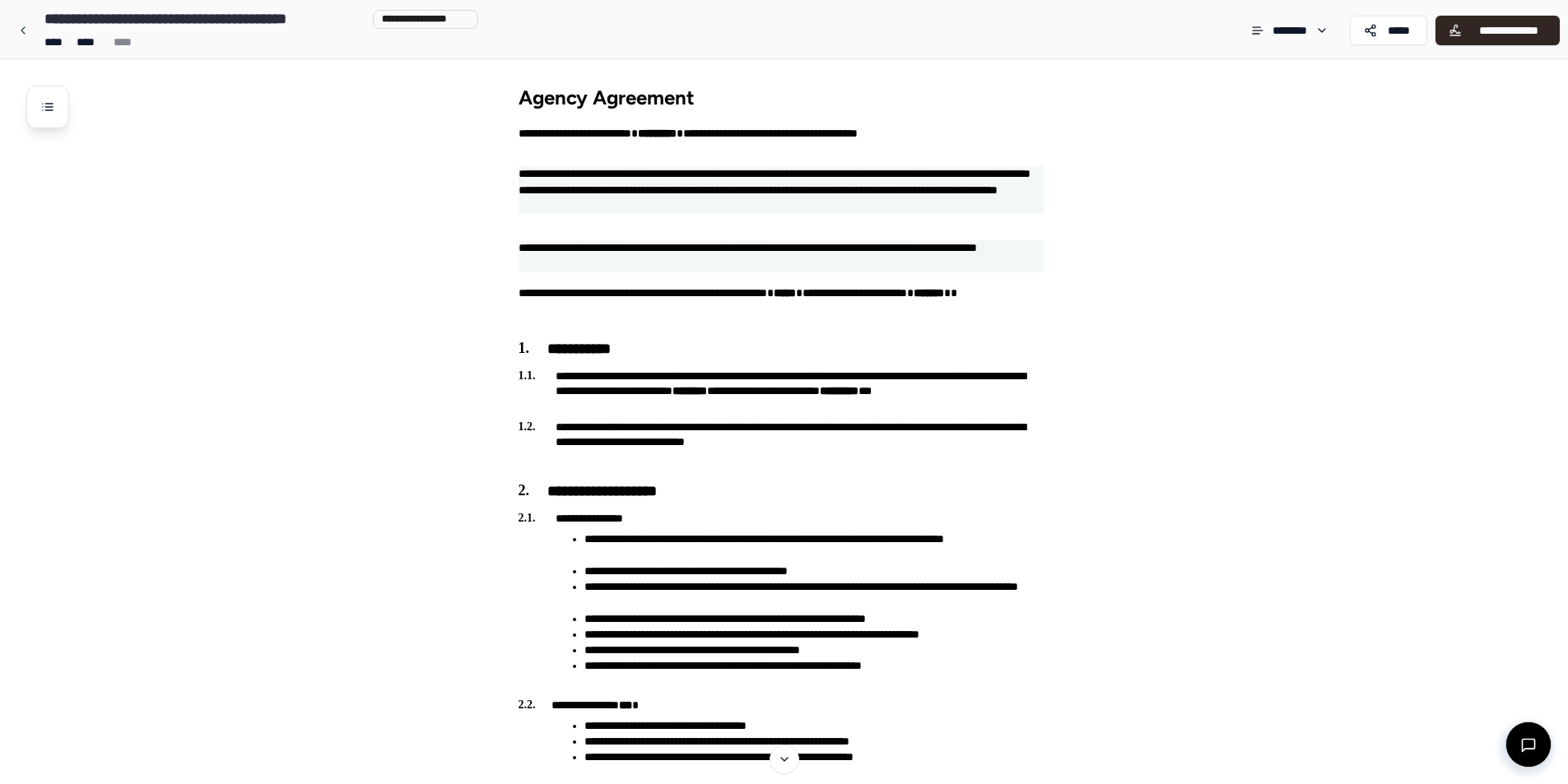 scroll, scrollTop: 460, scrollLeft: 0, axis: vertical 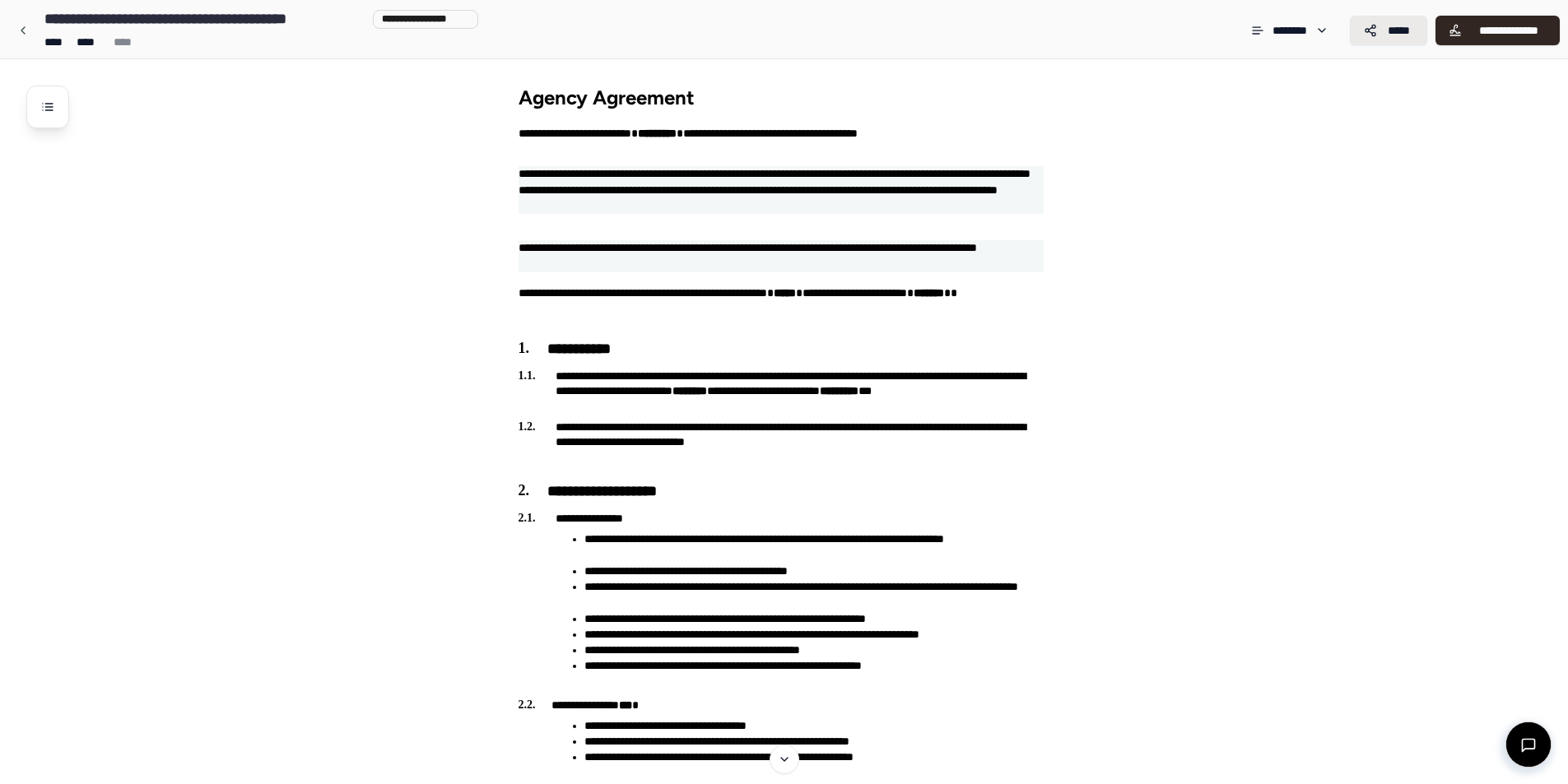 click on "*****" at bounding box center [1389, 30] 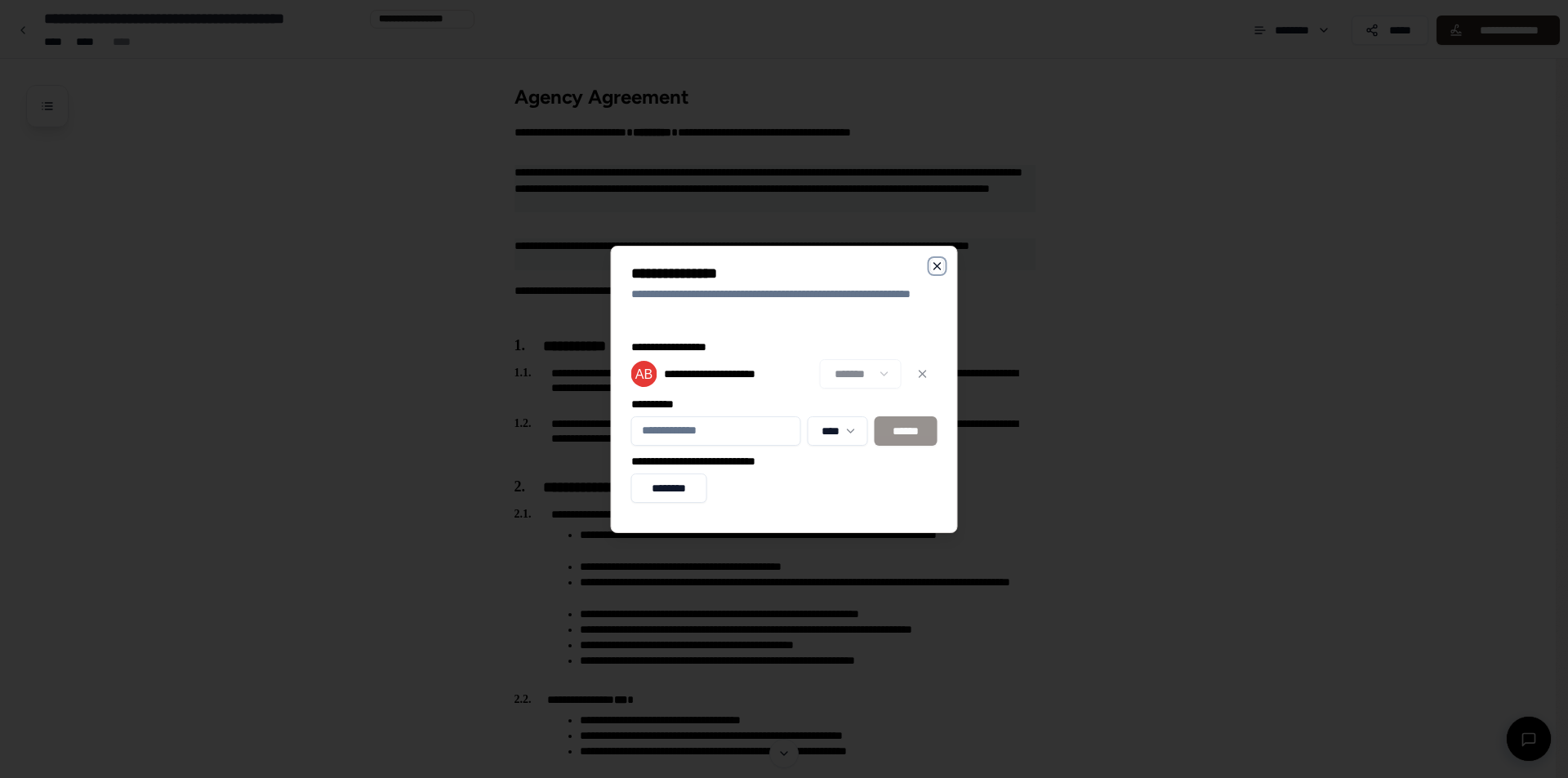 click 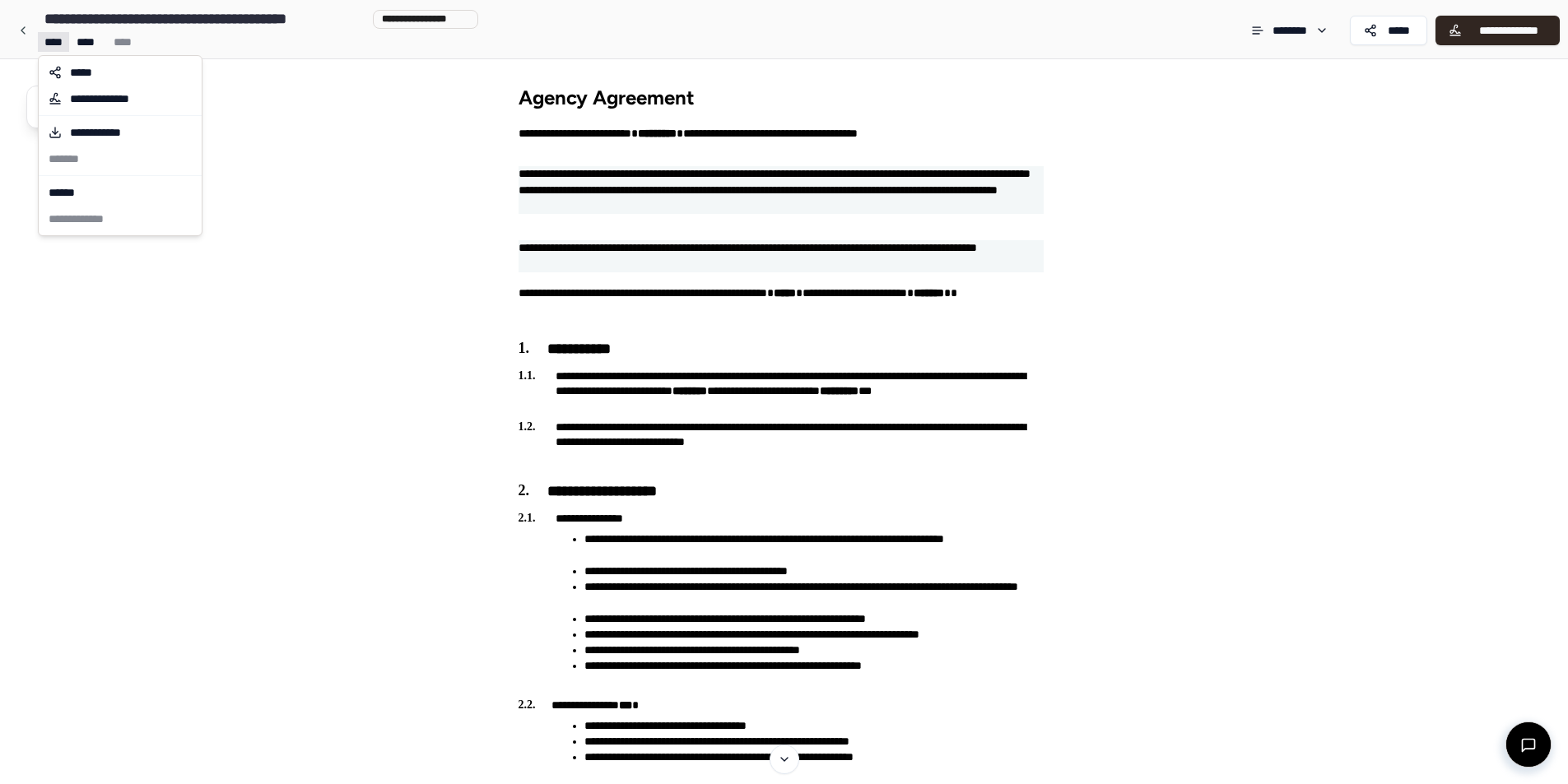 click on "**********" at bounding box center (790, 1162) 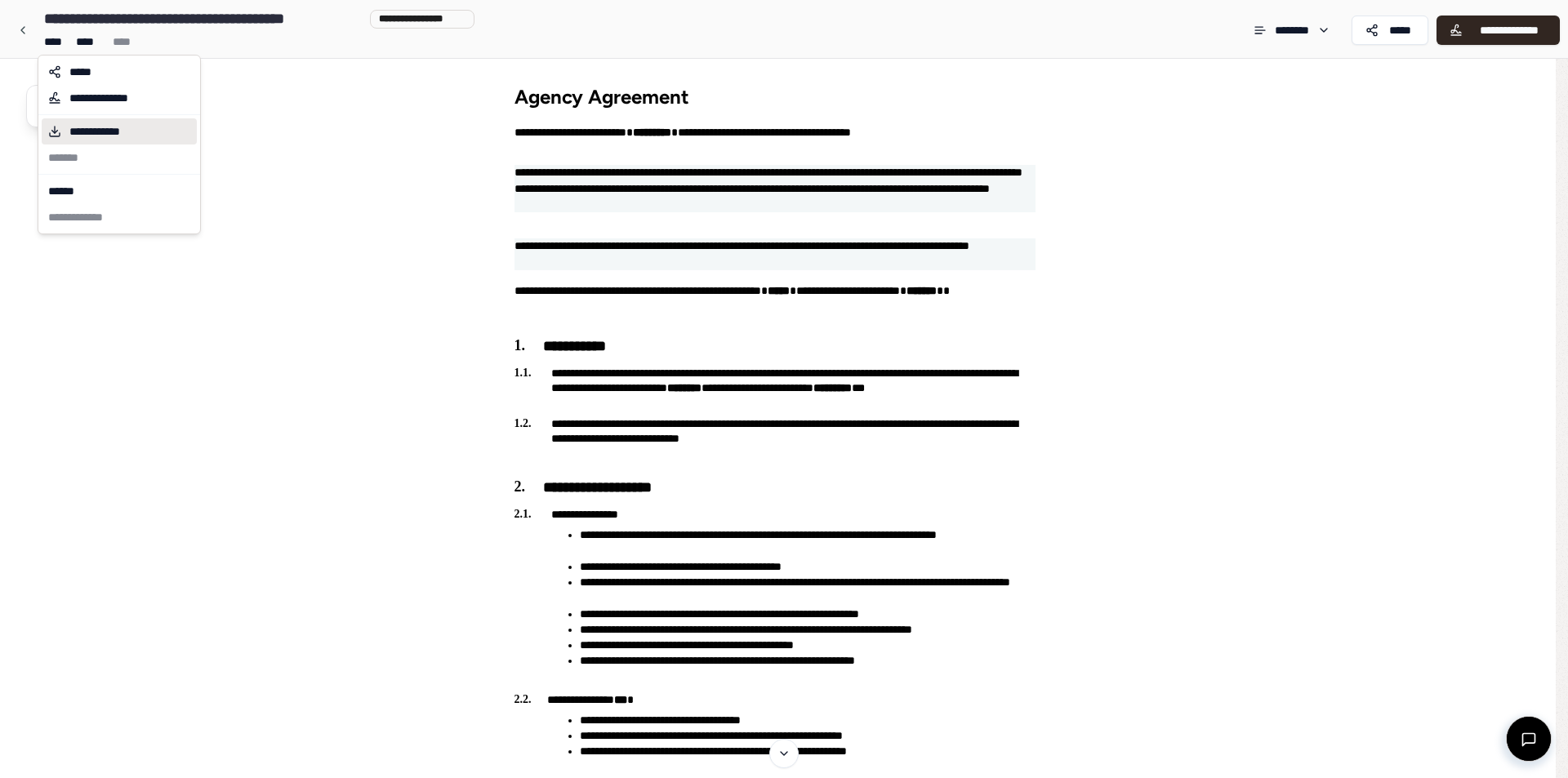 click on "**********" at bounding box center [107, 131] 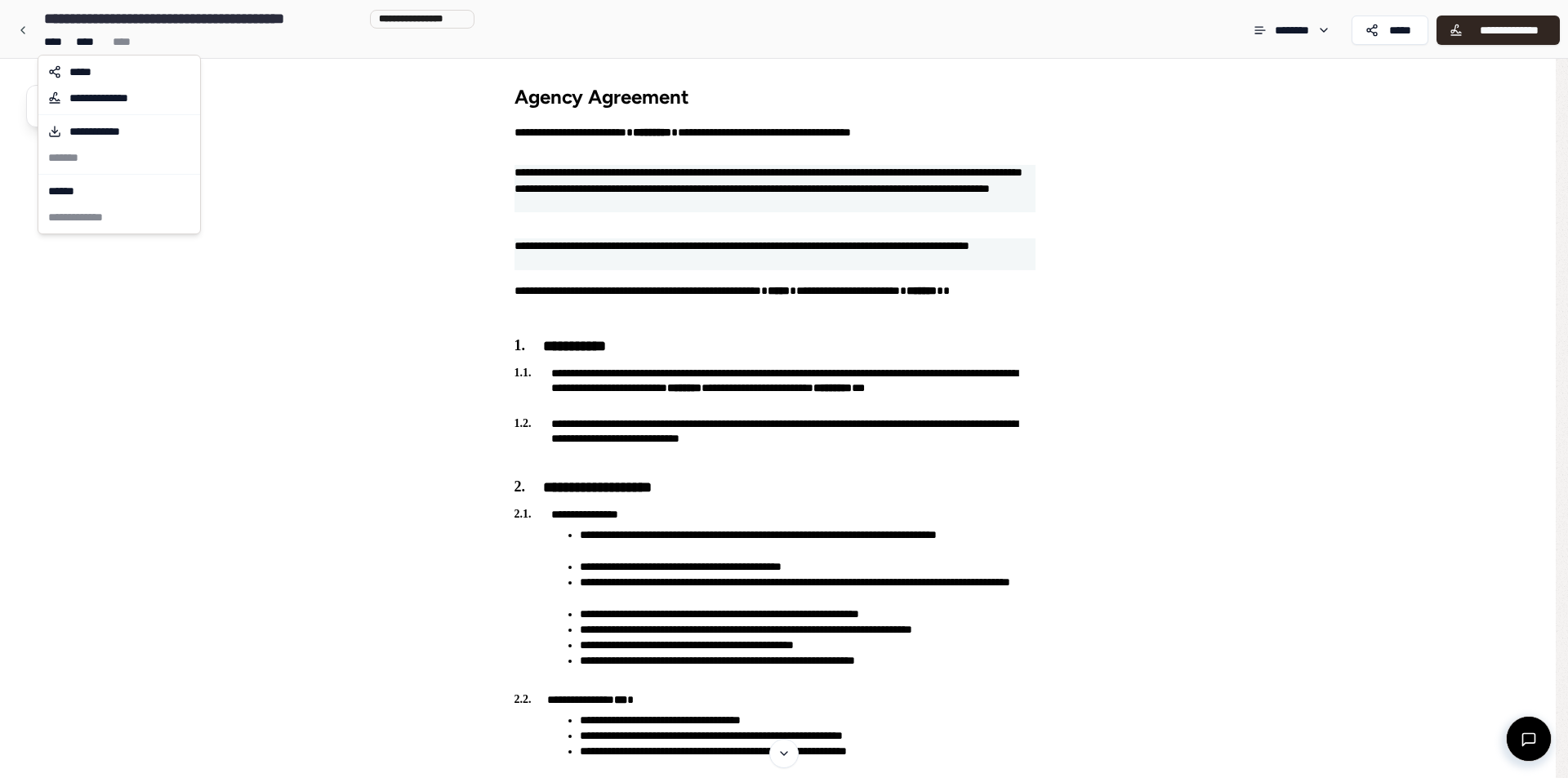 click on "**********" at bounding box center (784, 1153) 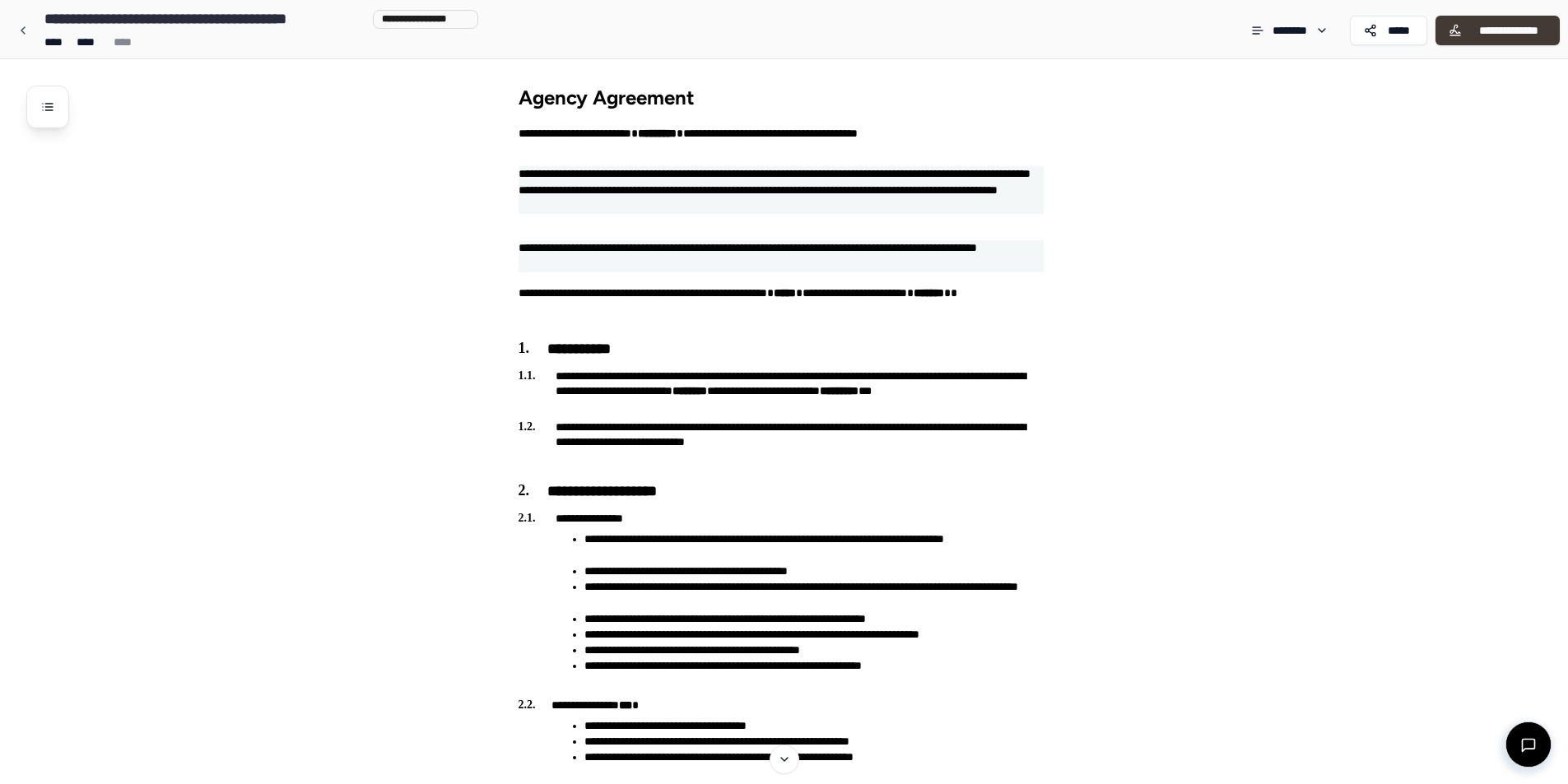 click on "**********" at bounding box center [1508, 30] 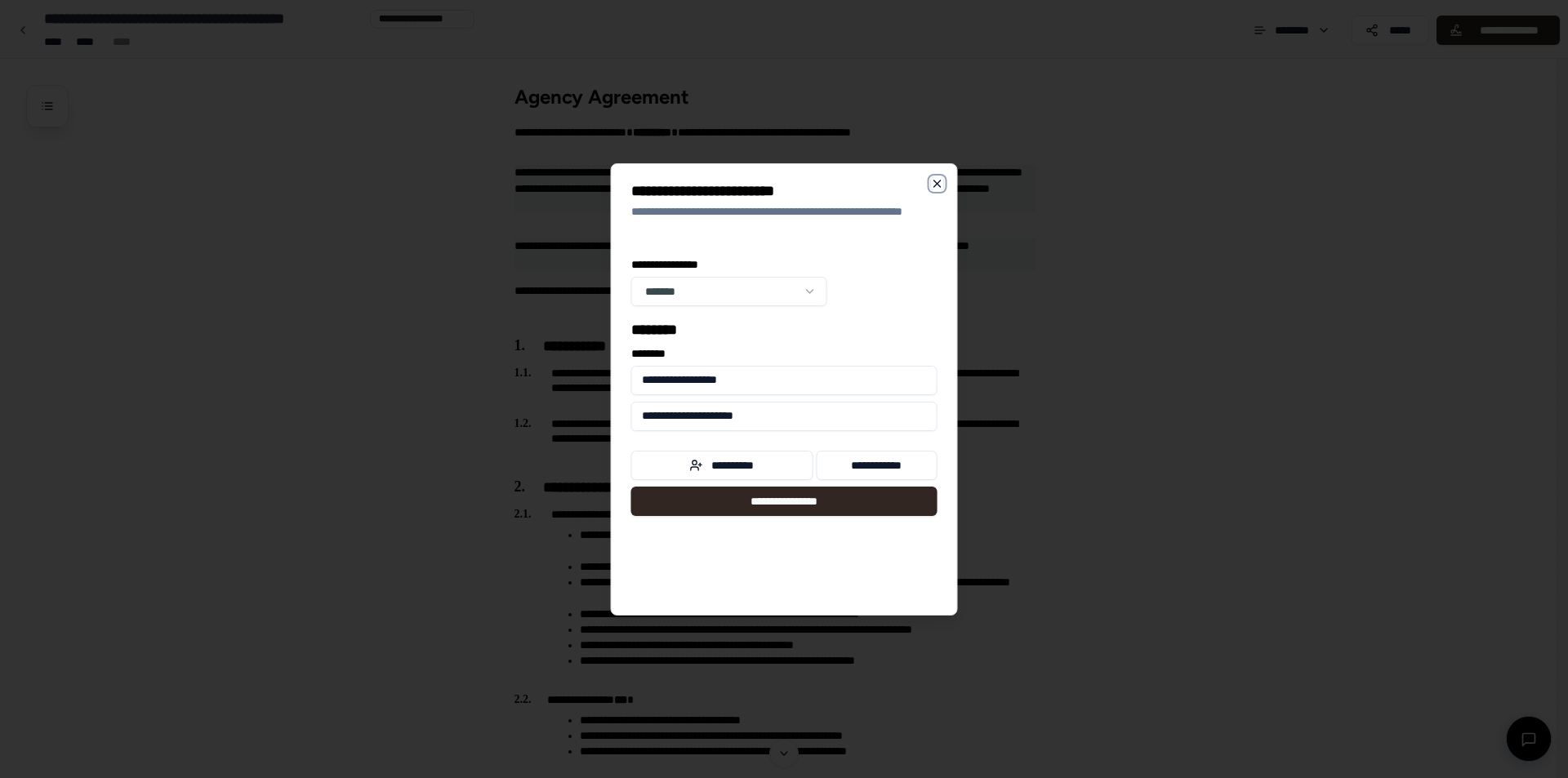 click 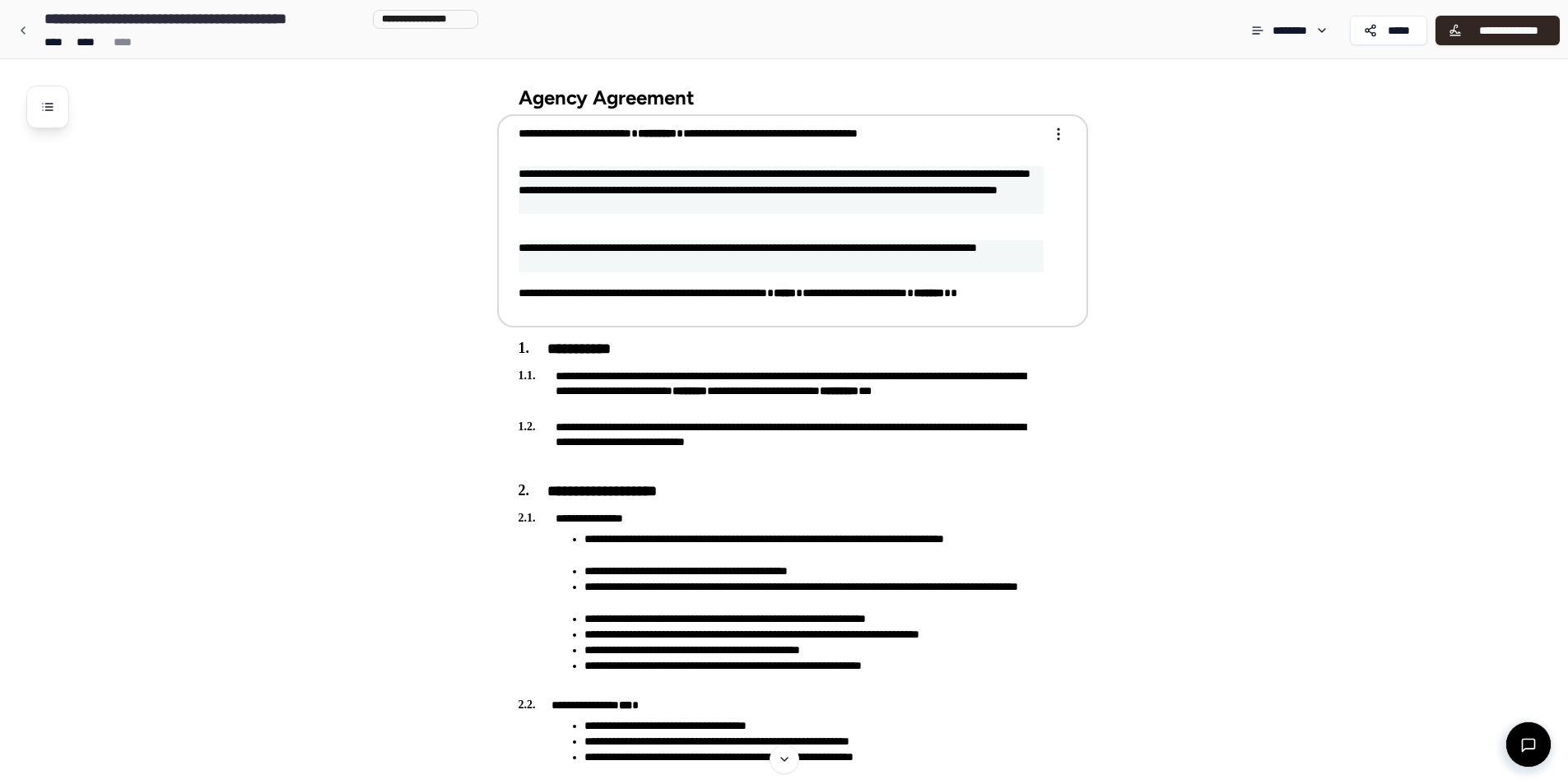 click on "**********" at bounding box center [781, 190] 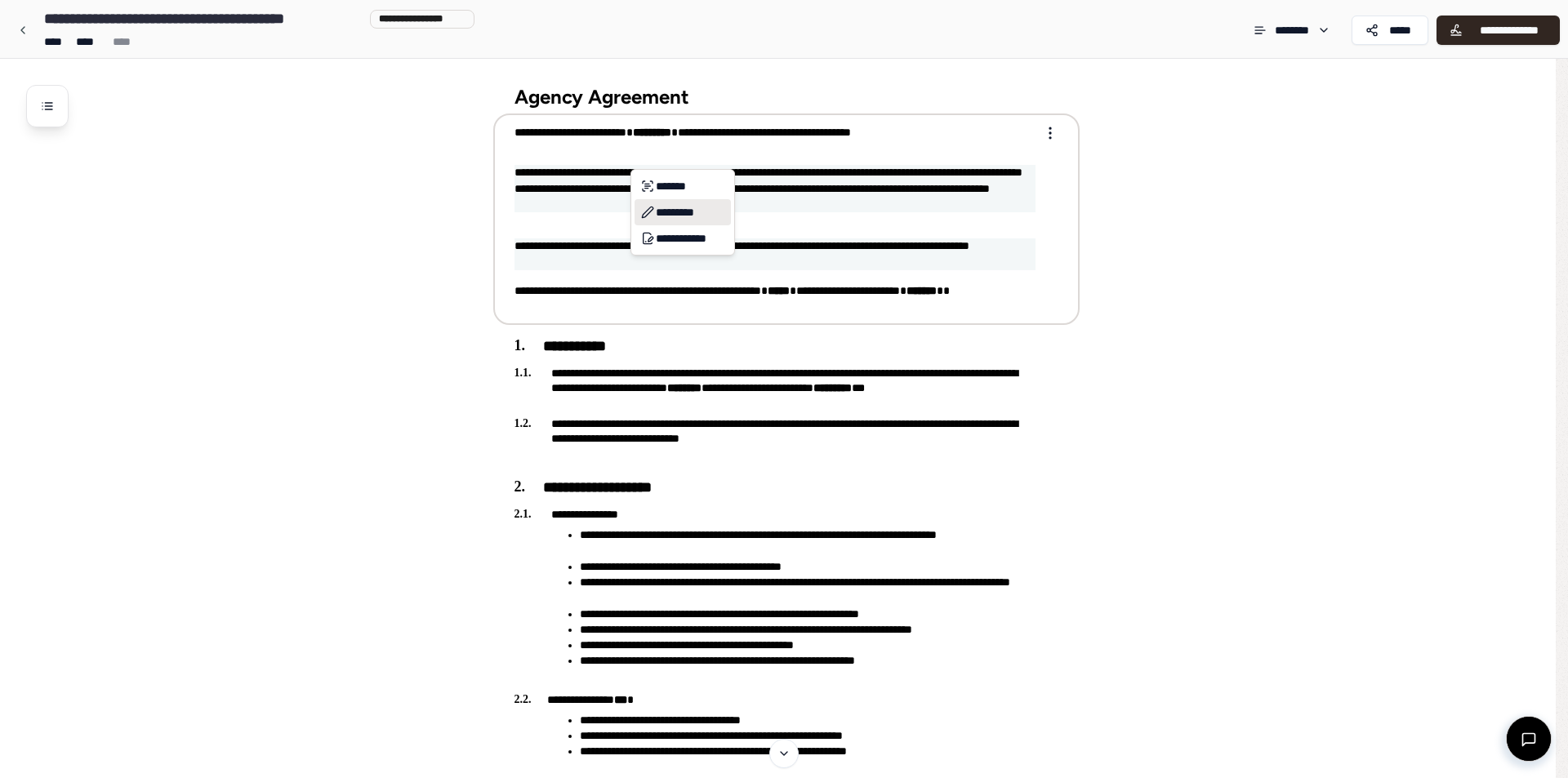 click on "*********" at bounding box center (683, 212) 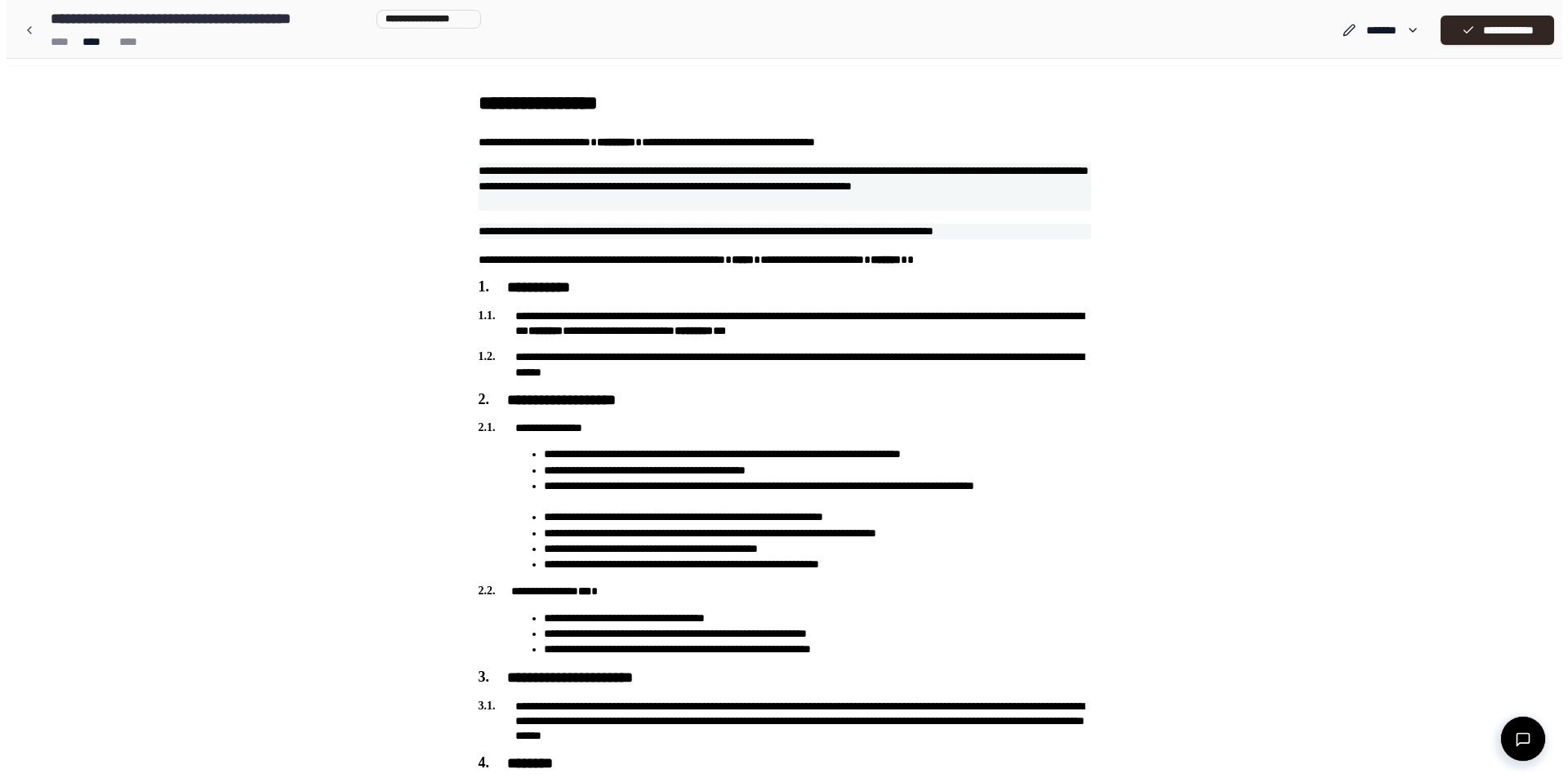 scroll, scrollTop: 0, scrollLeft: 0, axis: both 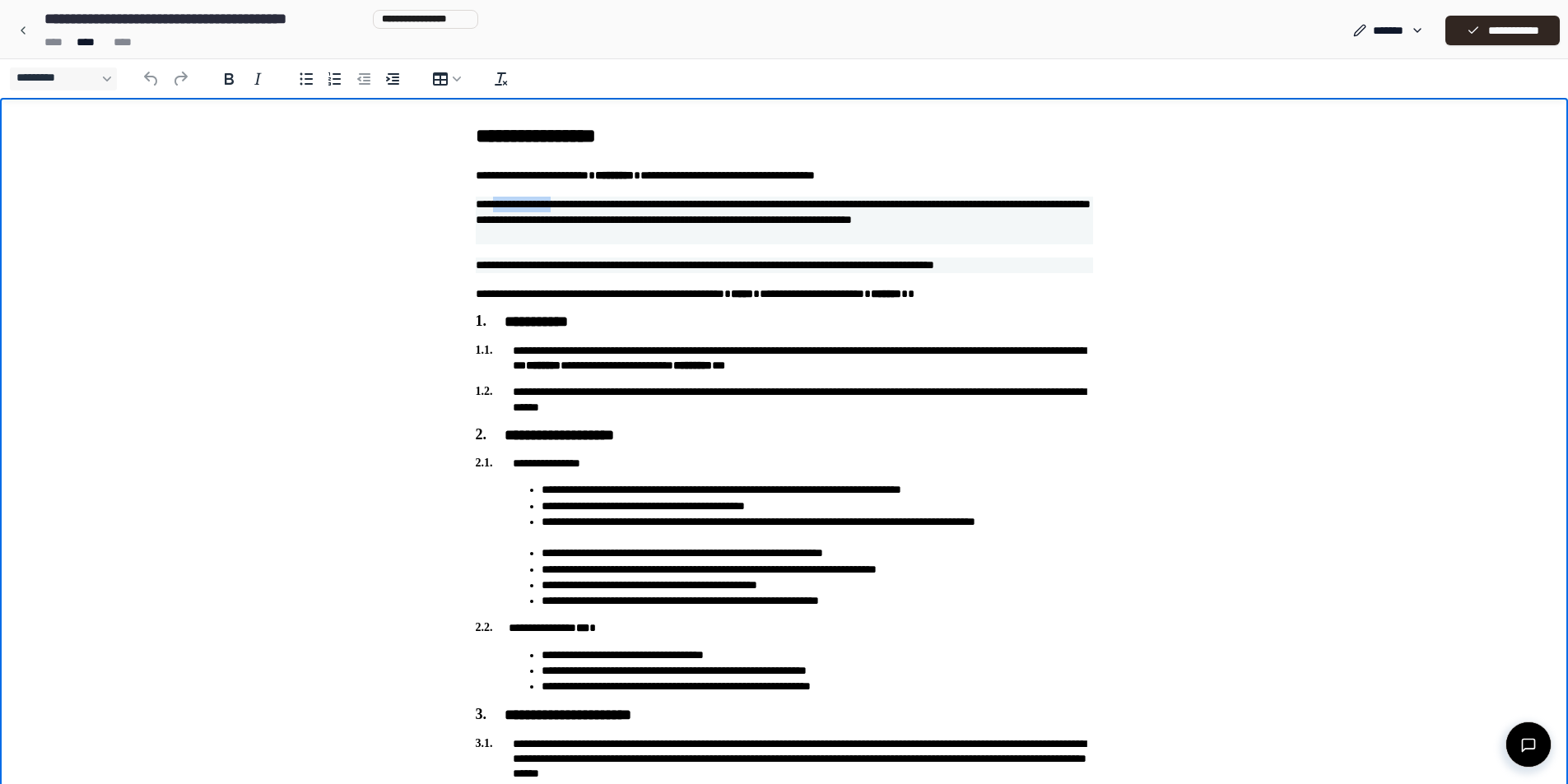 drag, startPoint x: 587, startPoint y: 206, endPoint x: 496, endPoint y: 204, distance: 91.02198 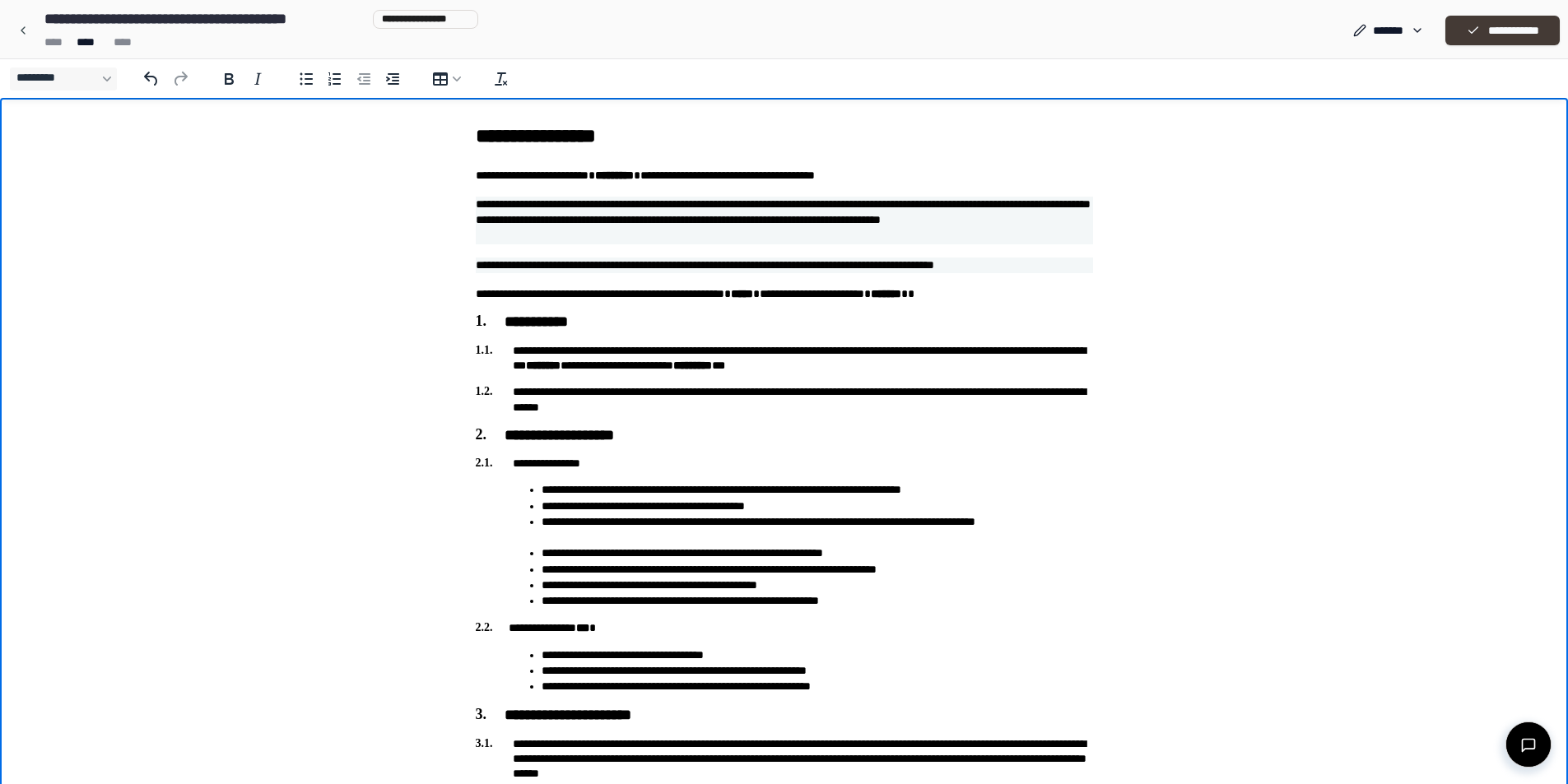click on "**********" at bounding box center (1502, 30) 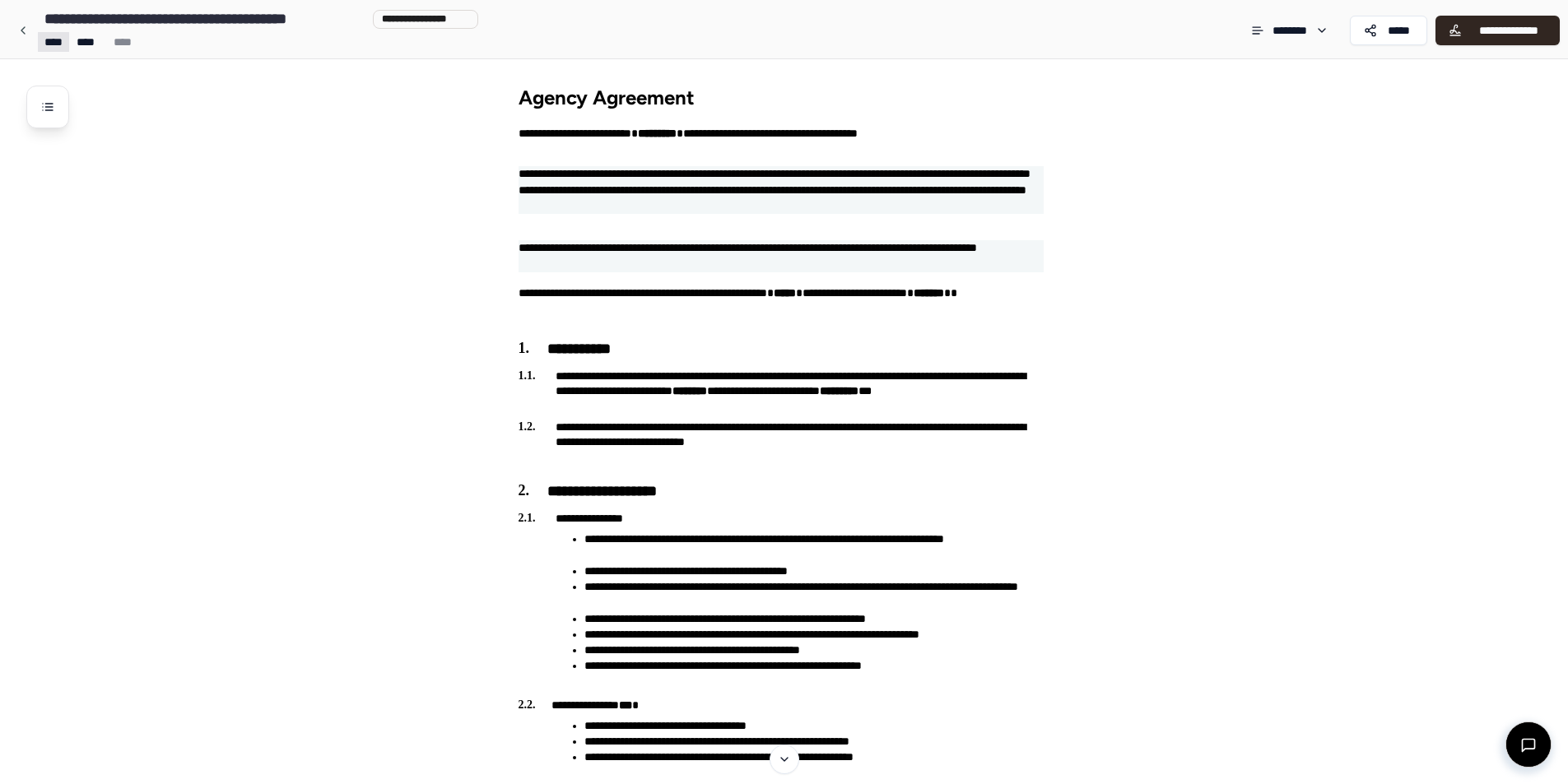 click on "**********" at bounding box center [784, 1162] 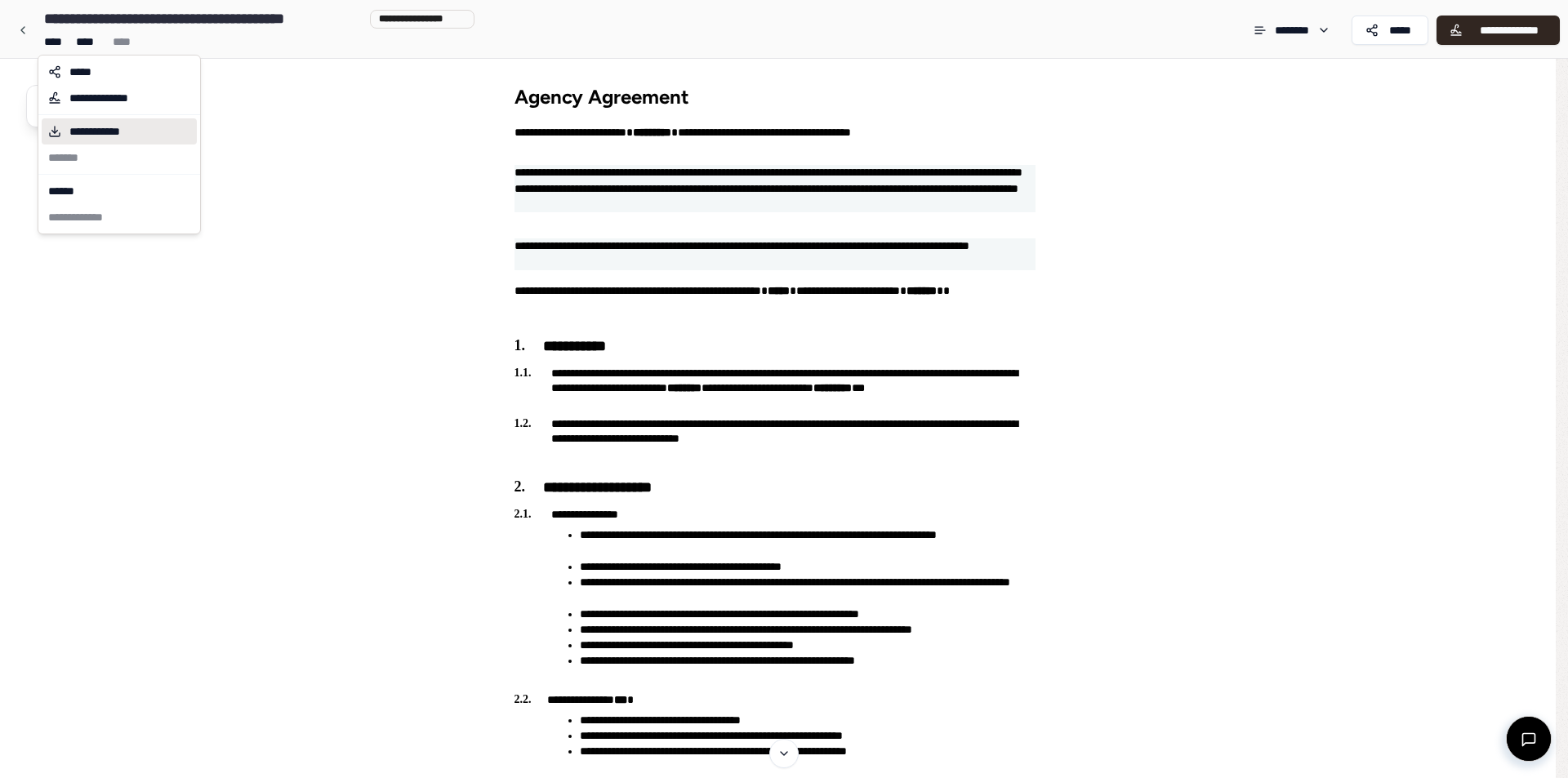 click on "**********" at bounding box center [119, 131] 